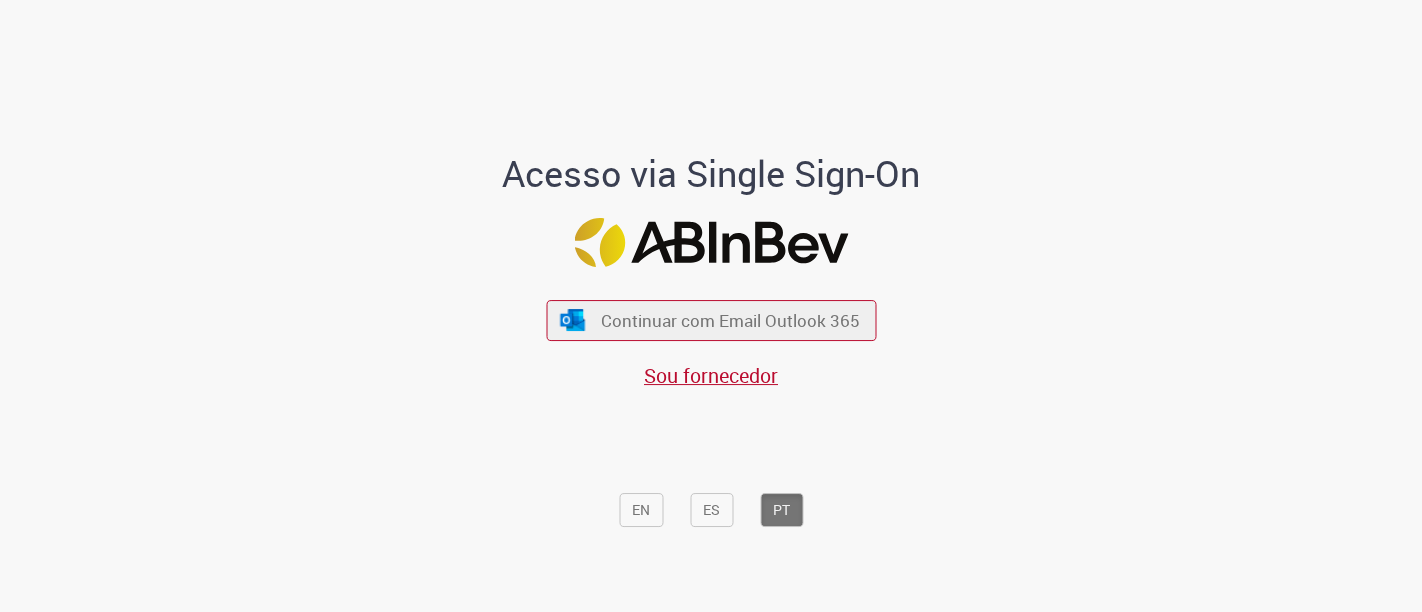 scroll, scrollTop: 0, scrollLeft: 0, axis: both 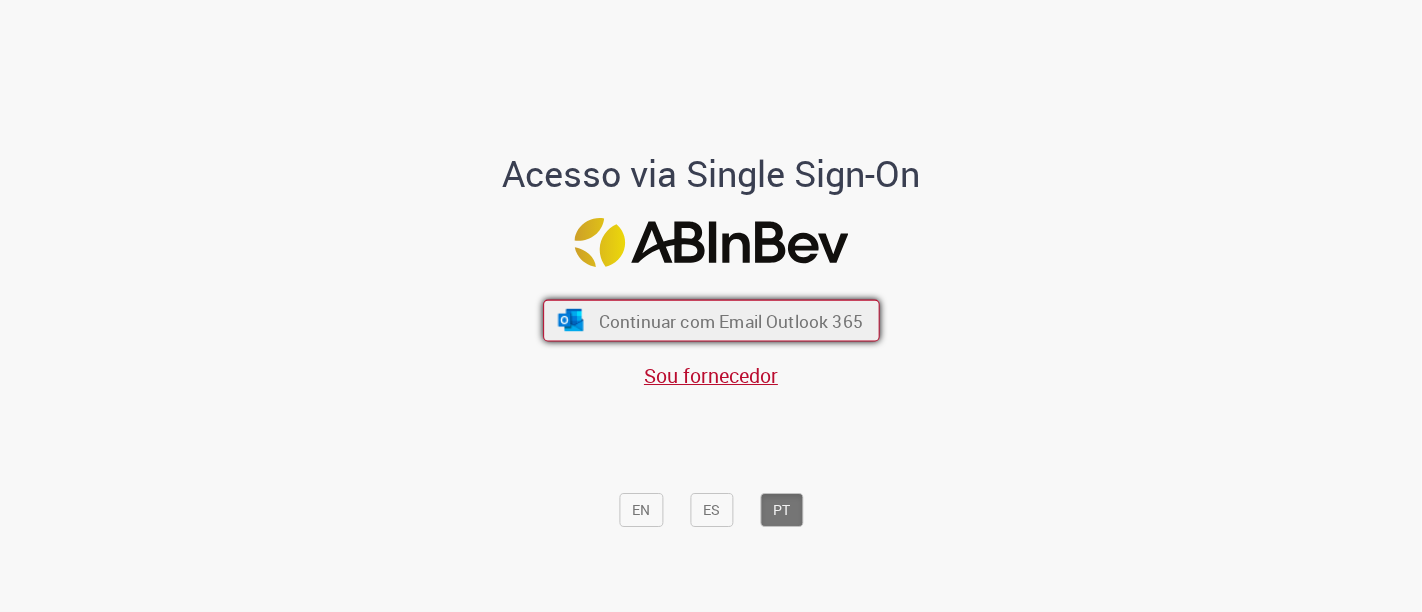 click on "Continuar com Email Outlook 365" at bounding box center (730, 320) 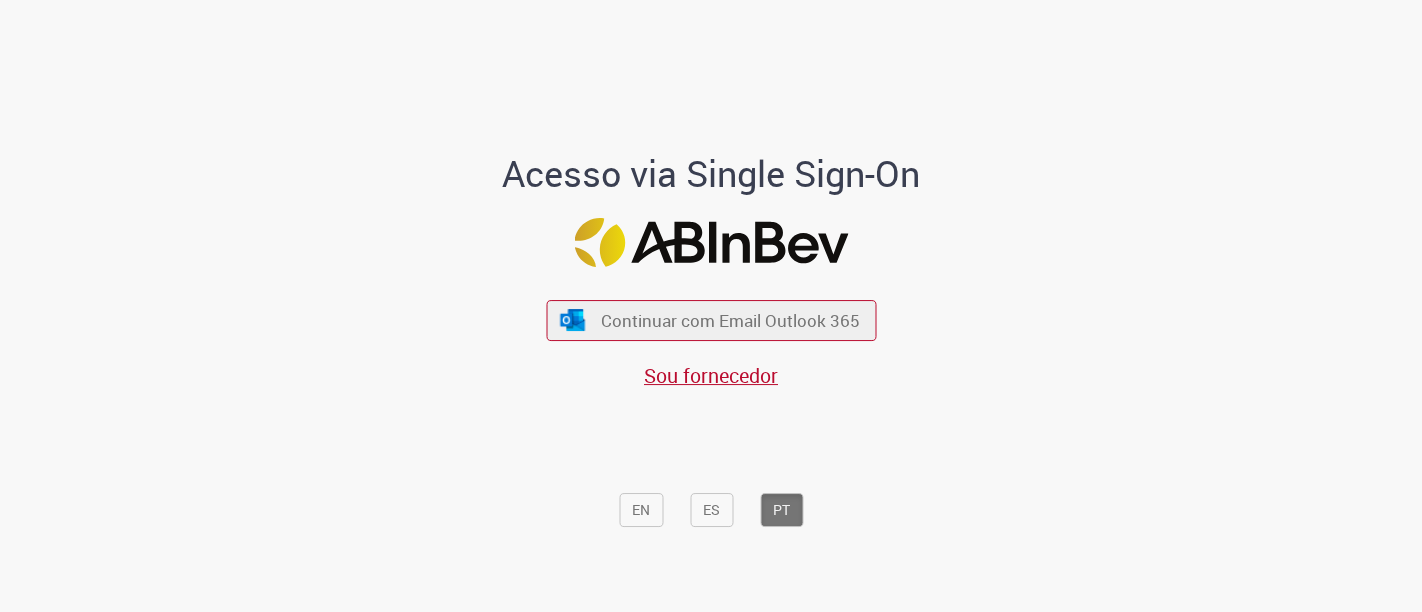 scroll, scrollTop: 0, scrollLeft: 0, axis: both 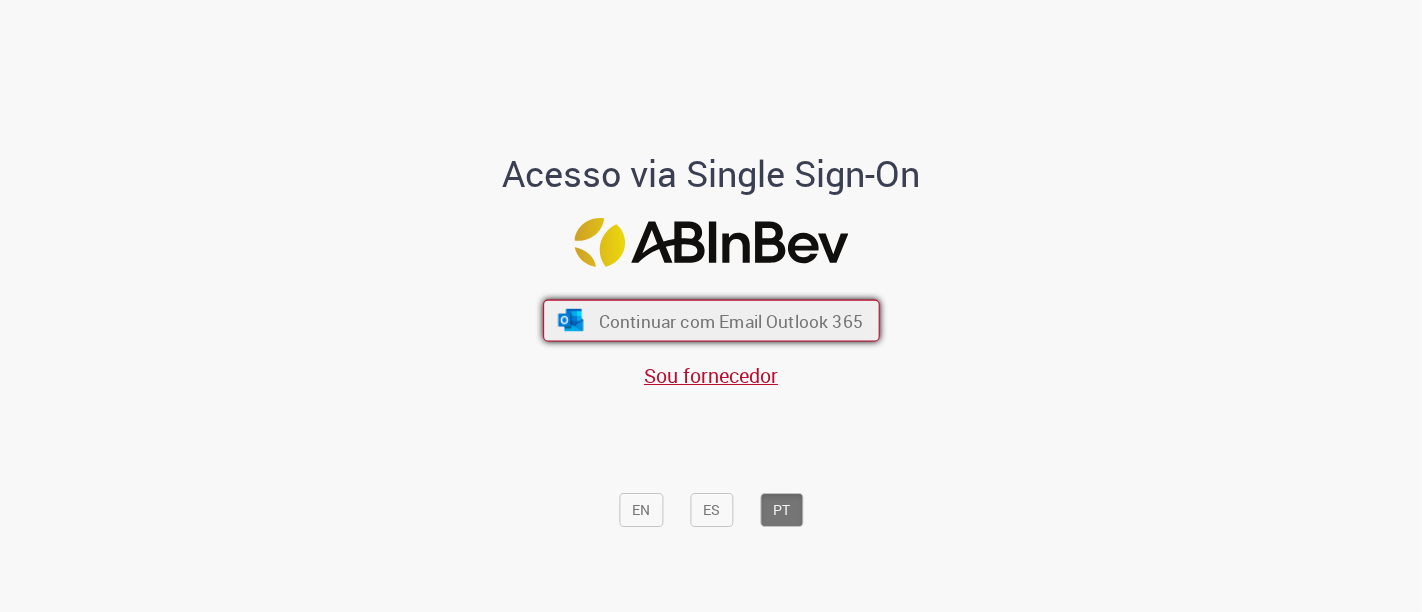 click on "Continuar com Email Outlook 365" at bounding box center (711, 321) 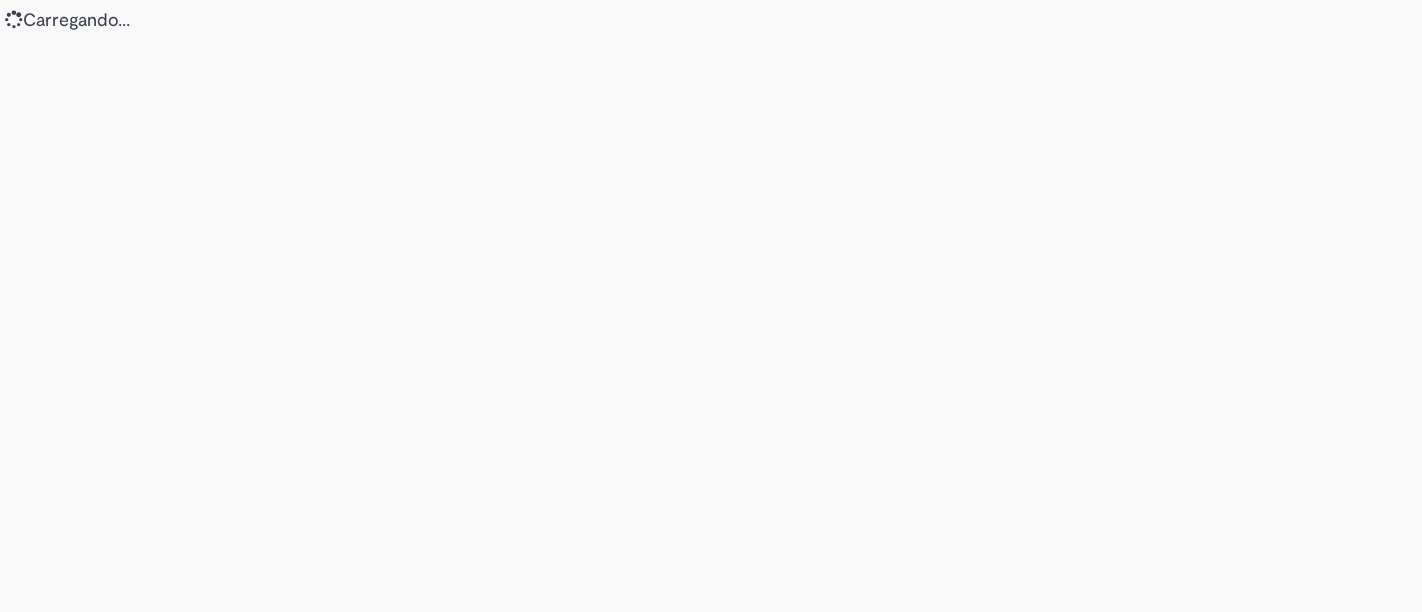 scroll, scrollTop: 0, scrollLeft: 0, axis: both 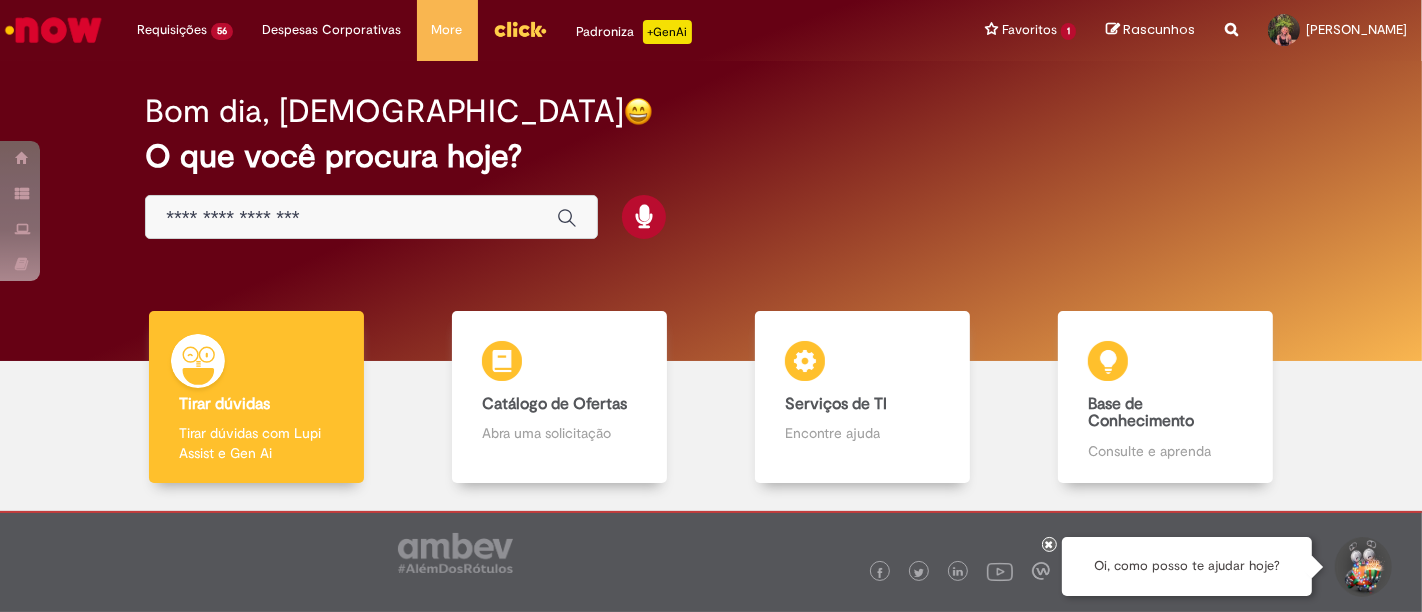 click at bounding box center (520, 29) 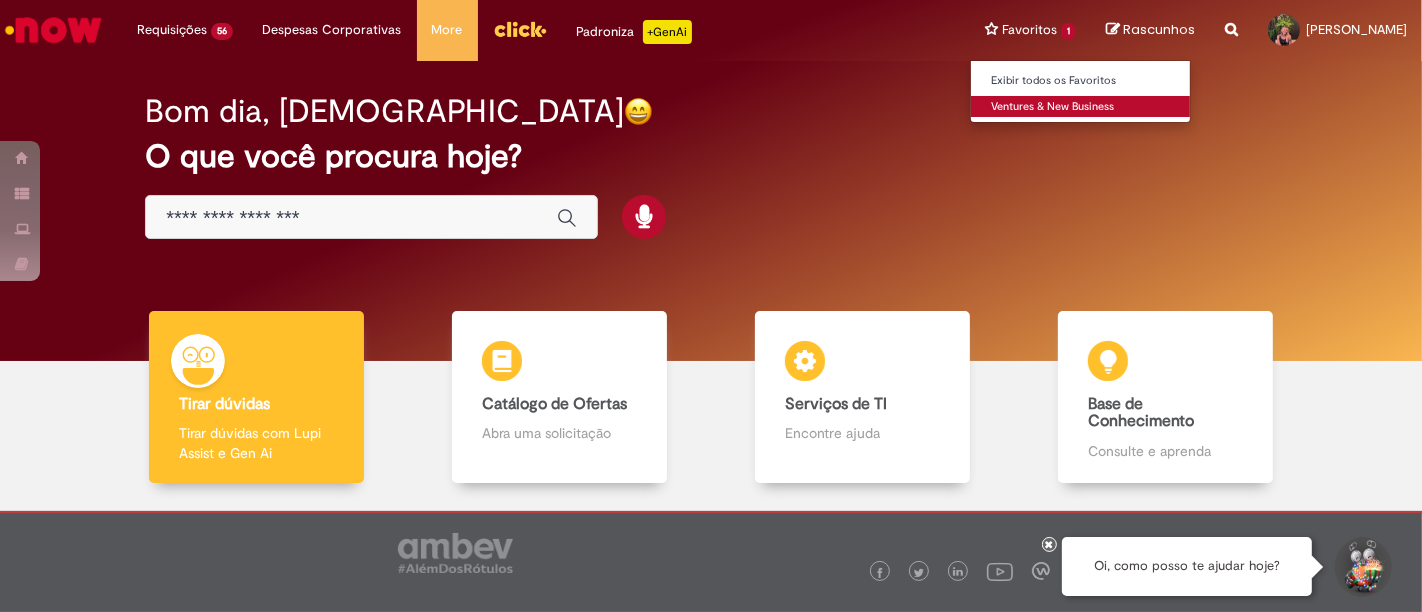 click on "Ventures & New Business" at bounding box center (1081, 107) 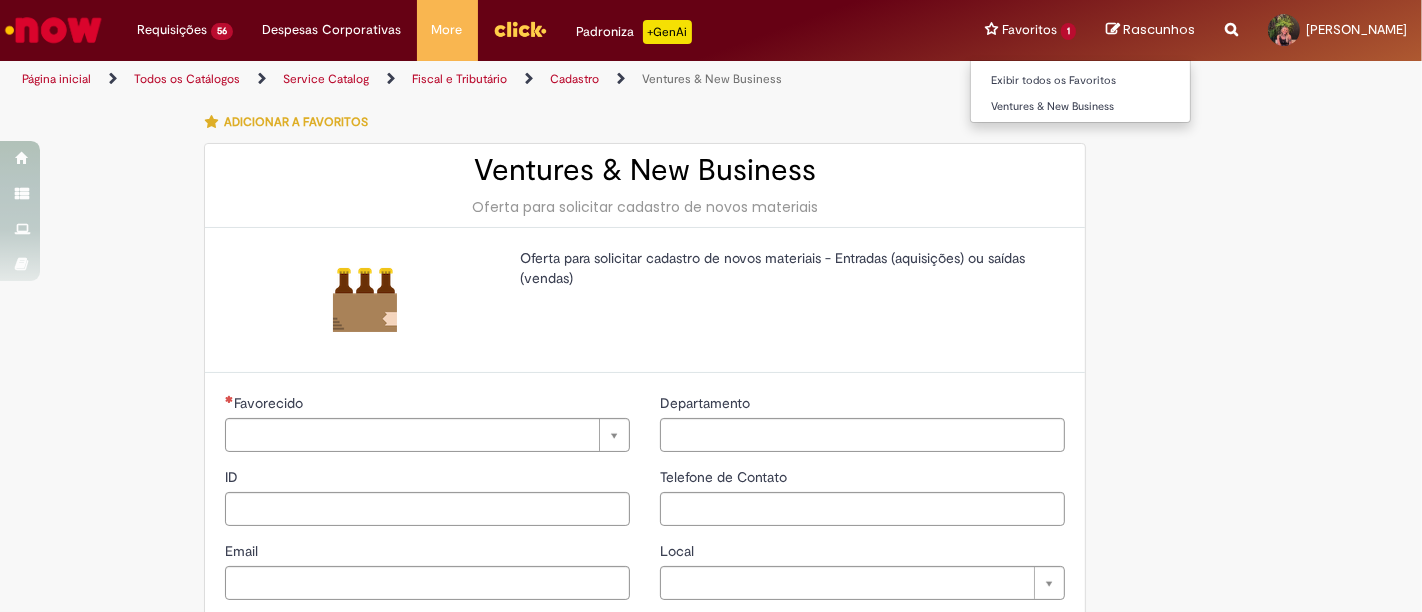 type on "********" 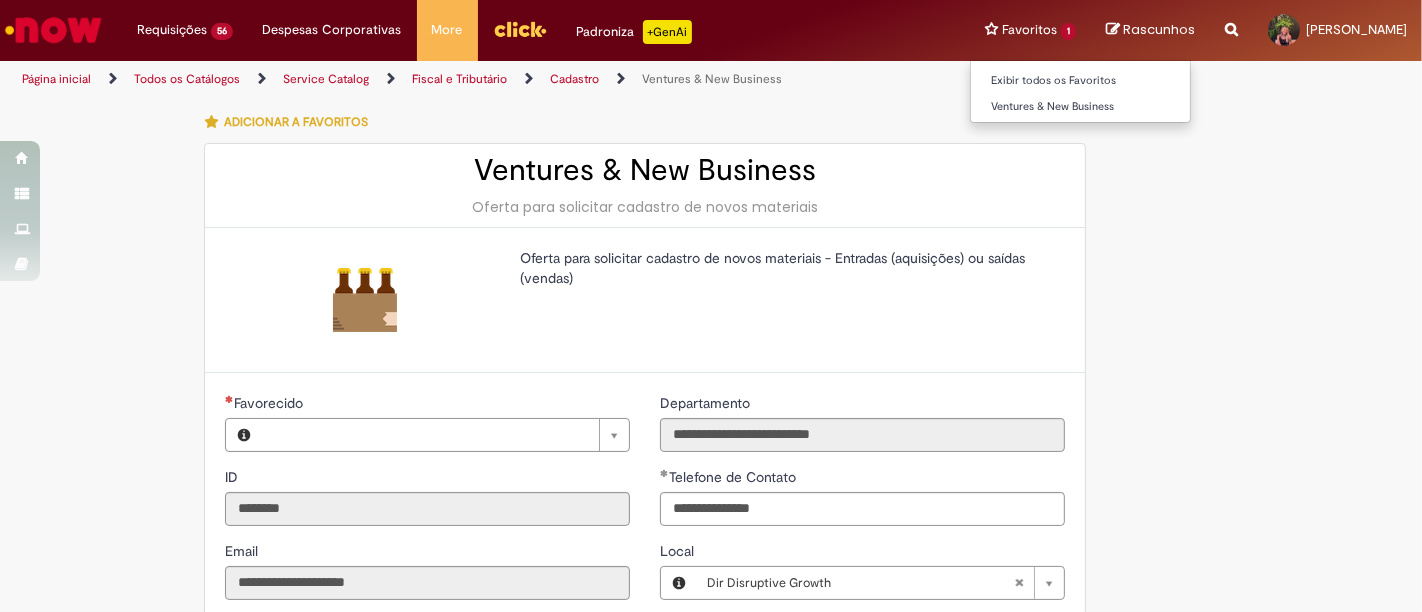 type on "**********" 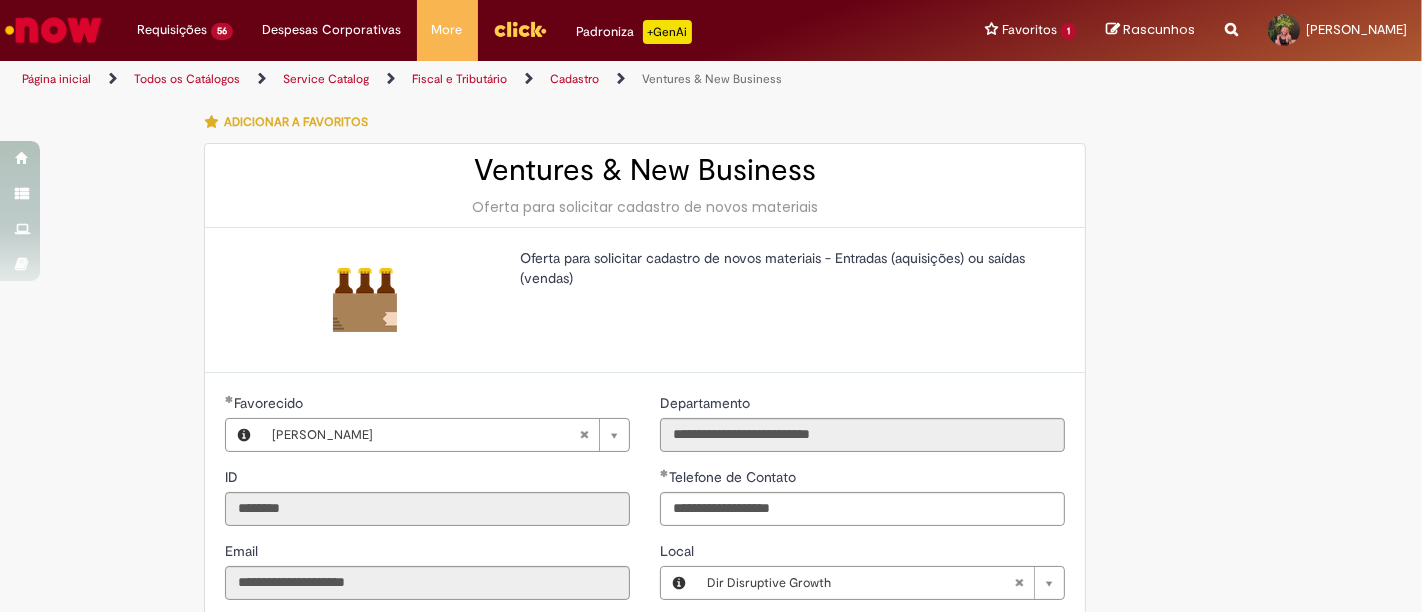 scroll, scrollTop: 333, scrollLeft: 0, axis: vertical 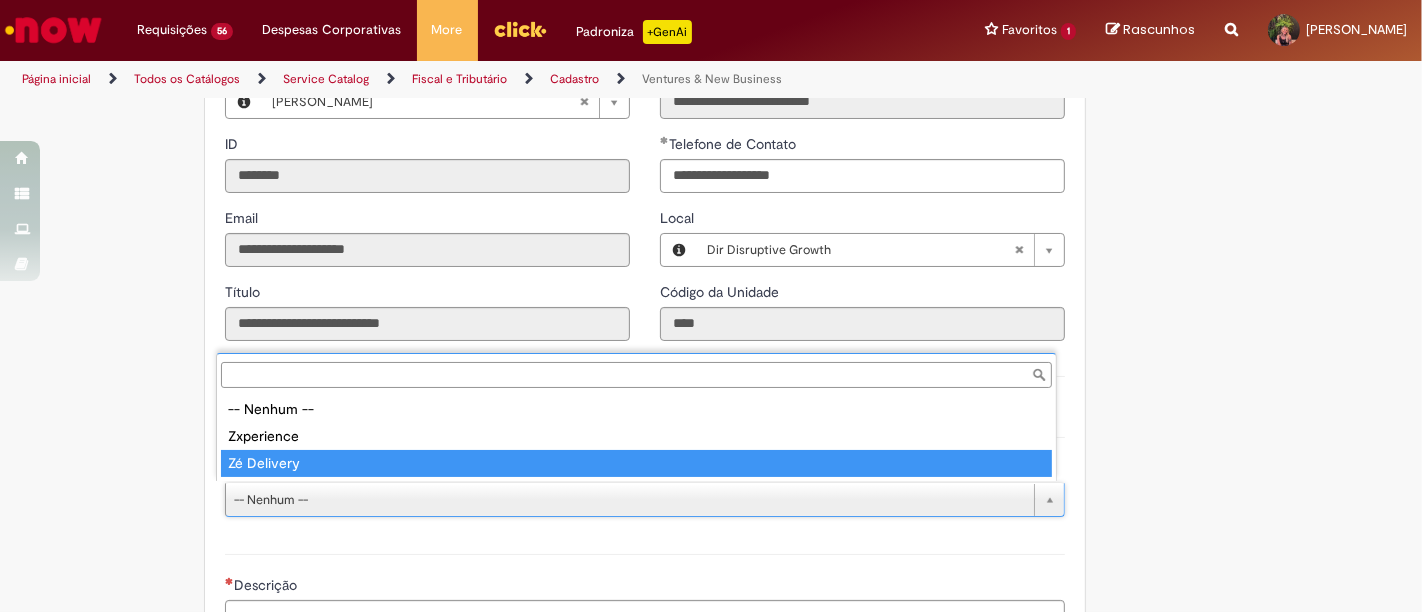 drag, startPoint x: 293, startPoint y: 464, endPoint x: 403, endPoint y: 305, distance: 193.34166 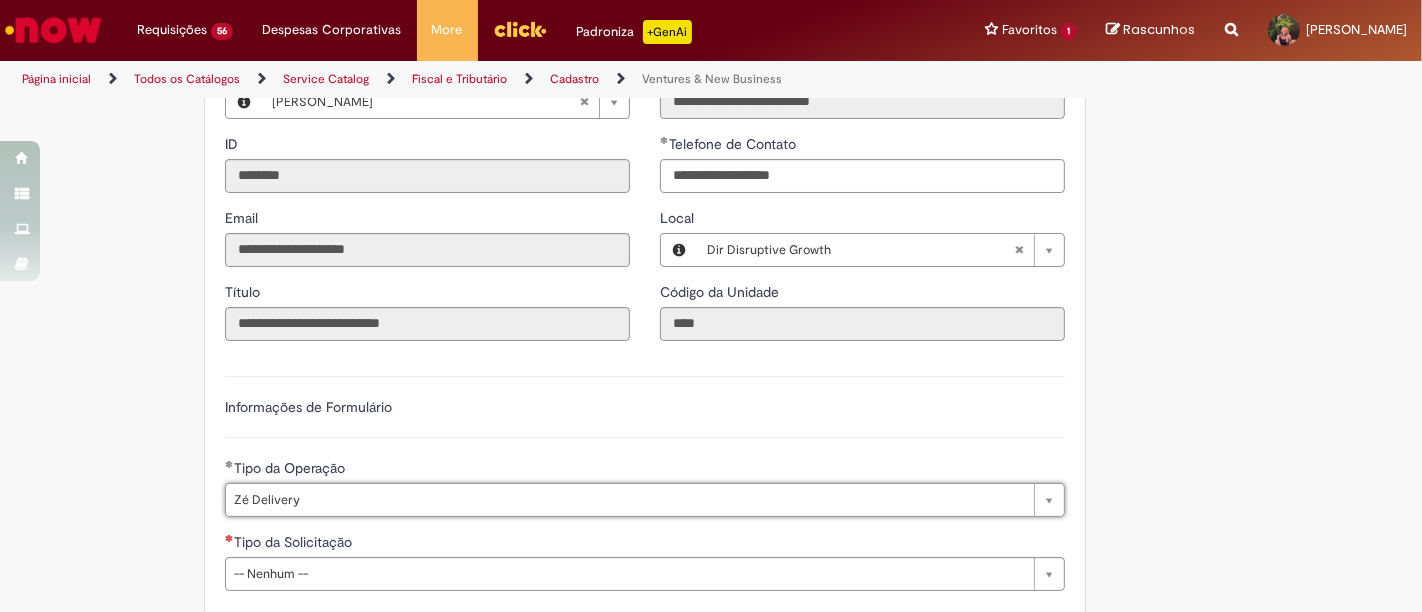 scroll, scrollTop: 666, scrollLeft: 0, axis: vertical 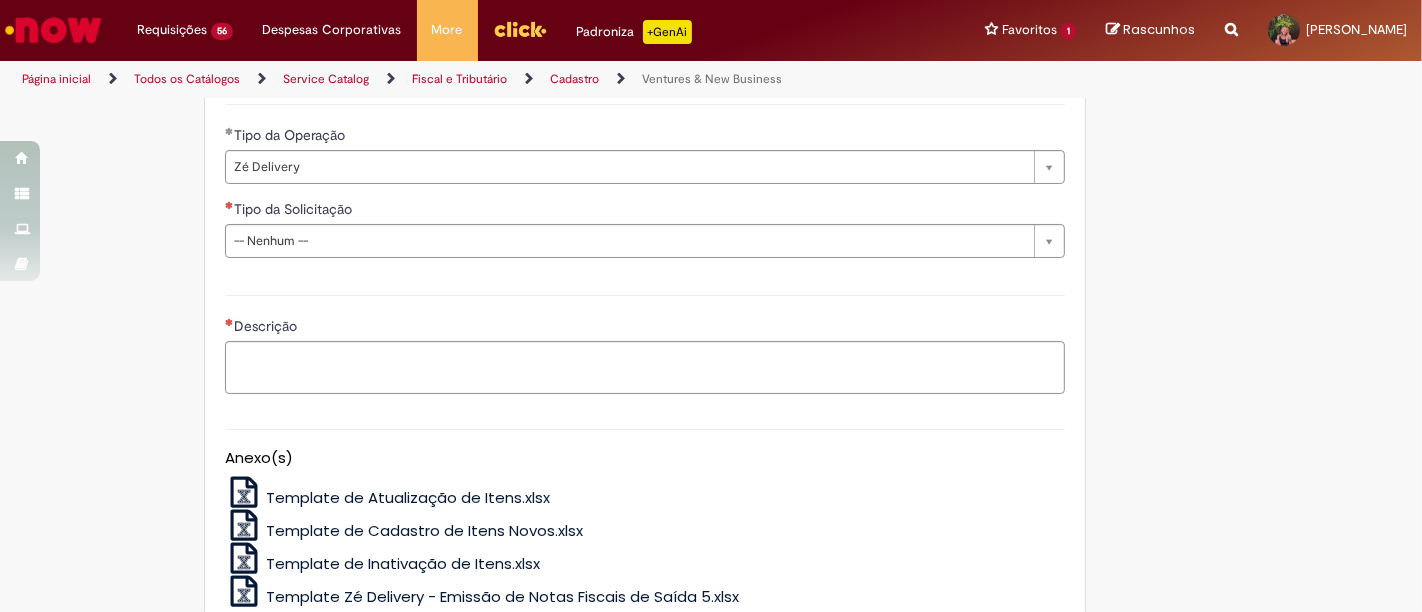 click on "**********" at bounding box center (645, 148) 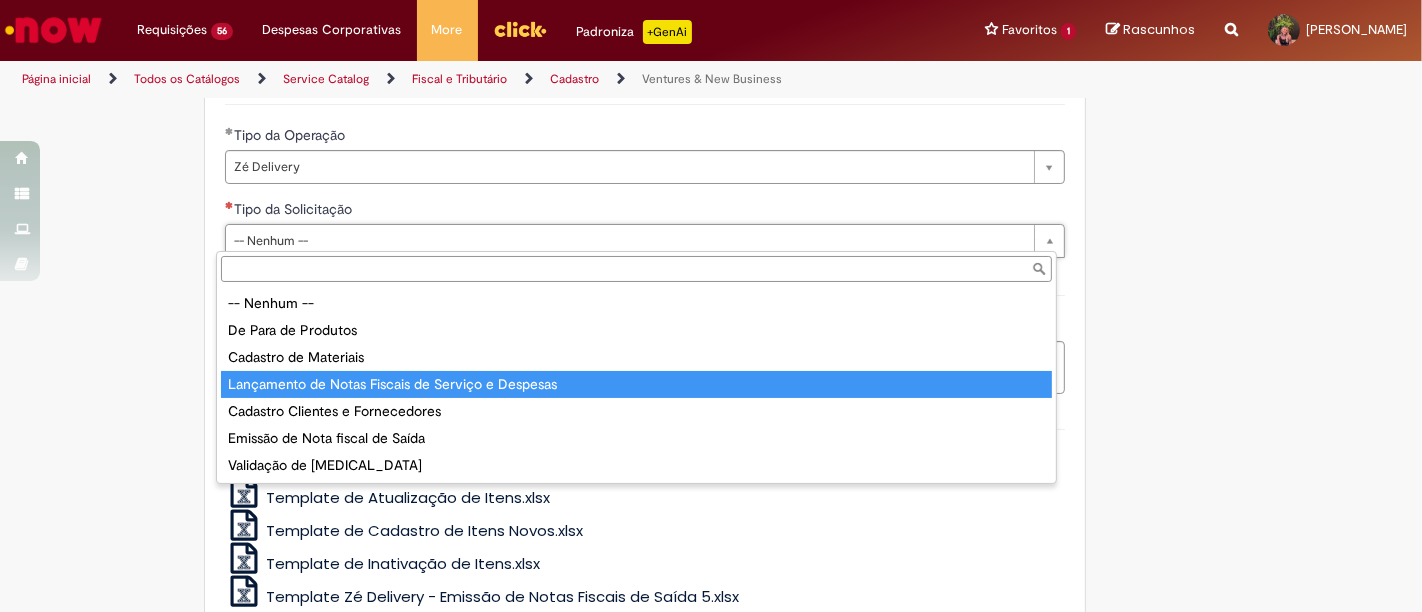 type on "**********" 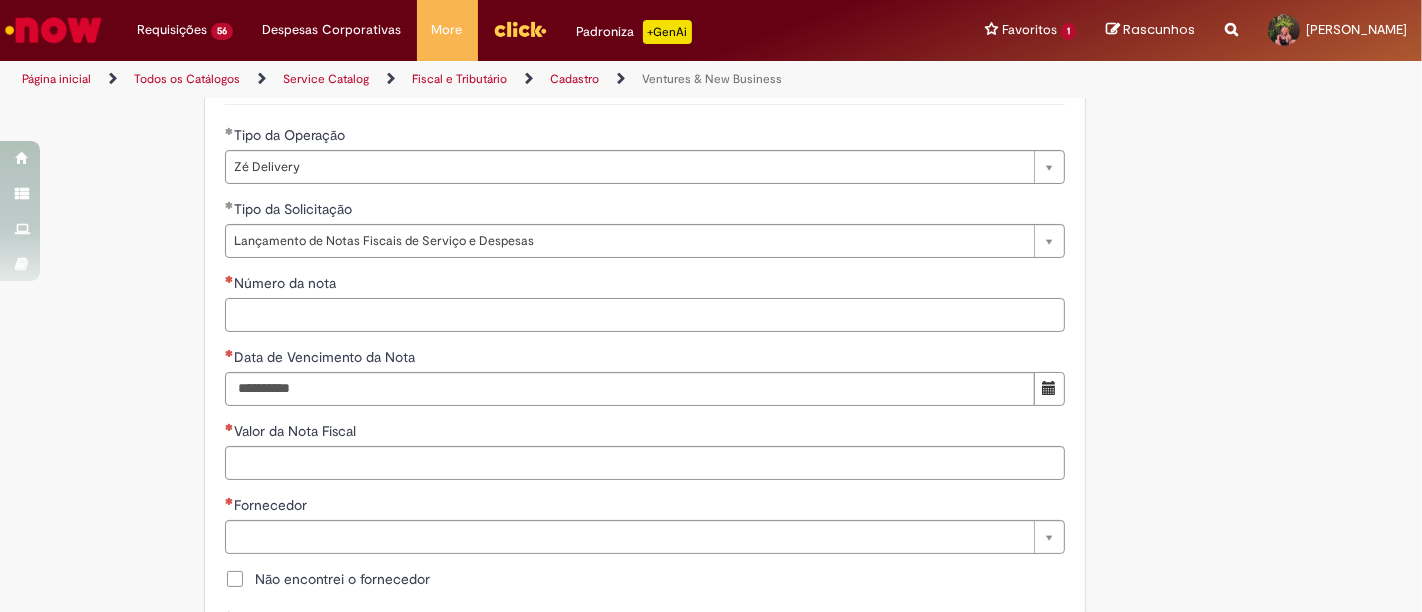 click on "Número da nota" at bounding box center (645, 315) 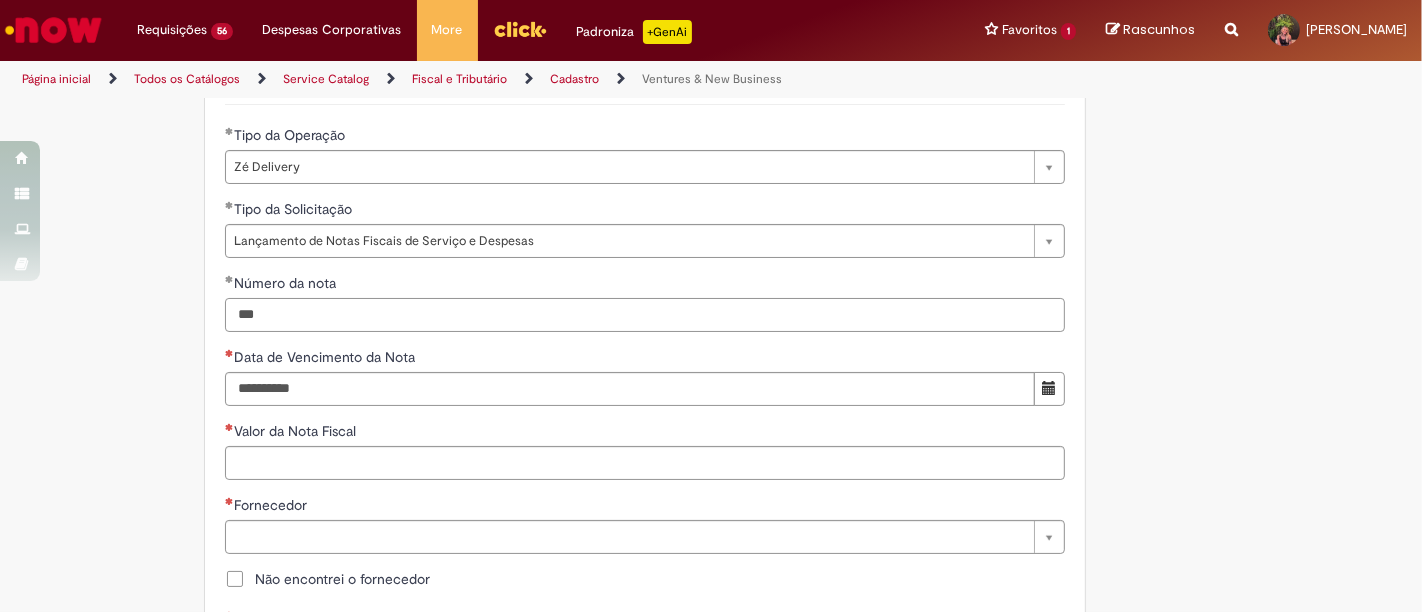 type on "***" 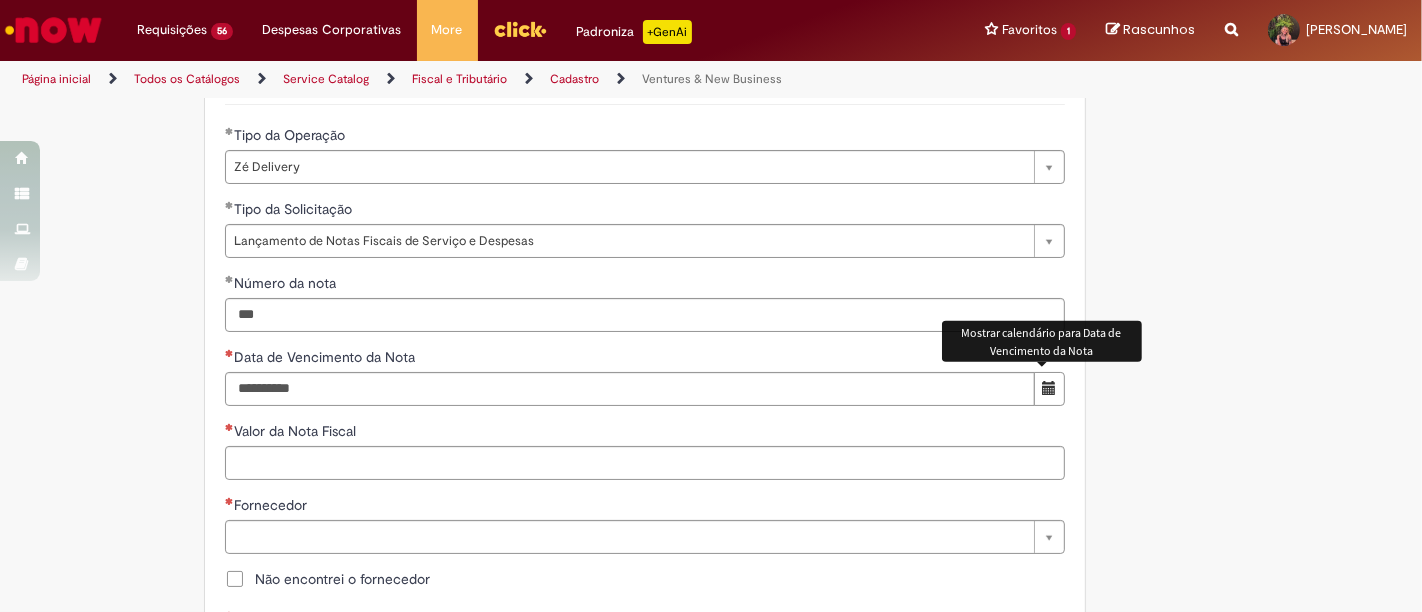 click at bounding box center (1049, 389) 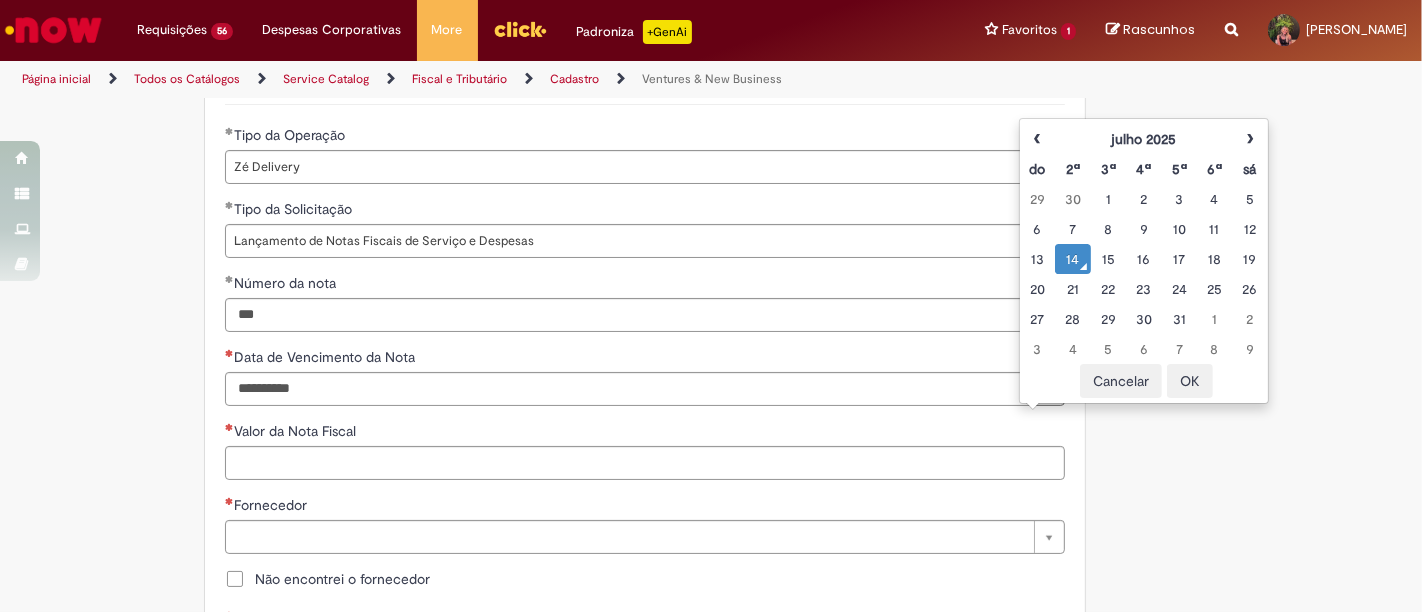 drag, startPoint x: 1071, startPoint y: 319, endPoint x: 629, endPoint y: 381, distance: 446.32724 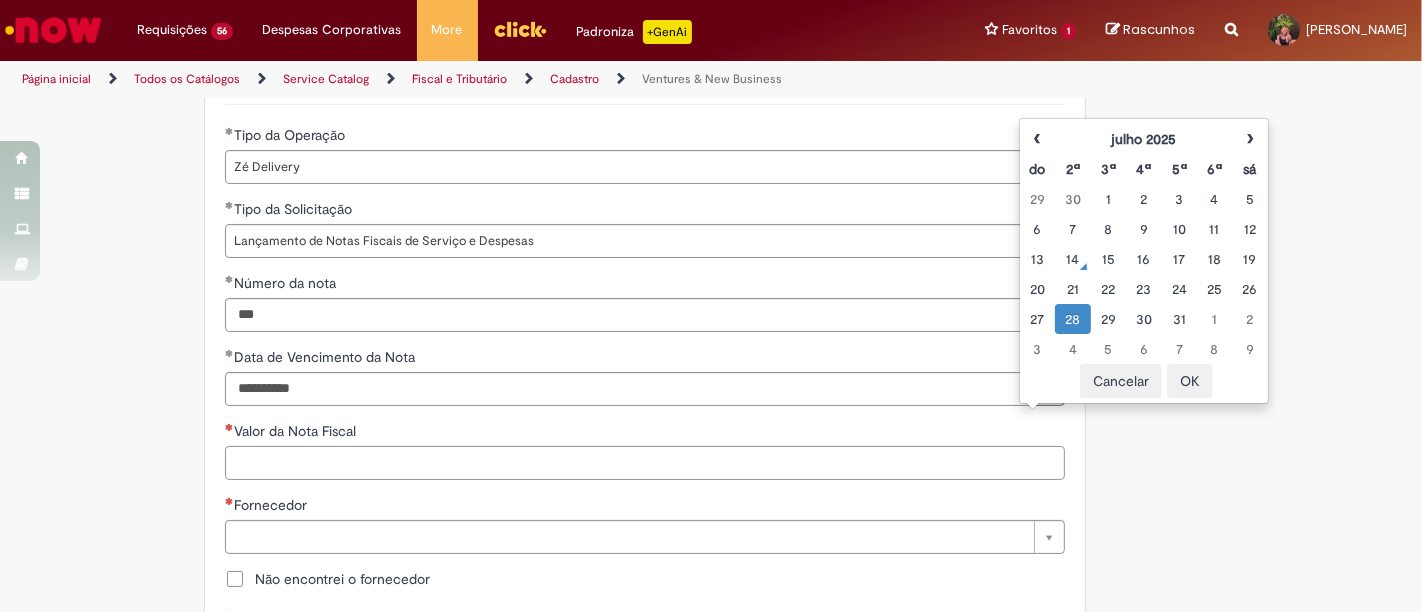 click on "Valor da Nota Fiscal" at bounding box center (645, 463) 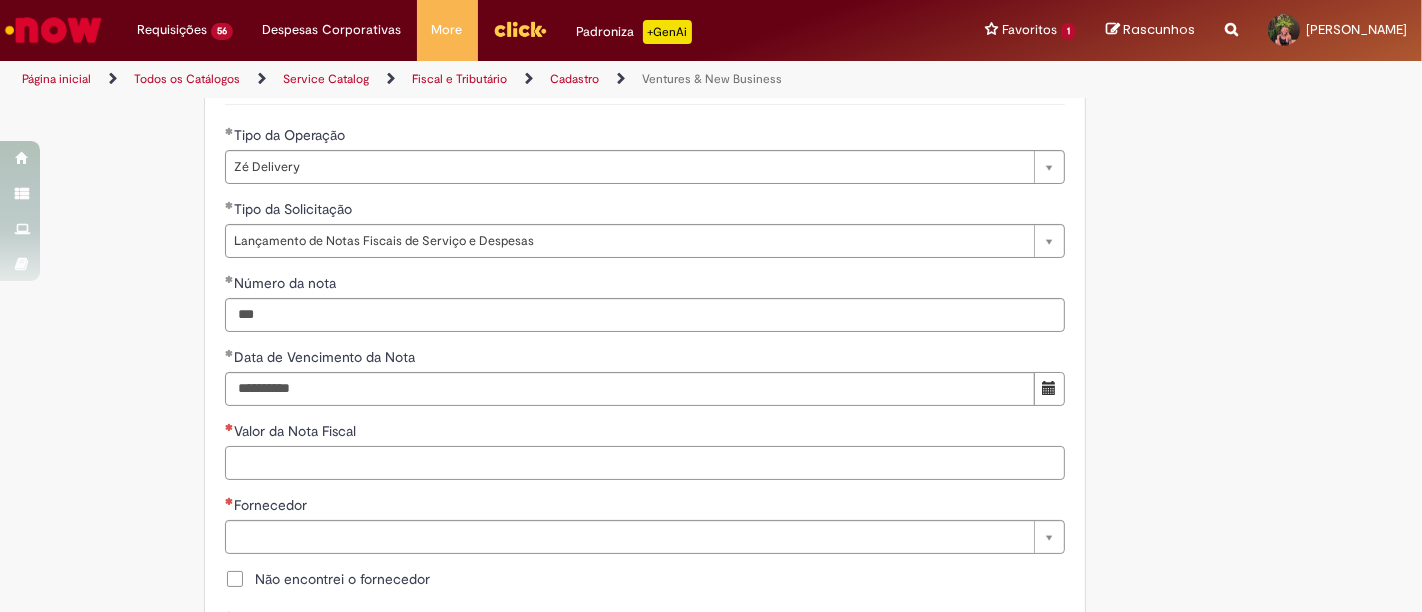 paste on "********" 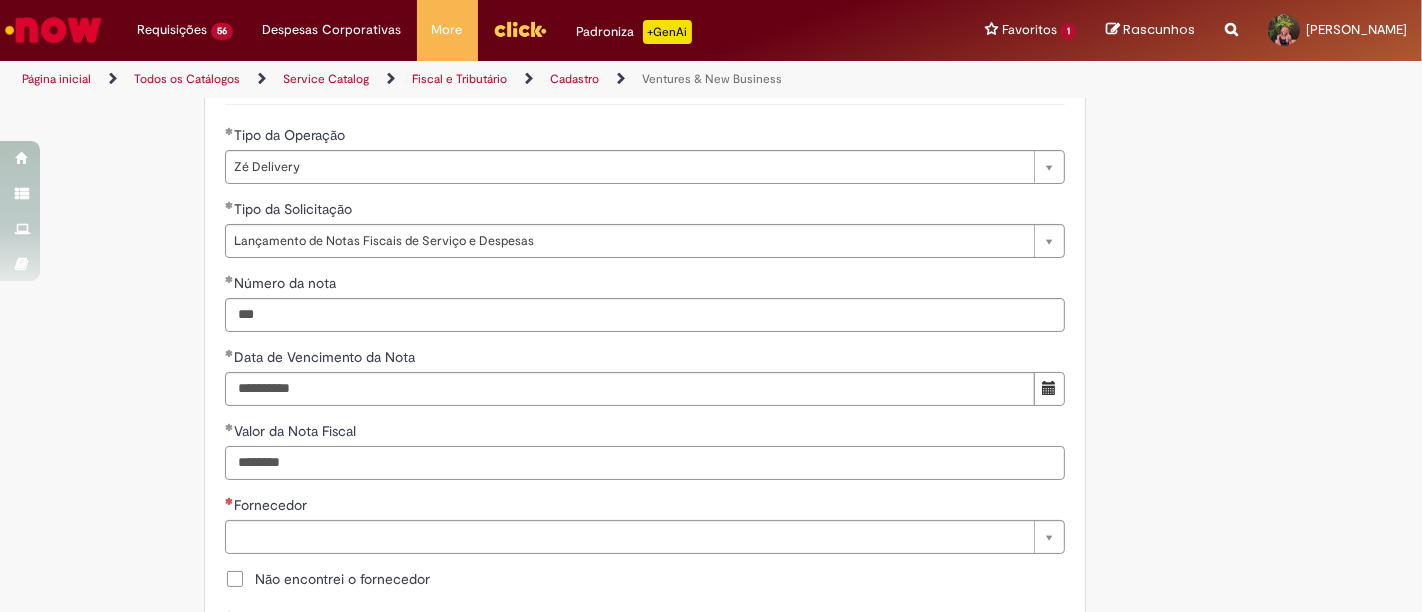 click on "********" at bounding box center [645, 463] 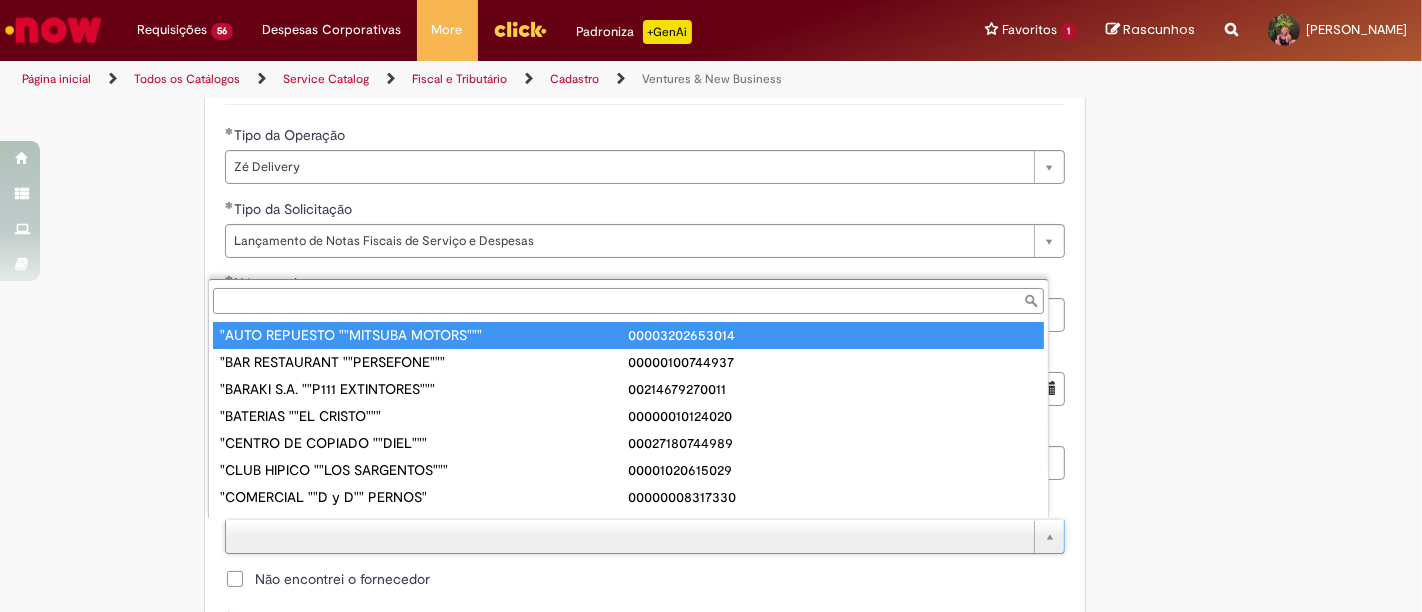 type on "*" 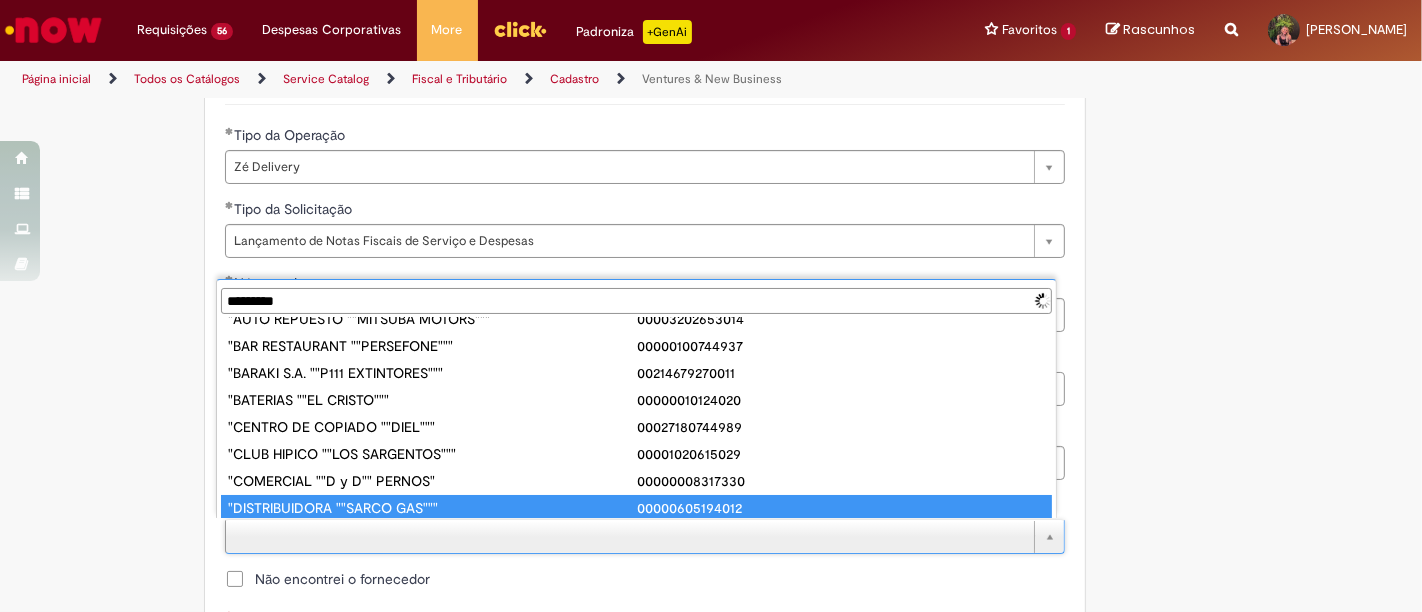 scroll, scrollTop: 0, scrollLeft: 0, axis: both 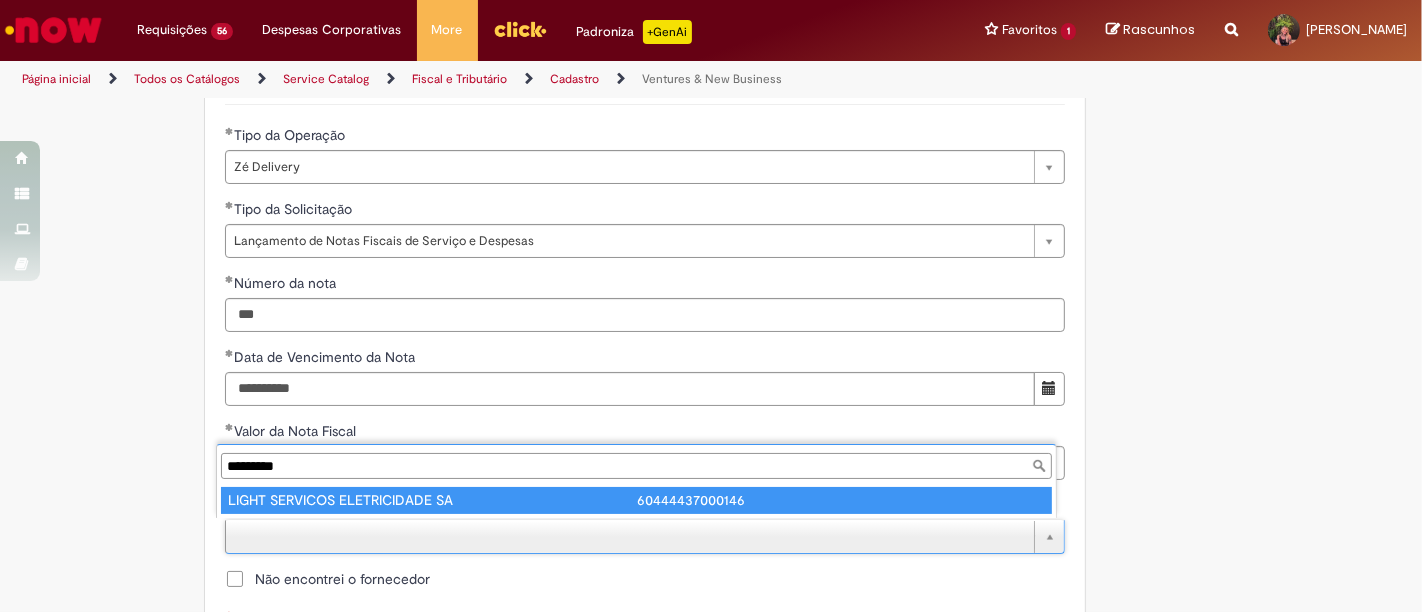 type on "*********" 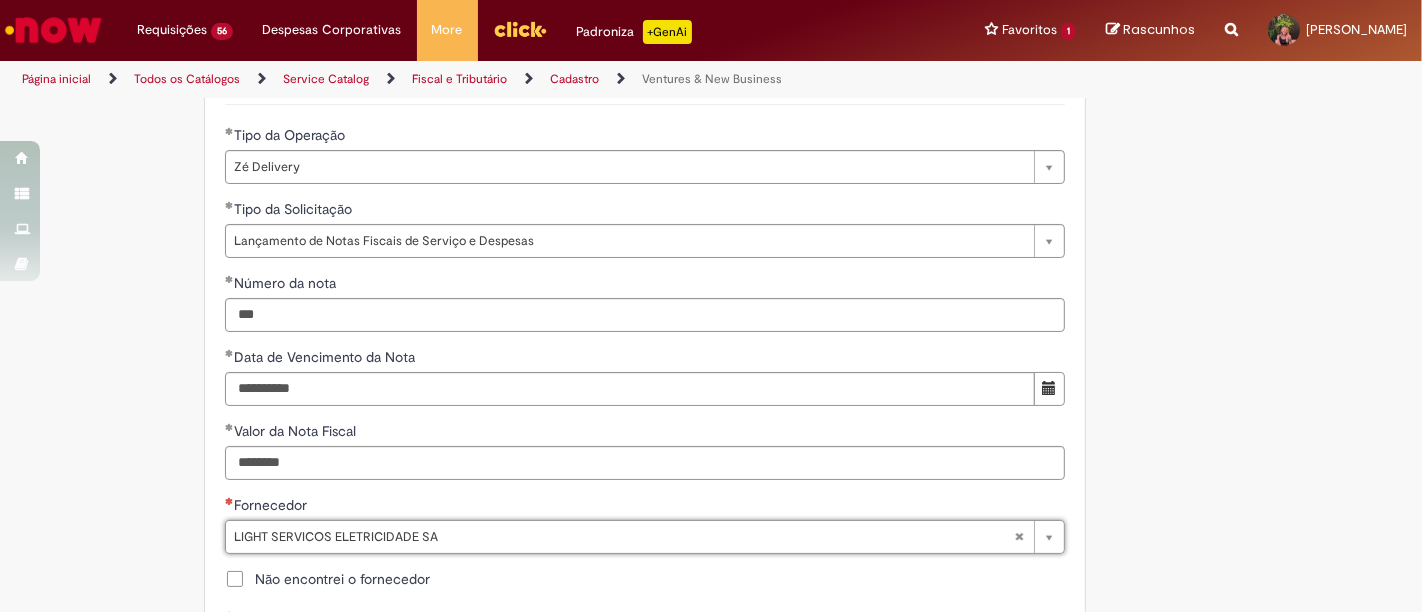 type on "**********" 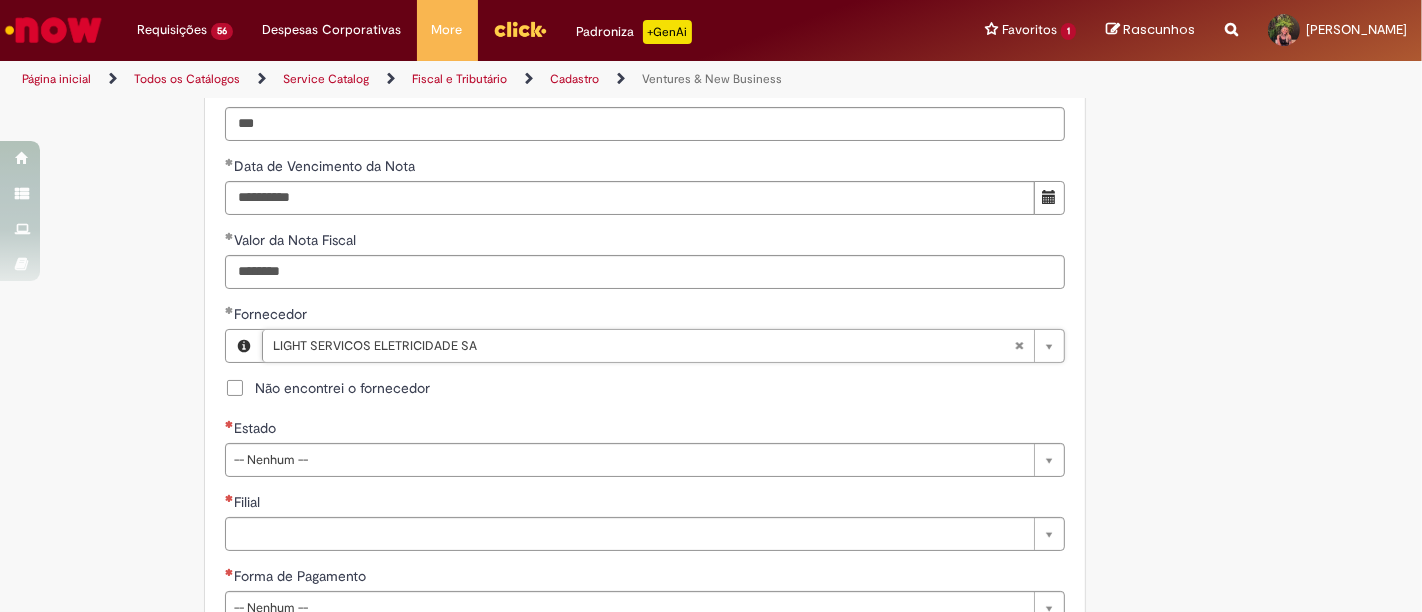 scroll, scrollTop: 888, scrollLeft: 0, axis: vertical 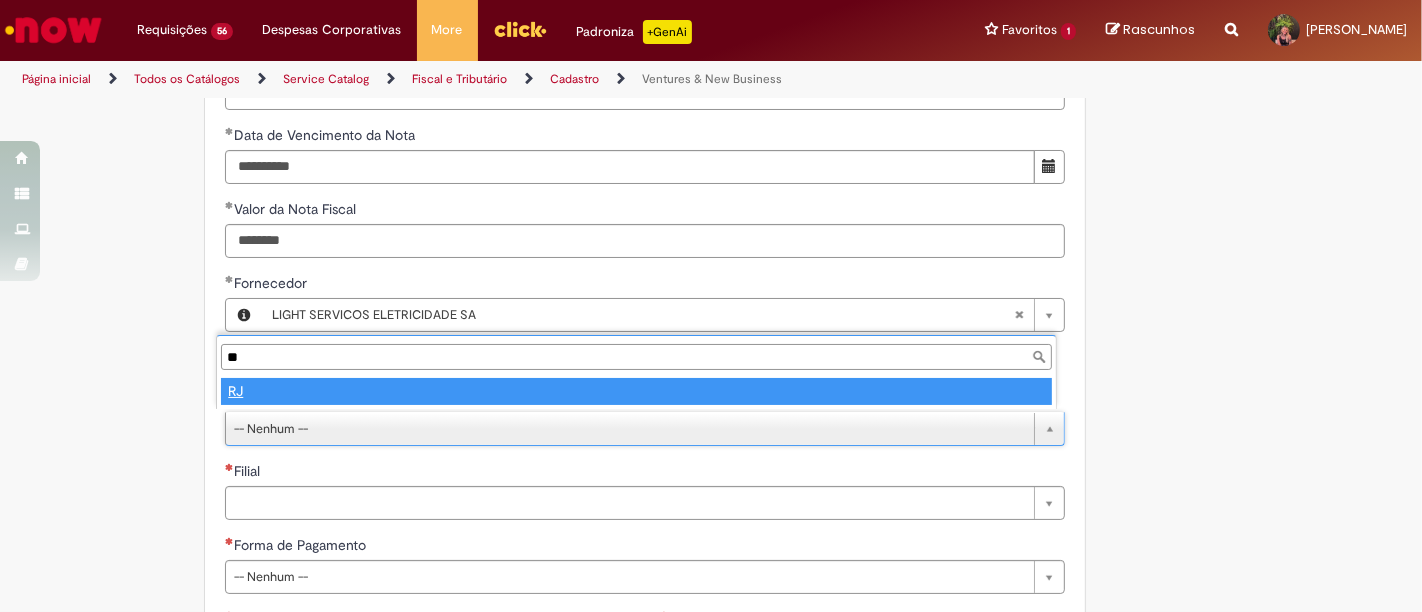 type on "**" 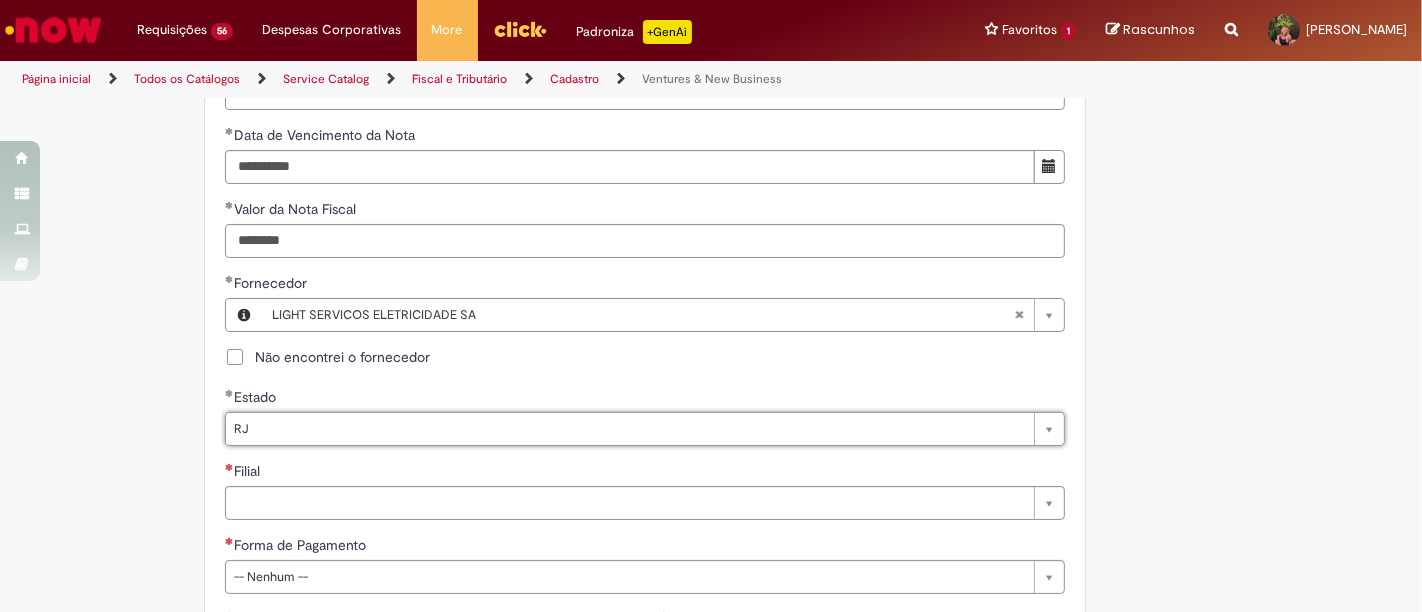 select 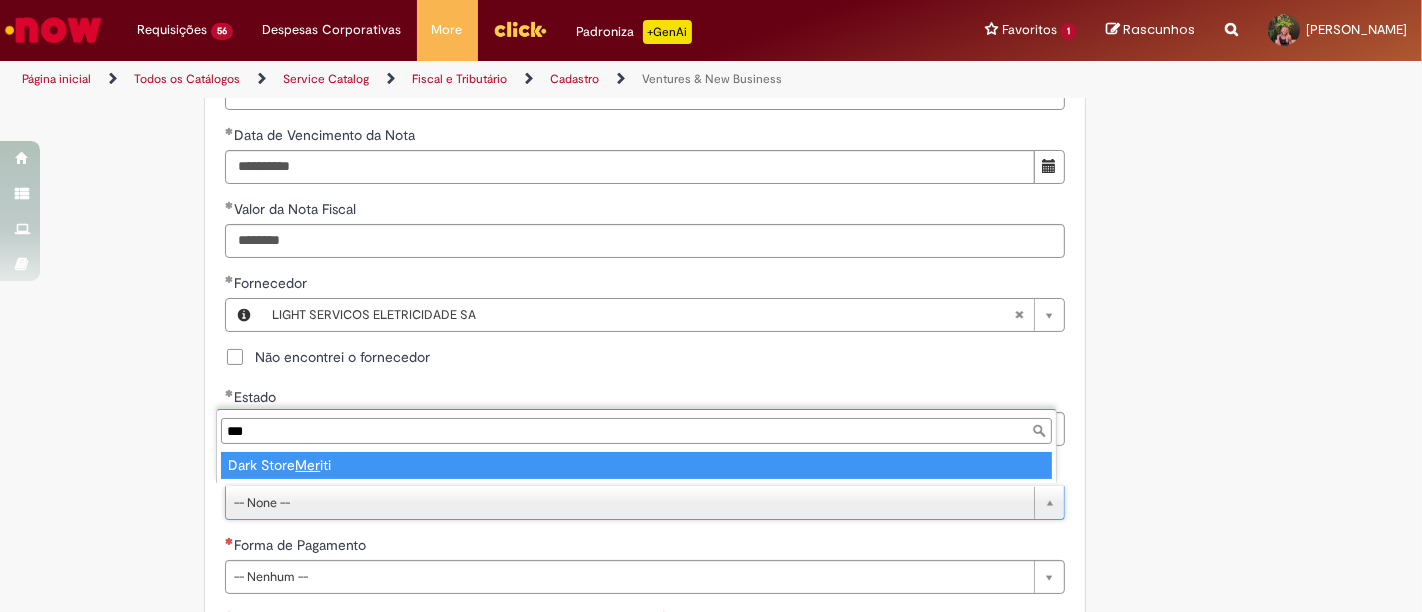 type on "***" 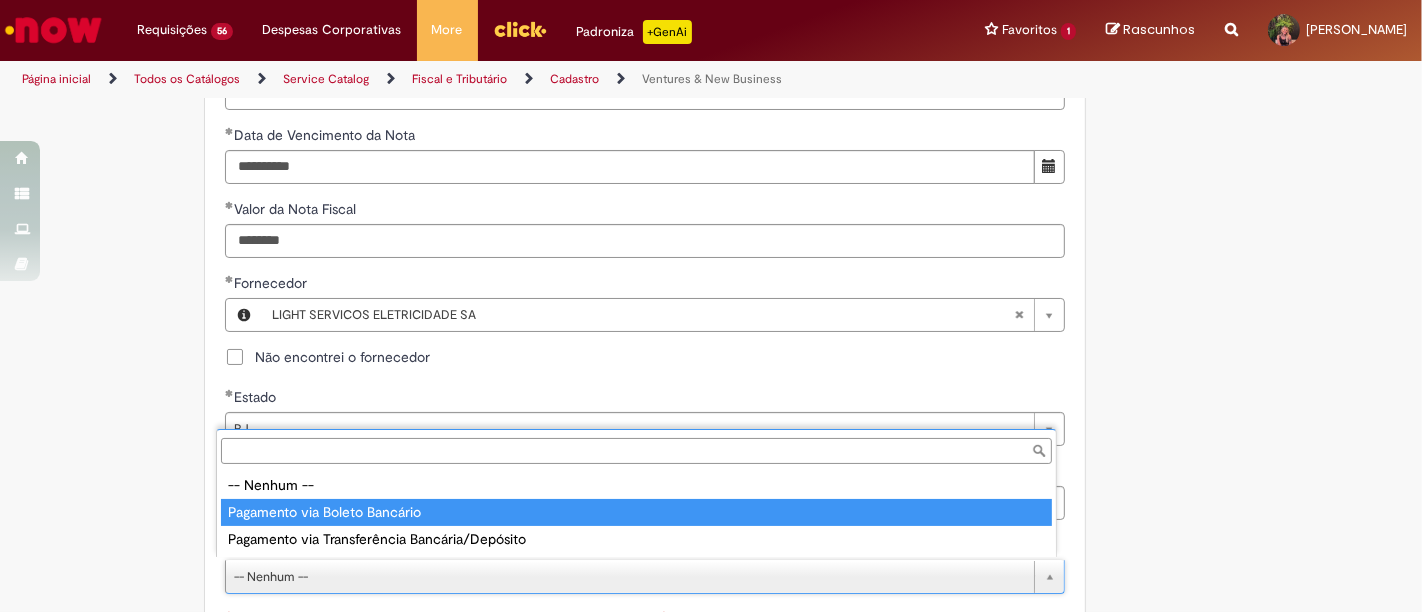 type on "**********" 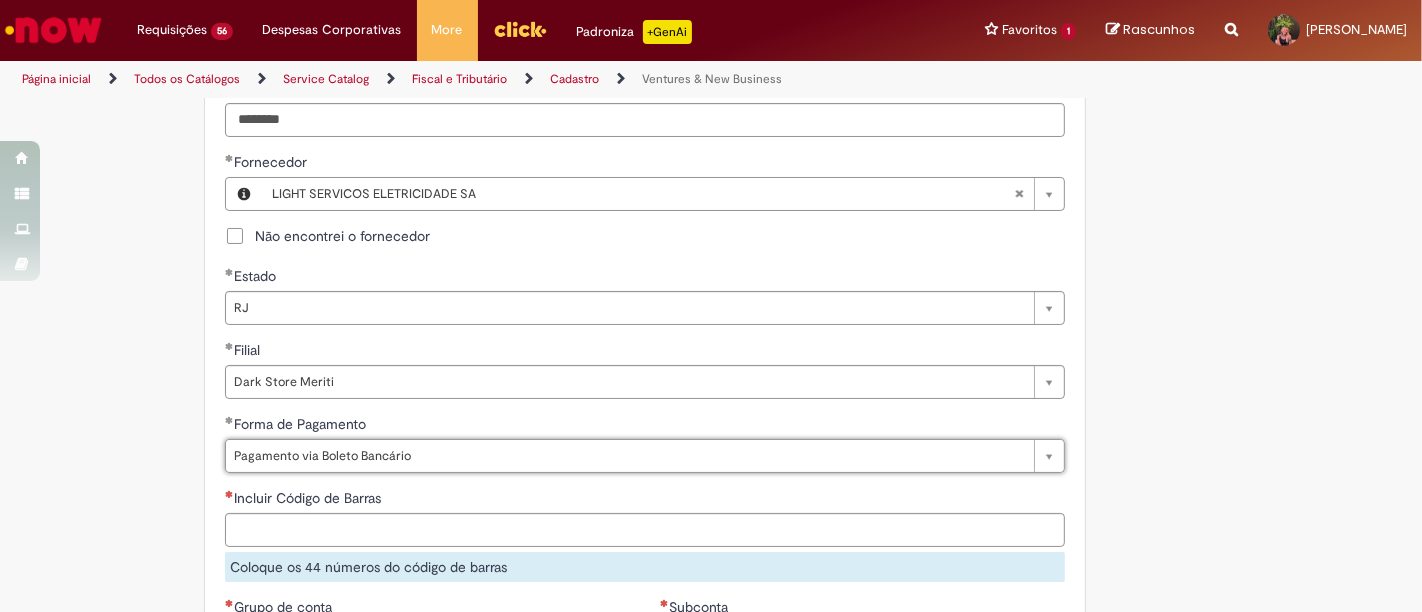 scroll, scrollTop: 1111, scrollLeft: 0, axis: vertical 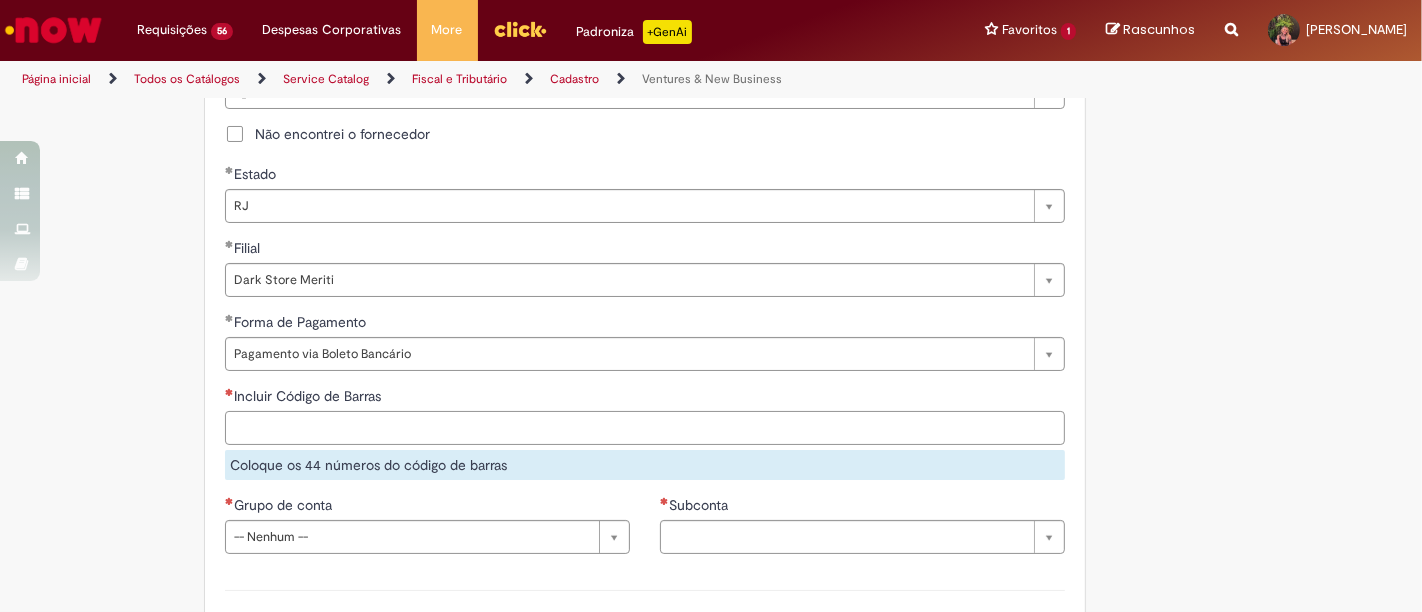 click on "Incluir Código de Barras" at bounding box center (645, 428) 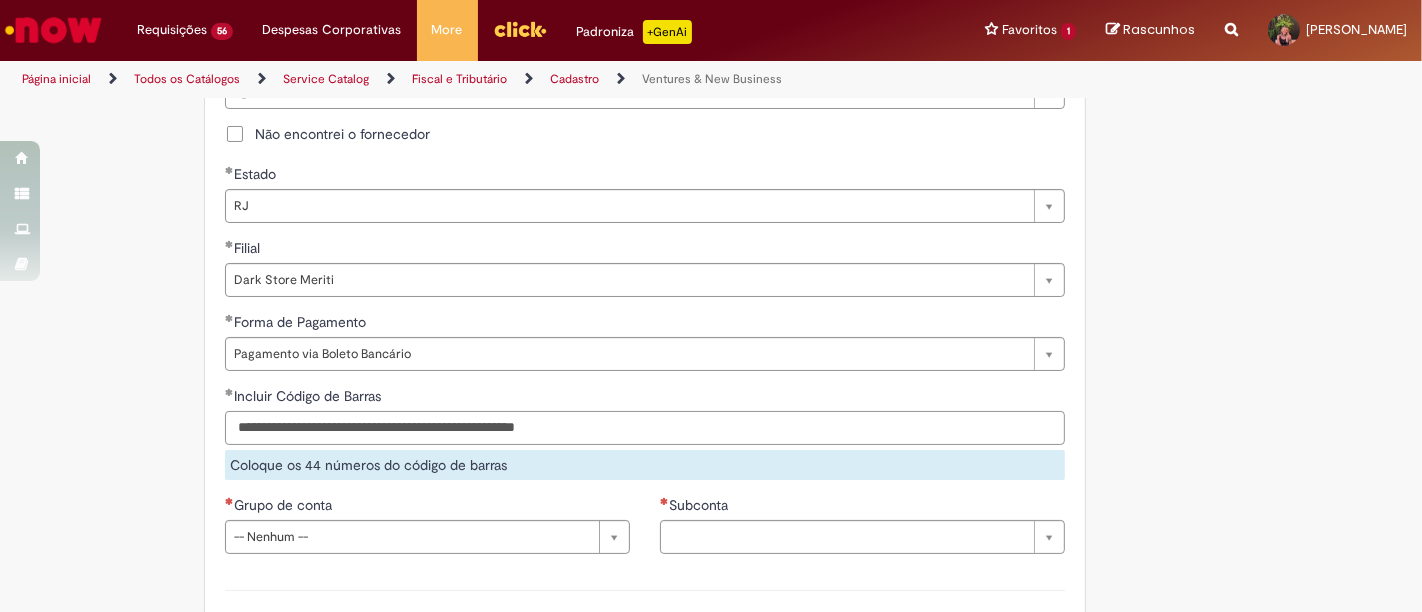 type on "**********" 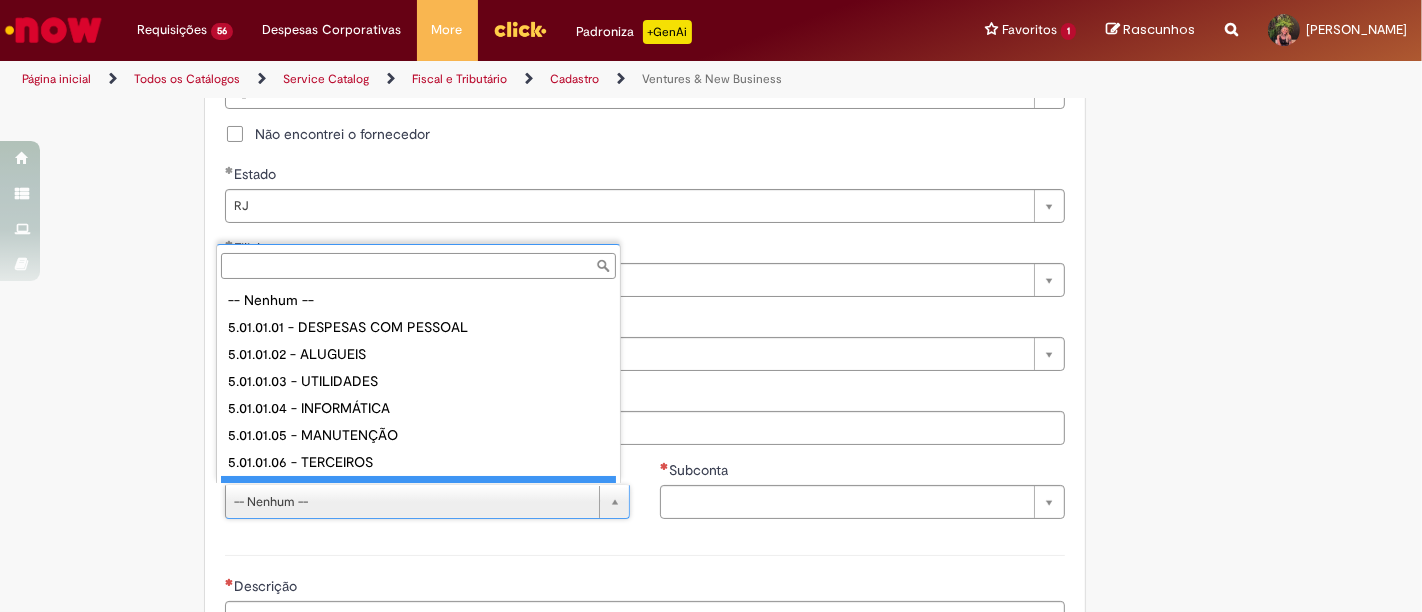 scroll, scrollTop: 16, scrollLeft: 0, axis: vertical 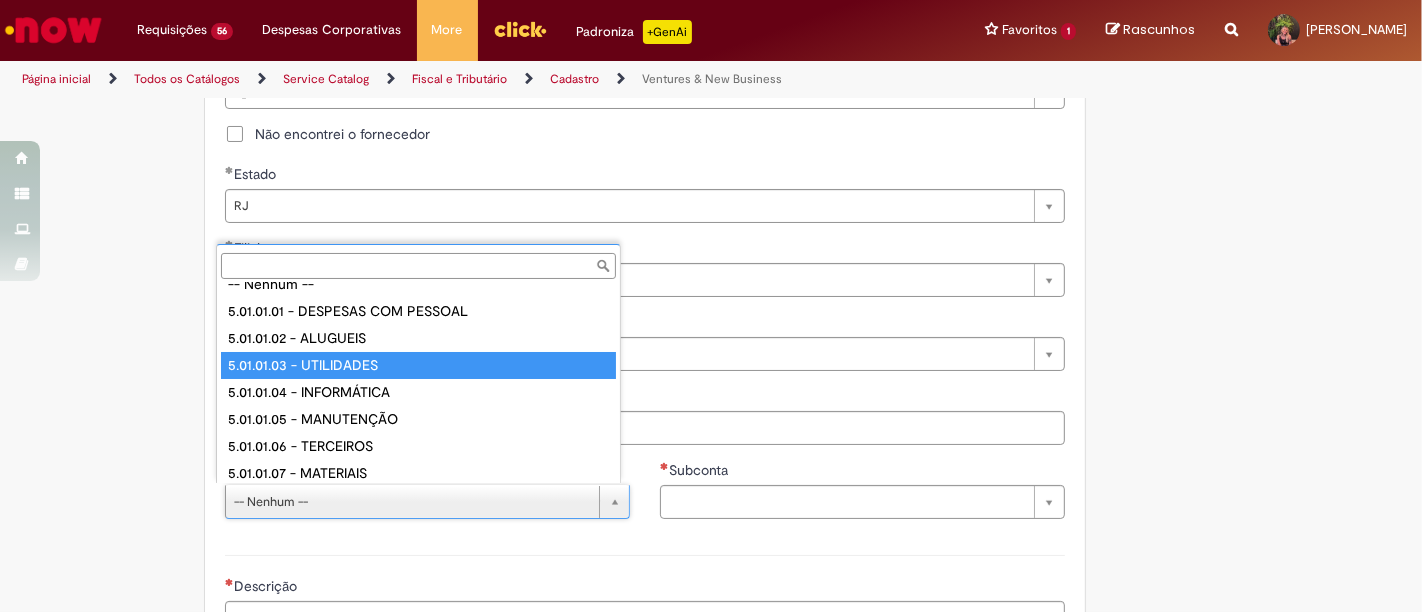 type on "**********" 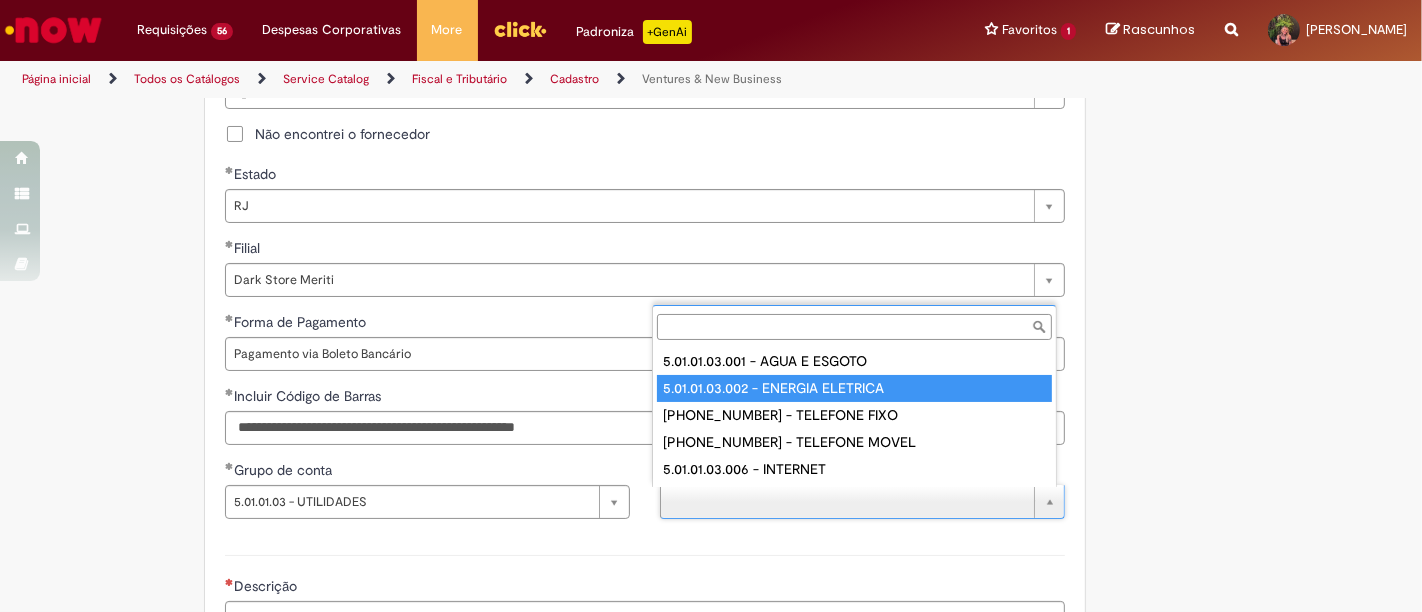 drag, startPoint x: 799, startPoint y: 388, endPoint x: 546, endPoint y: 356, distance: 255.01569 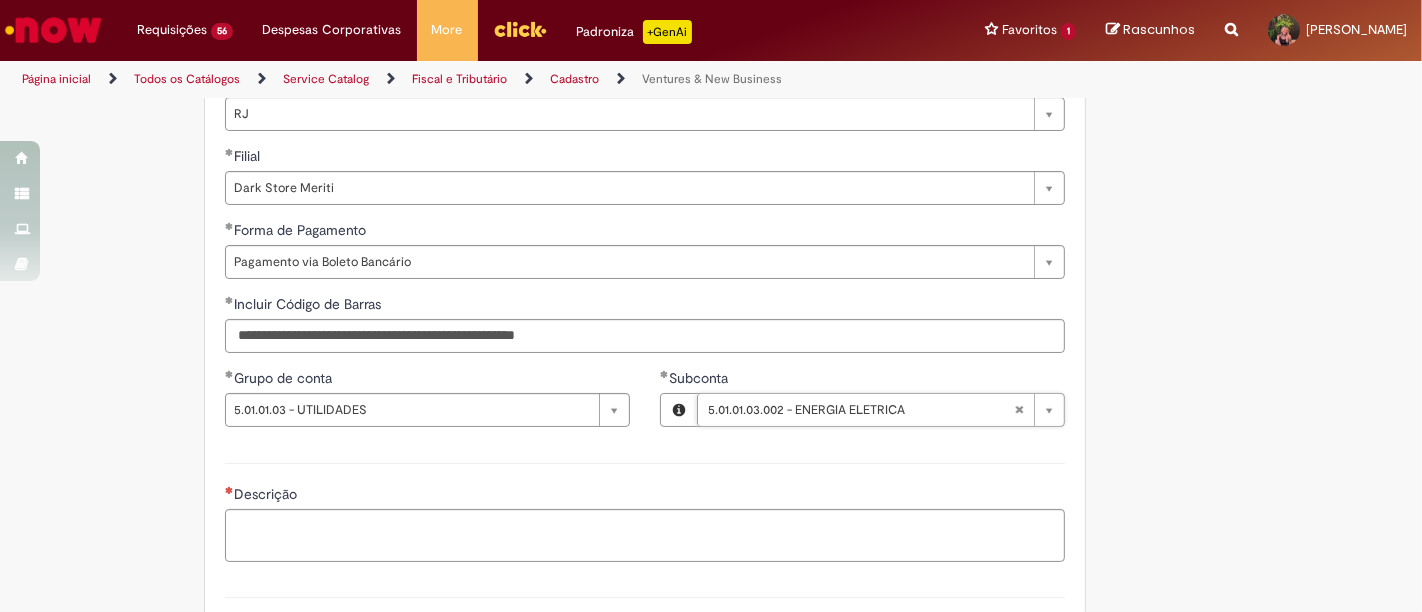 scroll, scrollTop: 1333, scrollLeft: 0, axis: vertical 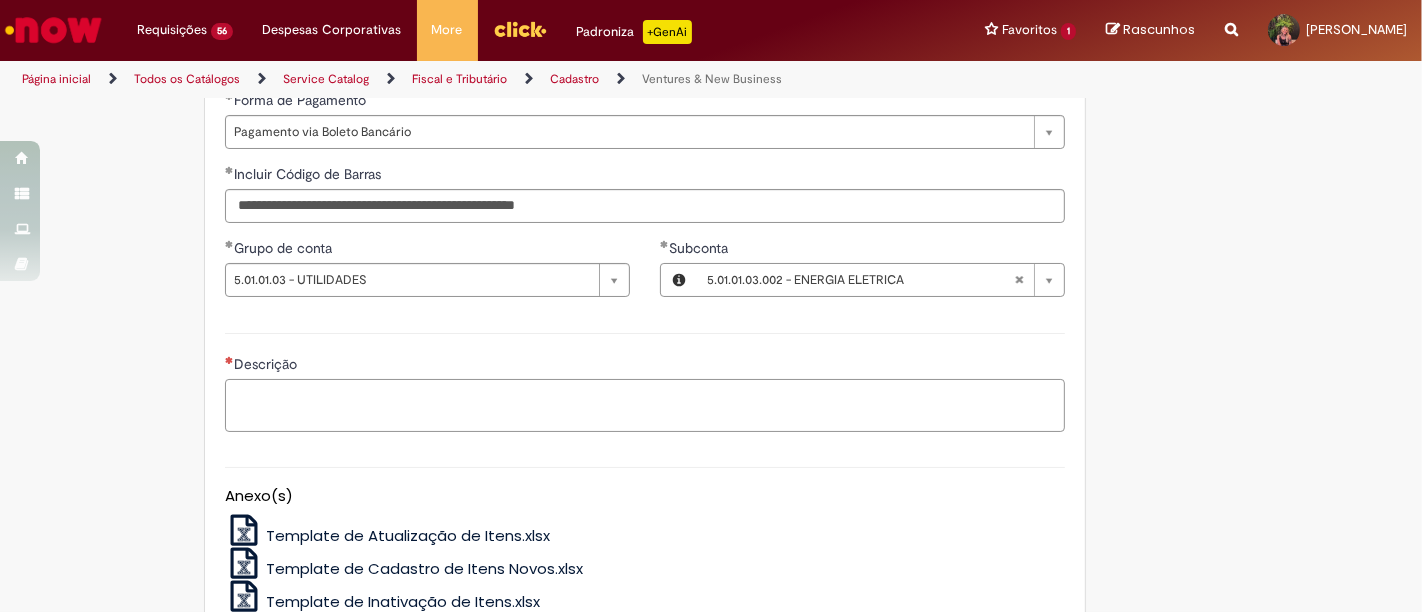 click on "Descrição" at bounding box center (645, 405) 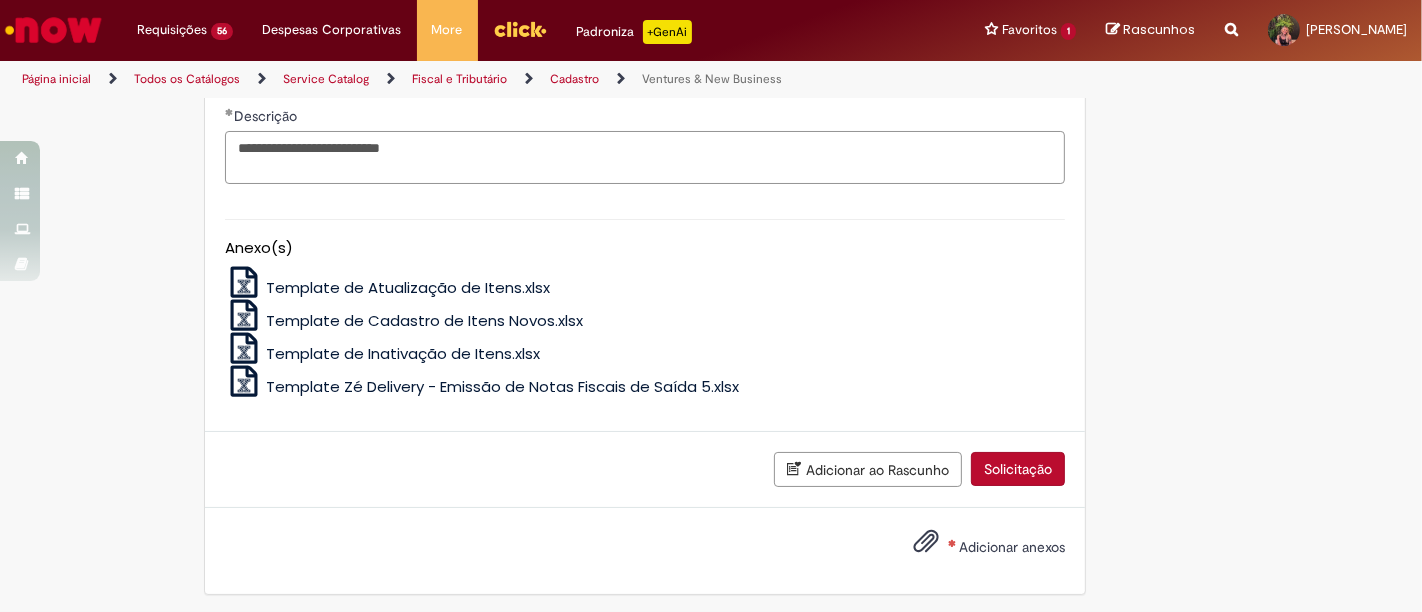 scroll, scrollTop: 1583, scrollLeft: 0, axis: vertical 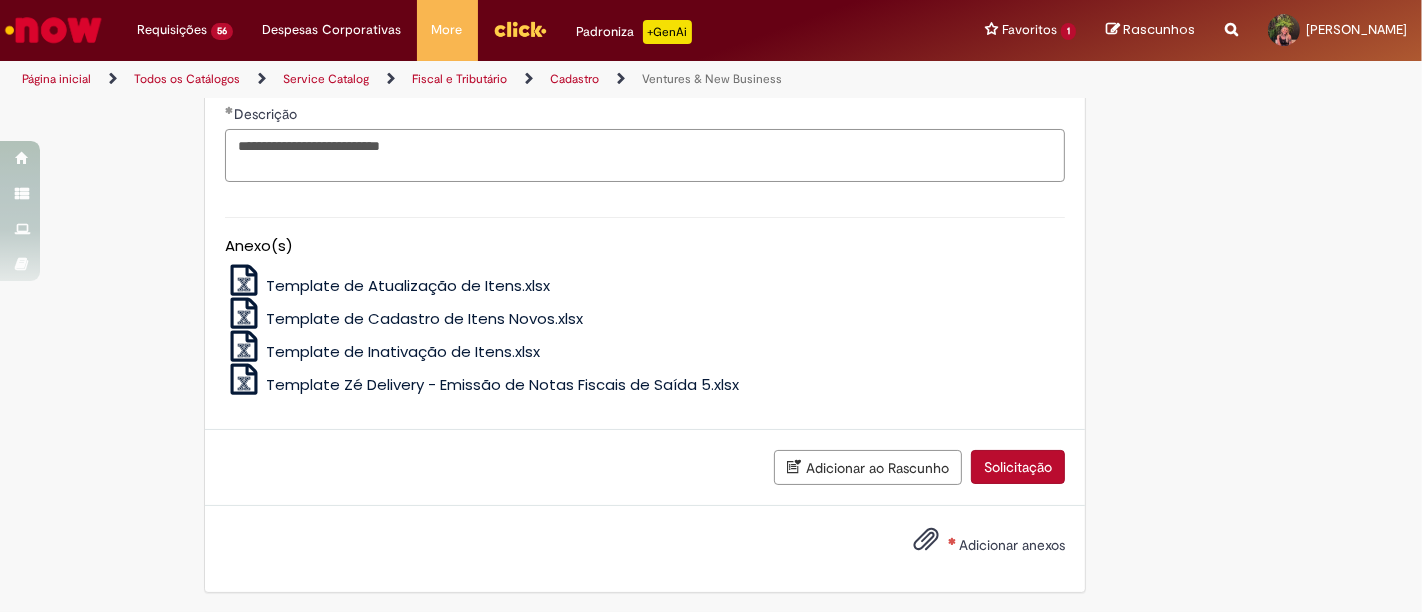 type on "**********" 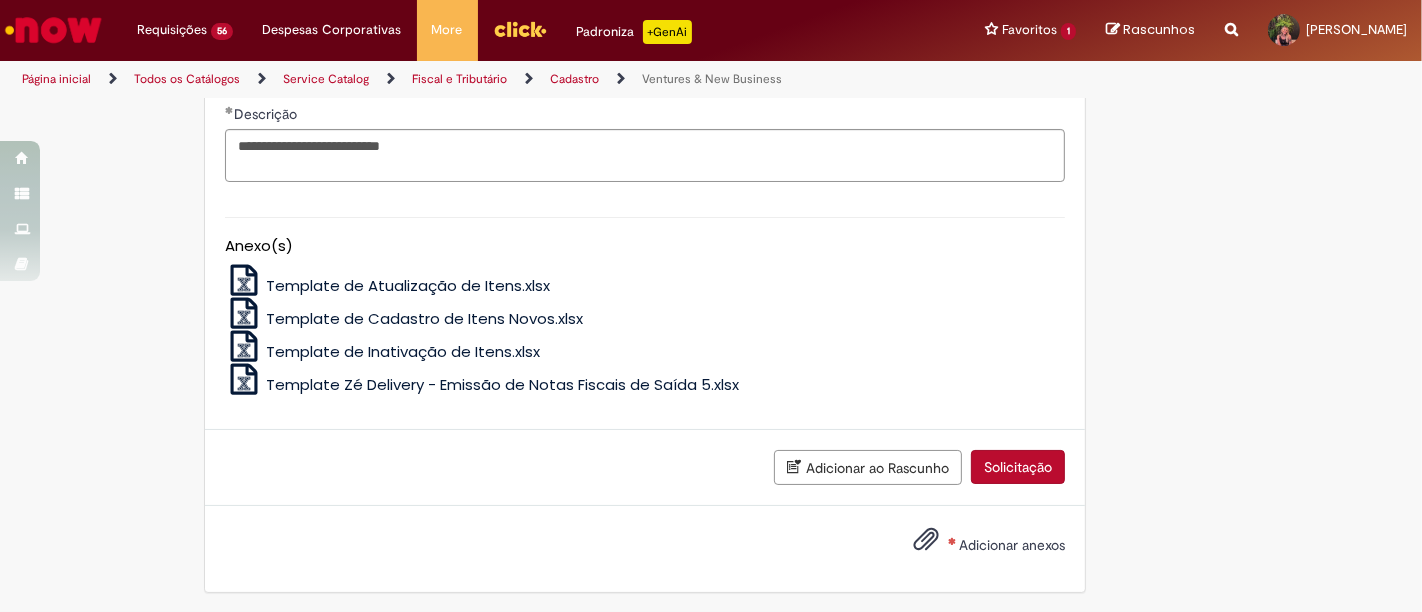 click on "Adicionar anexos" at bounding box center [1012, 545] 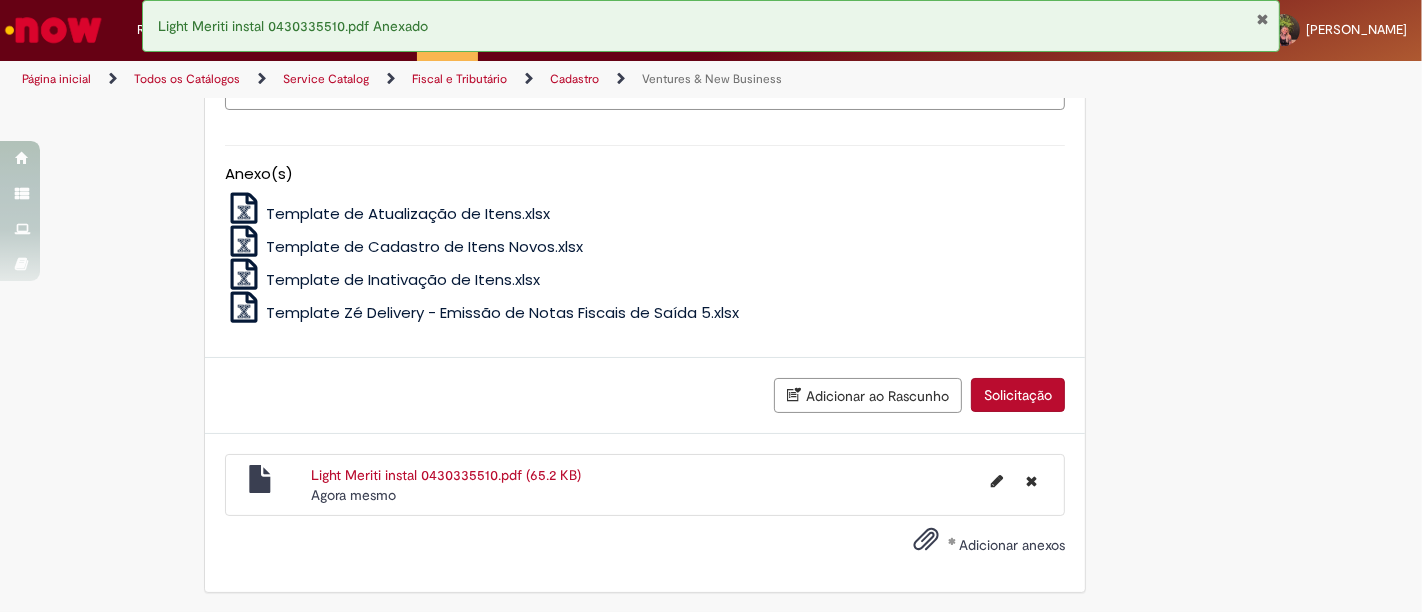 click on "Solicitação" at bounding box center [1018, 395] 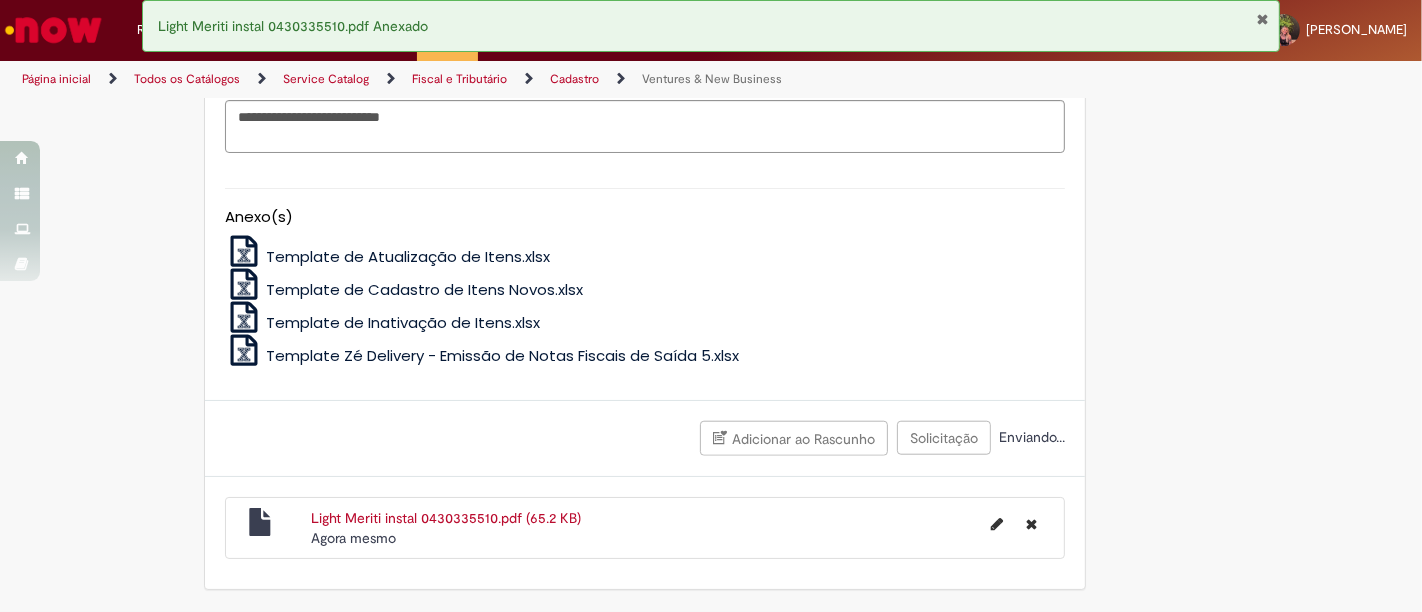 scroll, scrollTop: 1609, scrollLeft: 0, axis: vertical 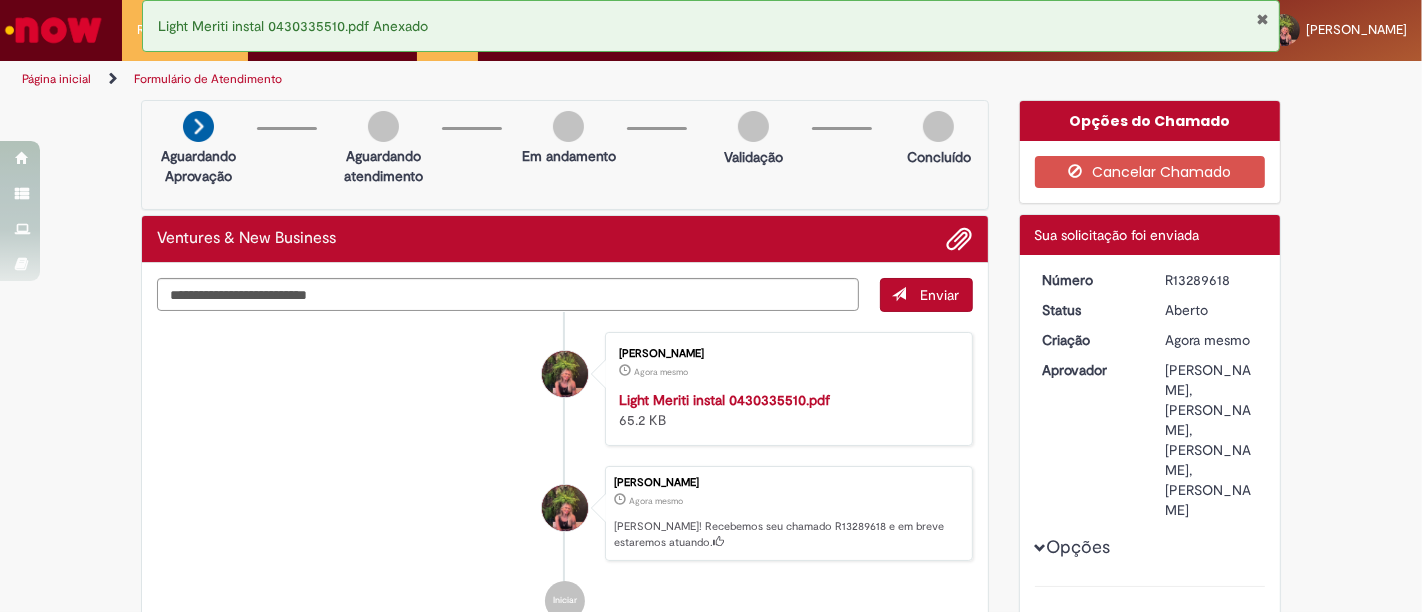 click on "R13289618" at bounding box center (1211, 280) 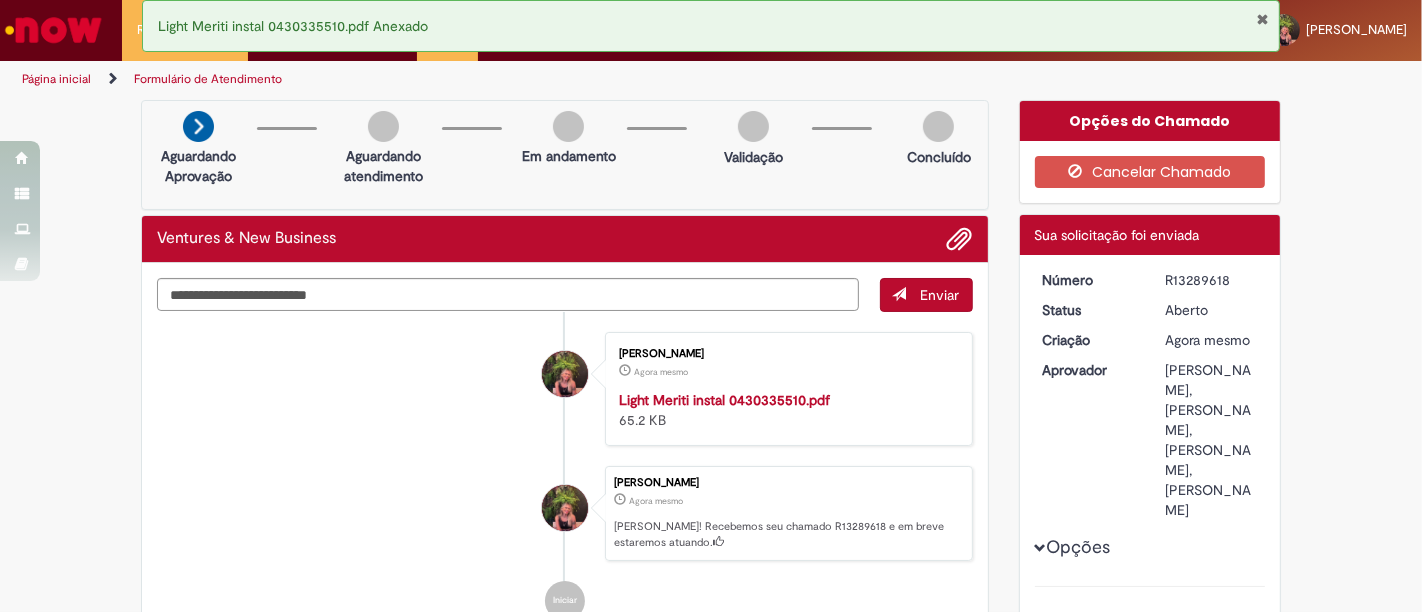 click at bounding box center (1262, 19) 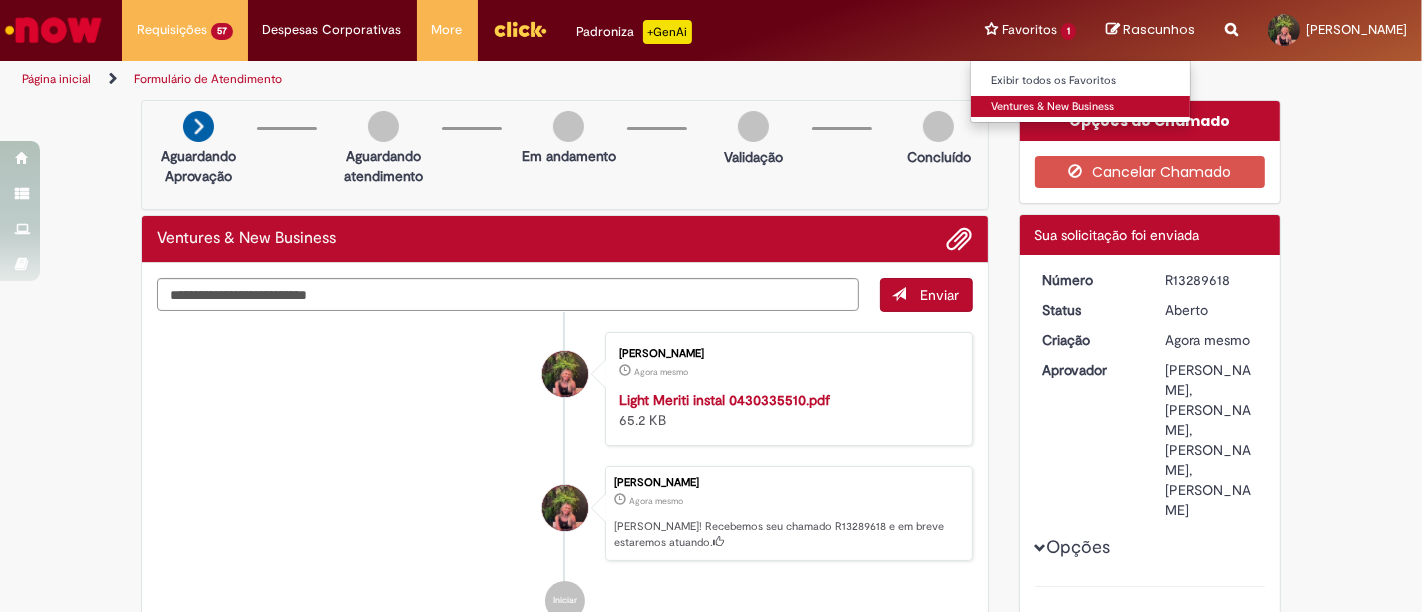 click on "Ventures & New Business" at bounding box center [1081, 107] 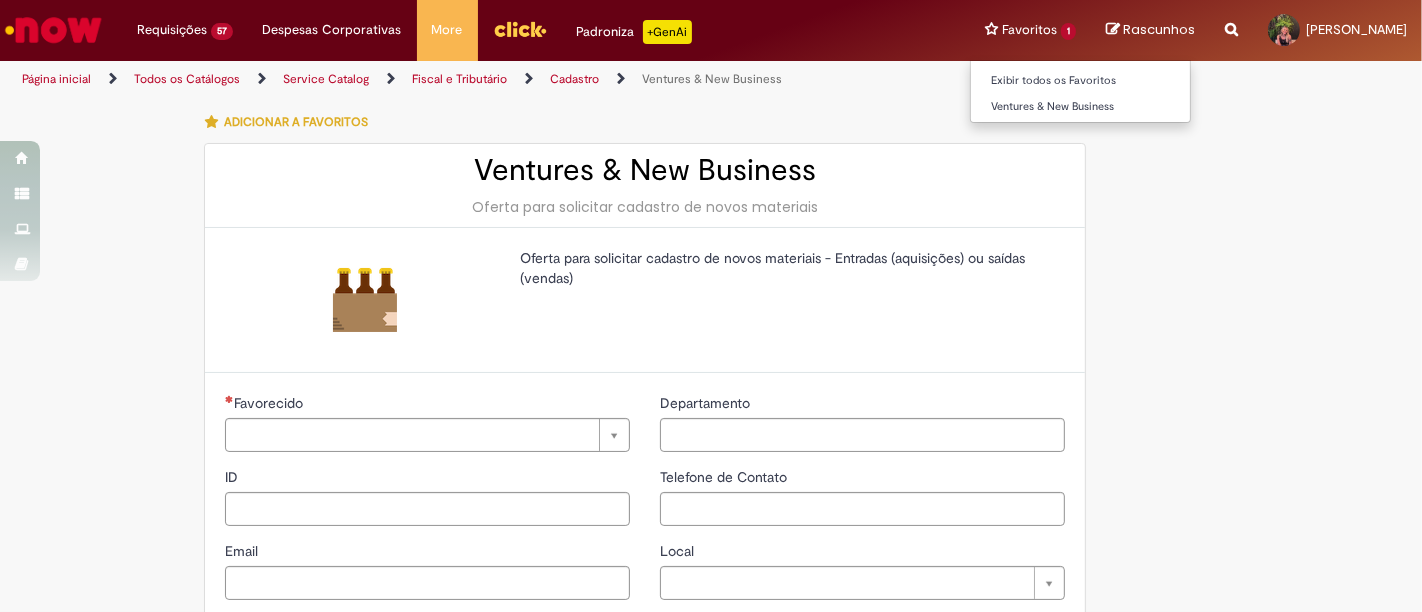type on "********" 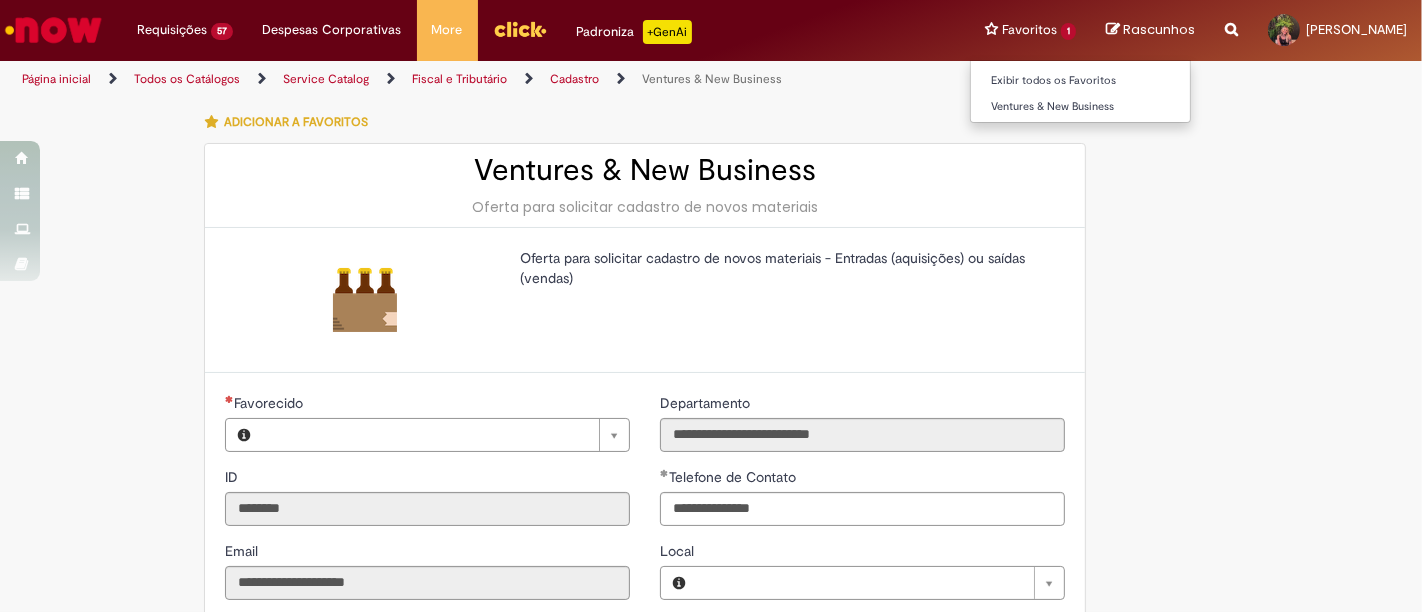 type on "**********" 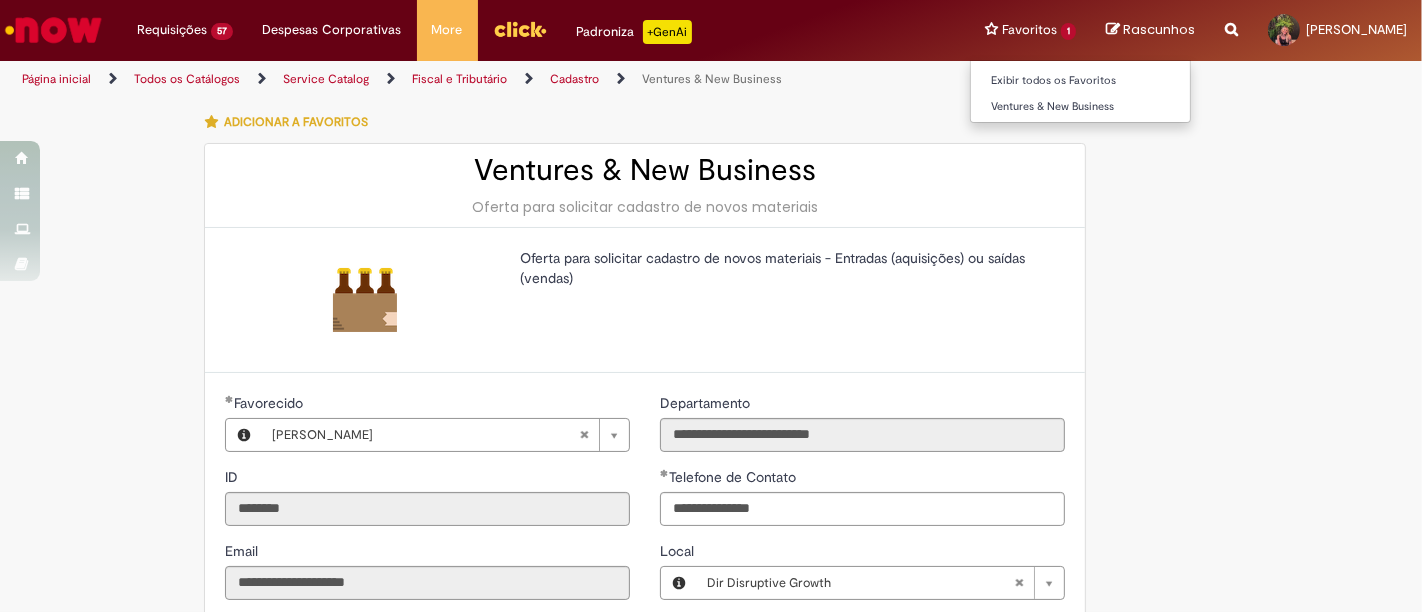 type on "**********" 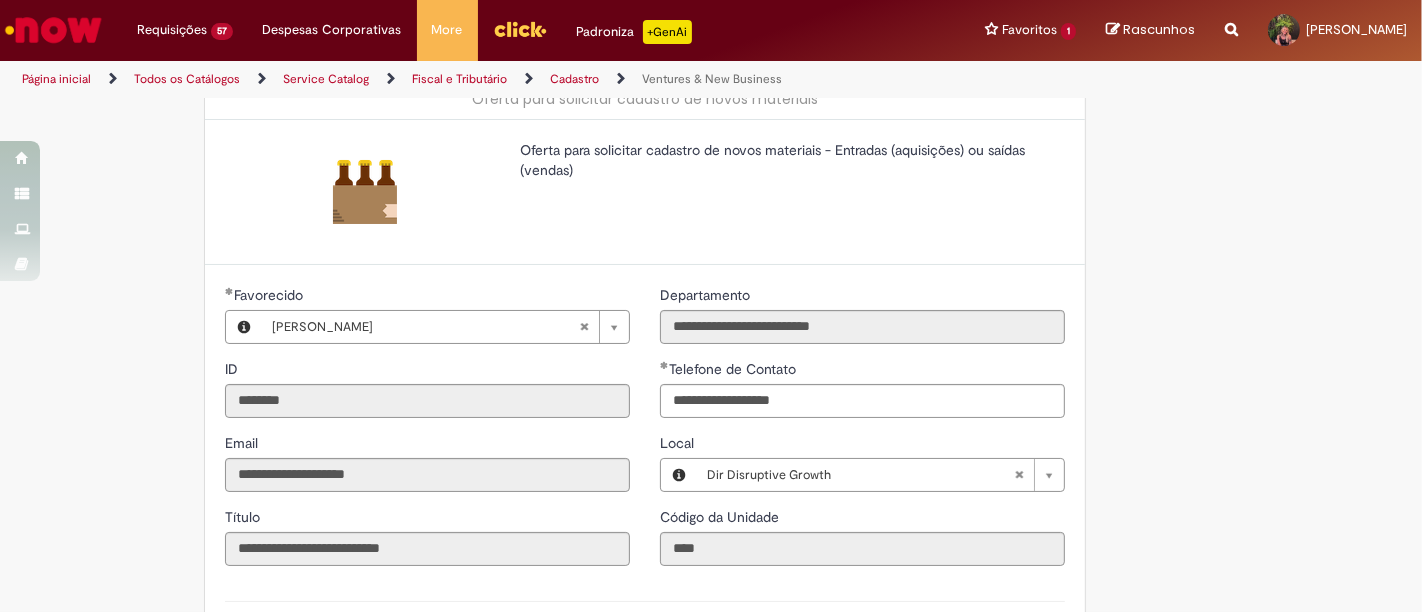 scroll, scrollTop: 444, scrollLeft: 0, axis: vertical 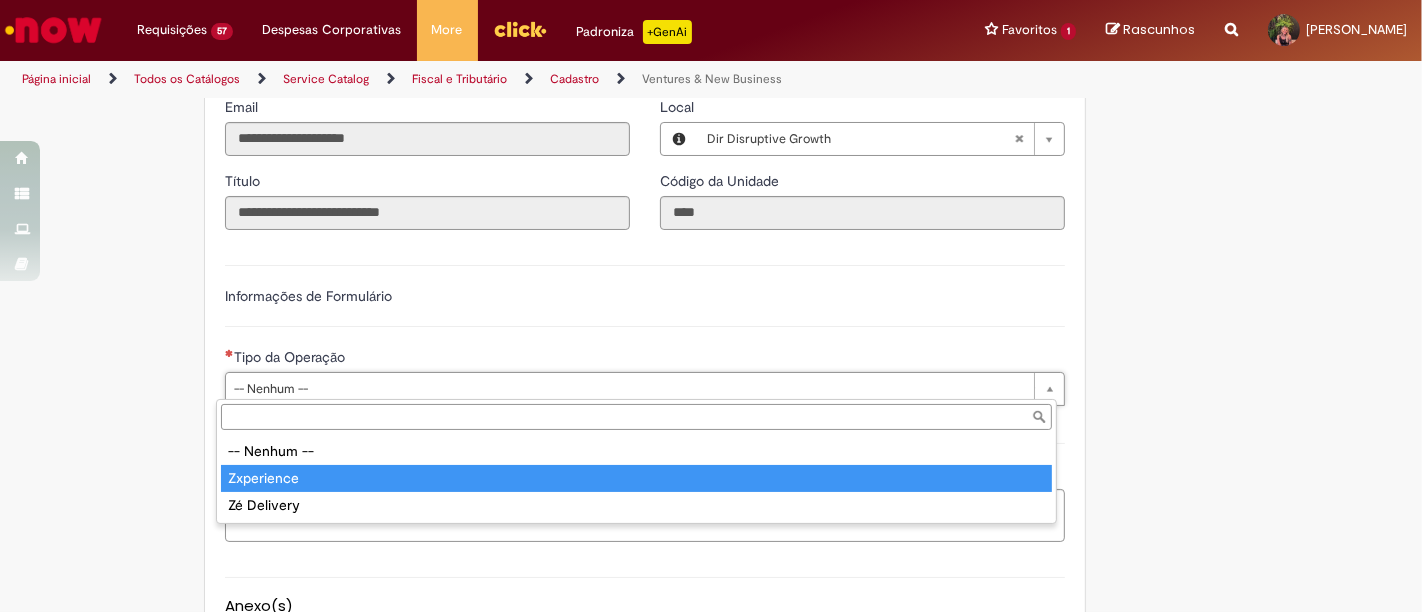 type on "**********" 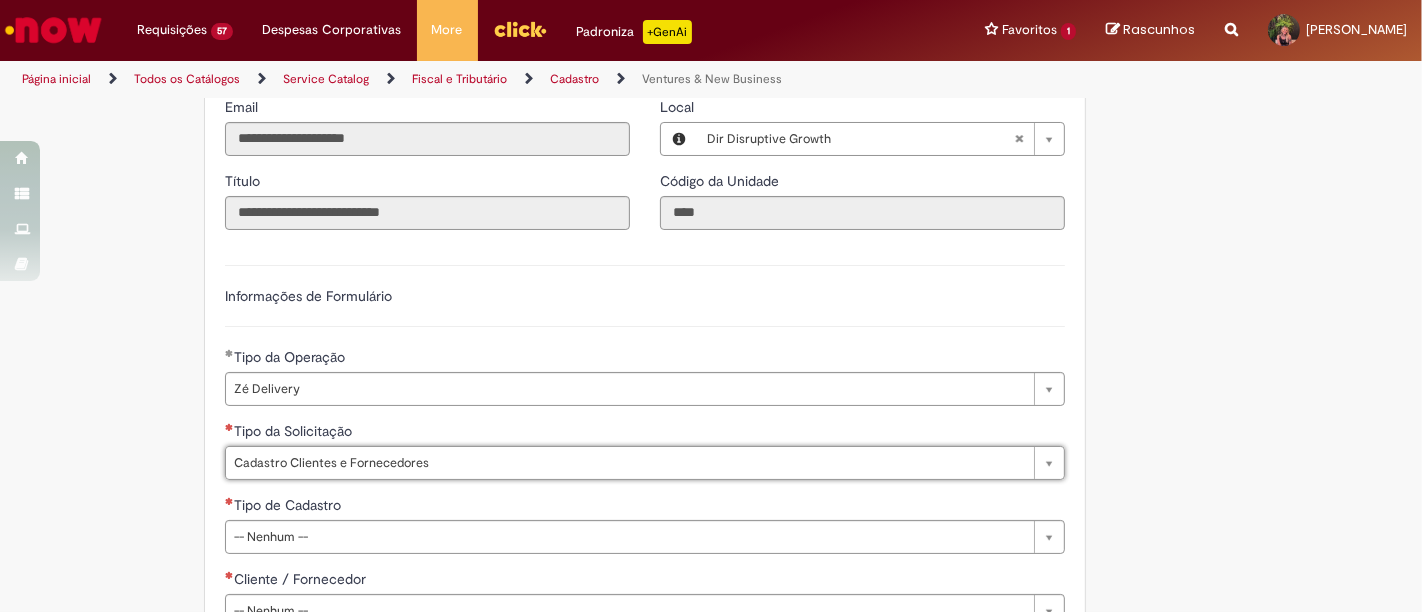type on "**********" 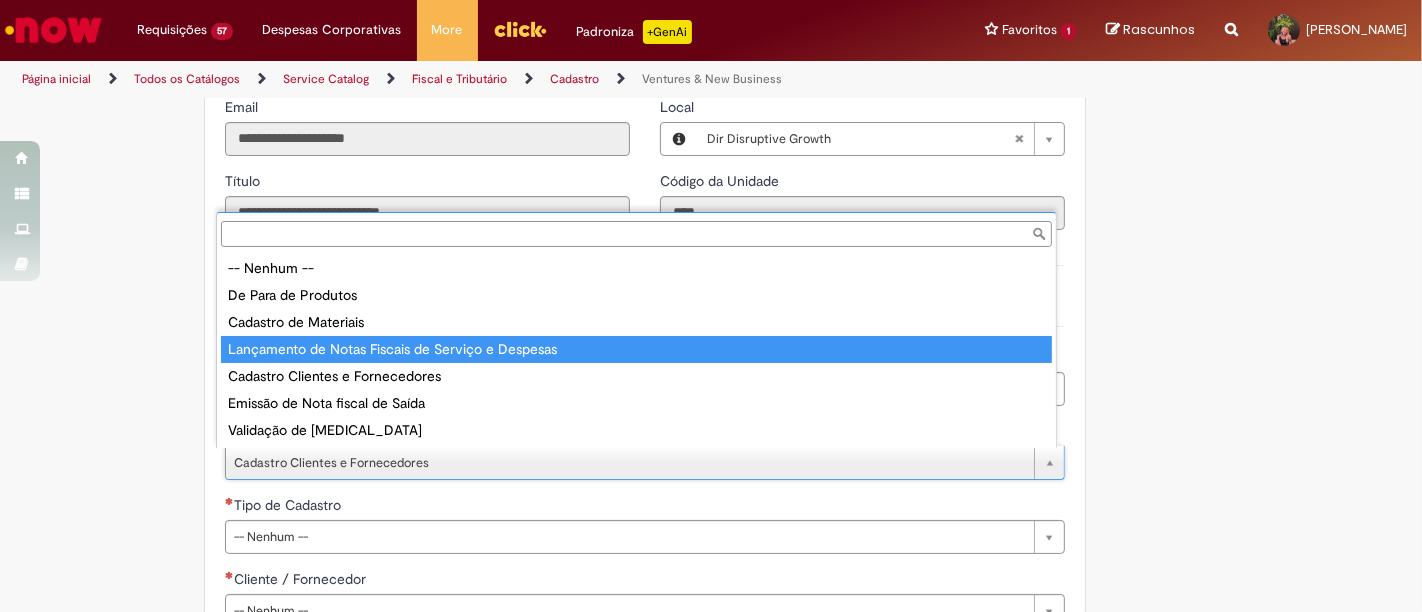 type on "**********" 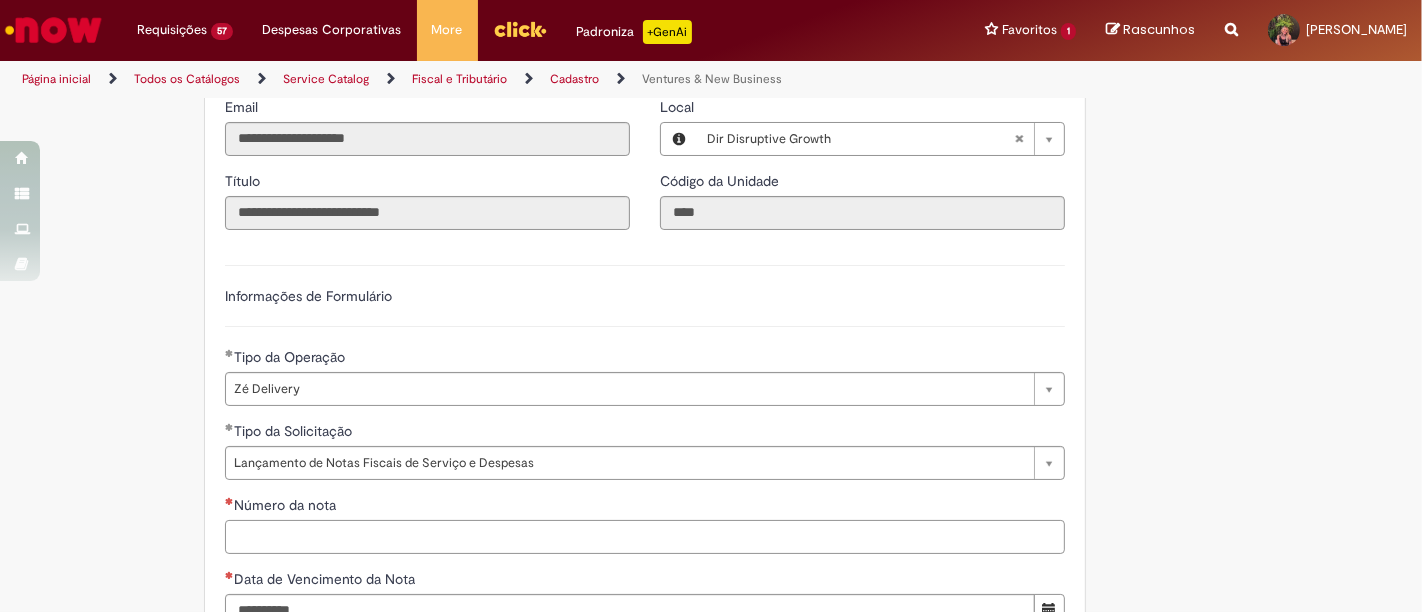scroll, scrollTop: 0, scrollLeft: 0, axis: both 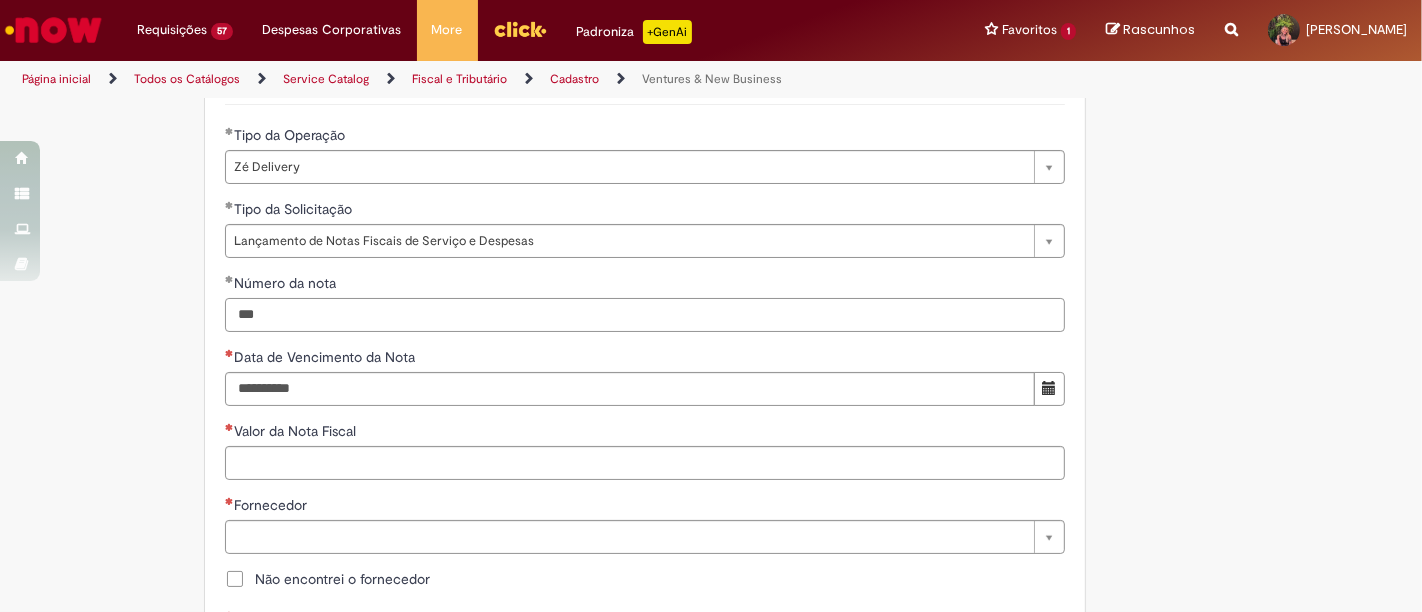 type on "***" 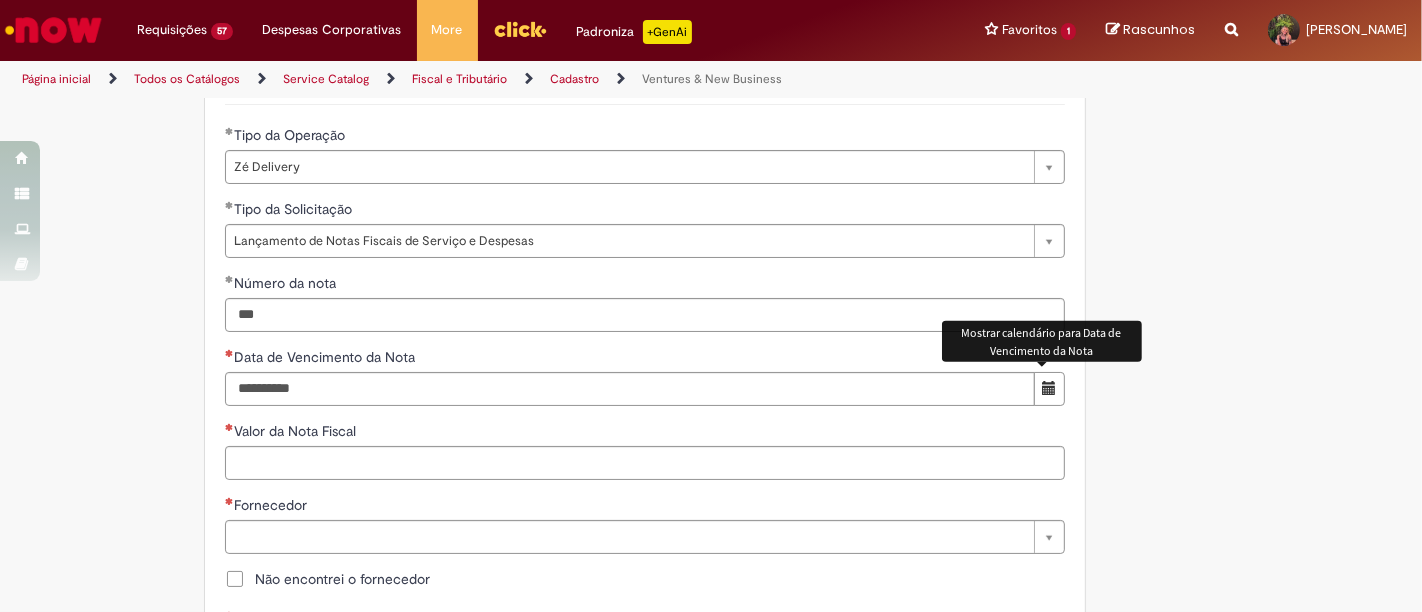 click at bounding box center (1049, 389) 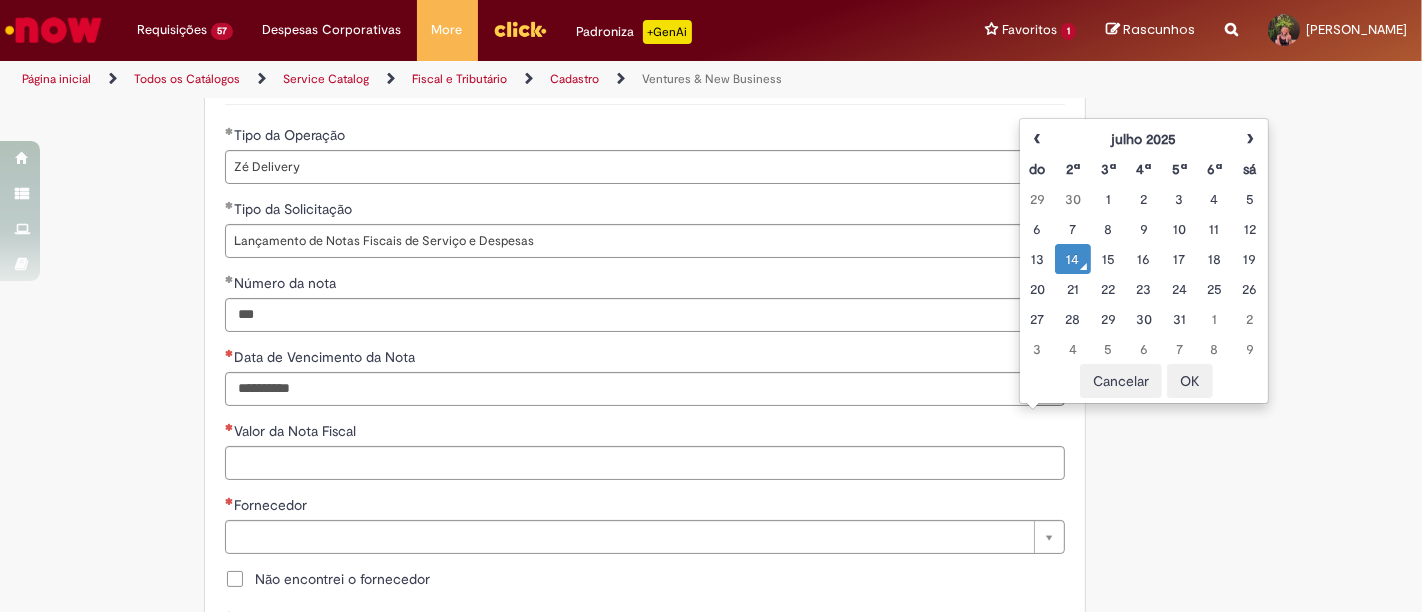 drag, startPoint x: 1079, startPoint y: 322, endPoint x: 427, endPoint y: 428, distance: 660.56036 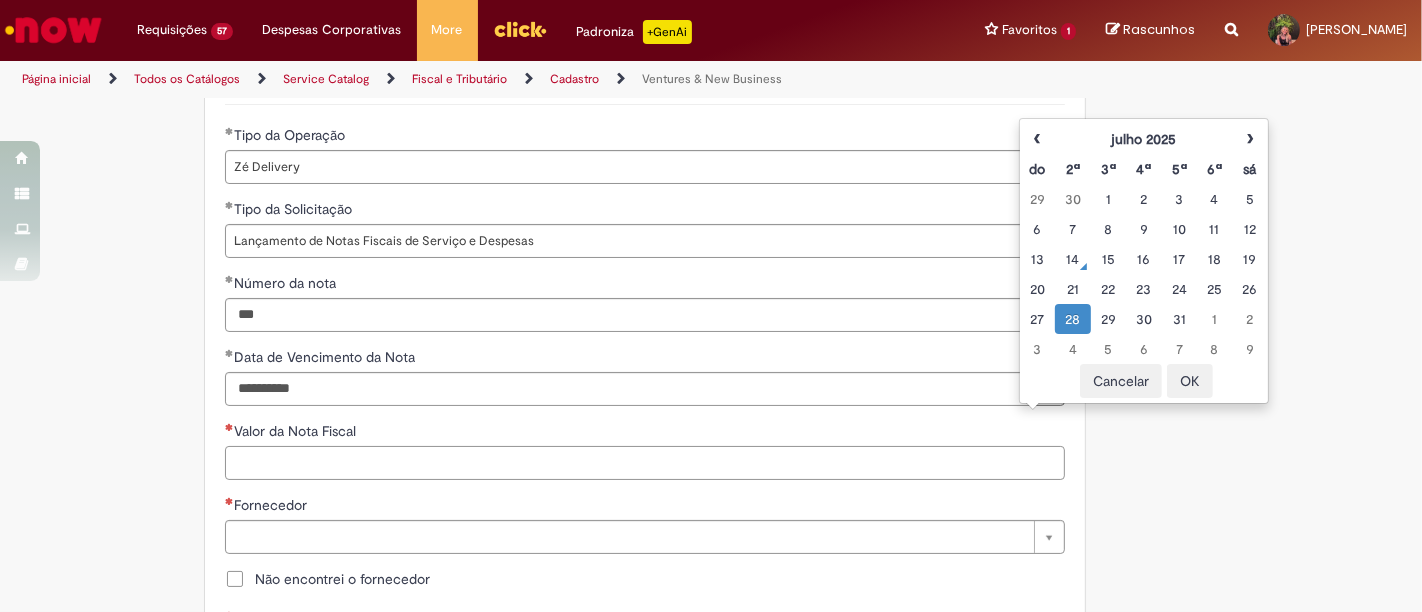 click on "Valor da Nota Fiscal" at bounding box center [645, 463] 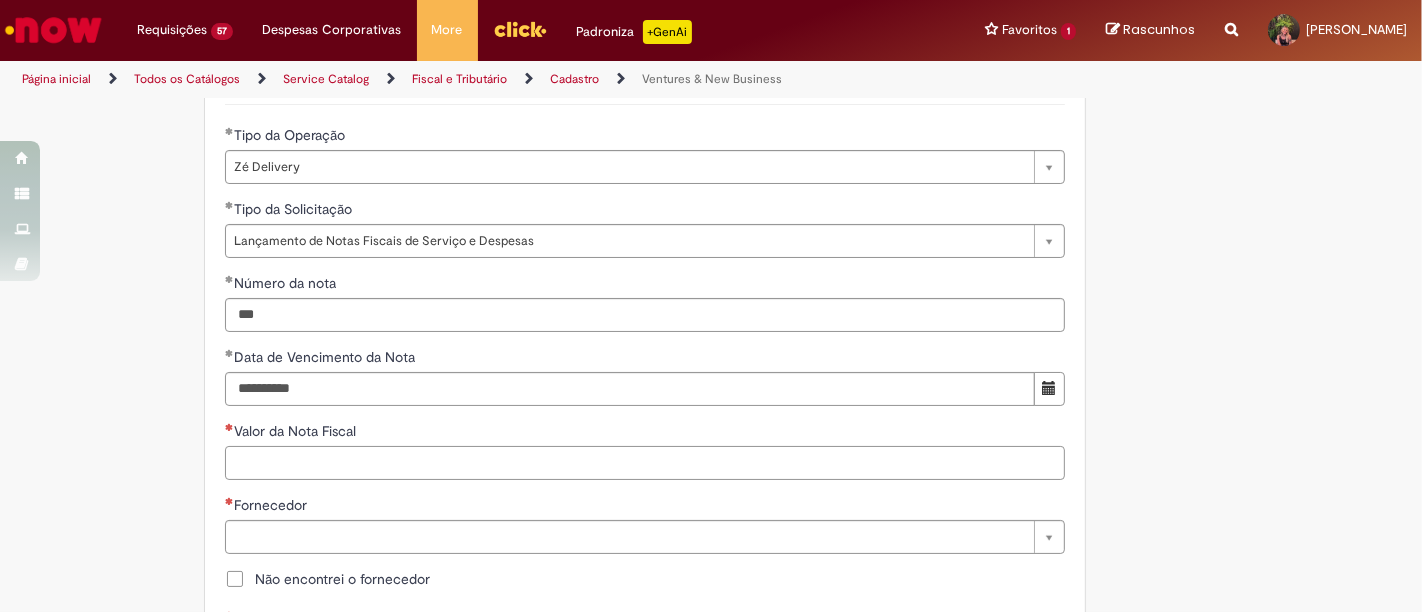 click on "Valor da Nota Fiscal" at bounding box center [645, 463] 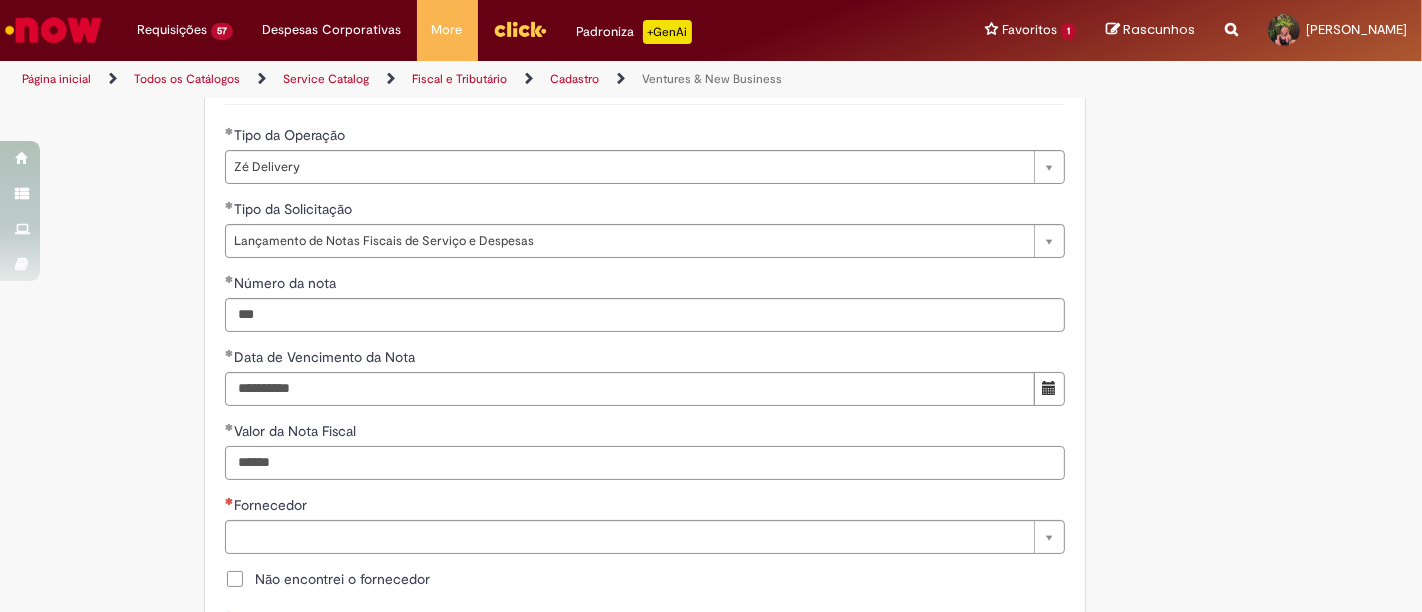 click on "******" at bounding box center [645, 463] 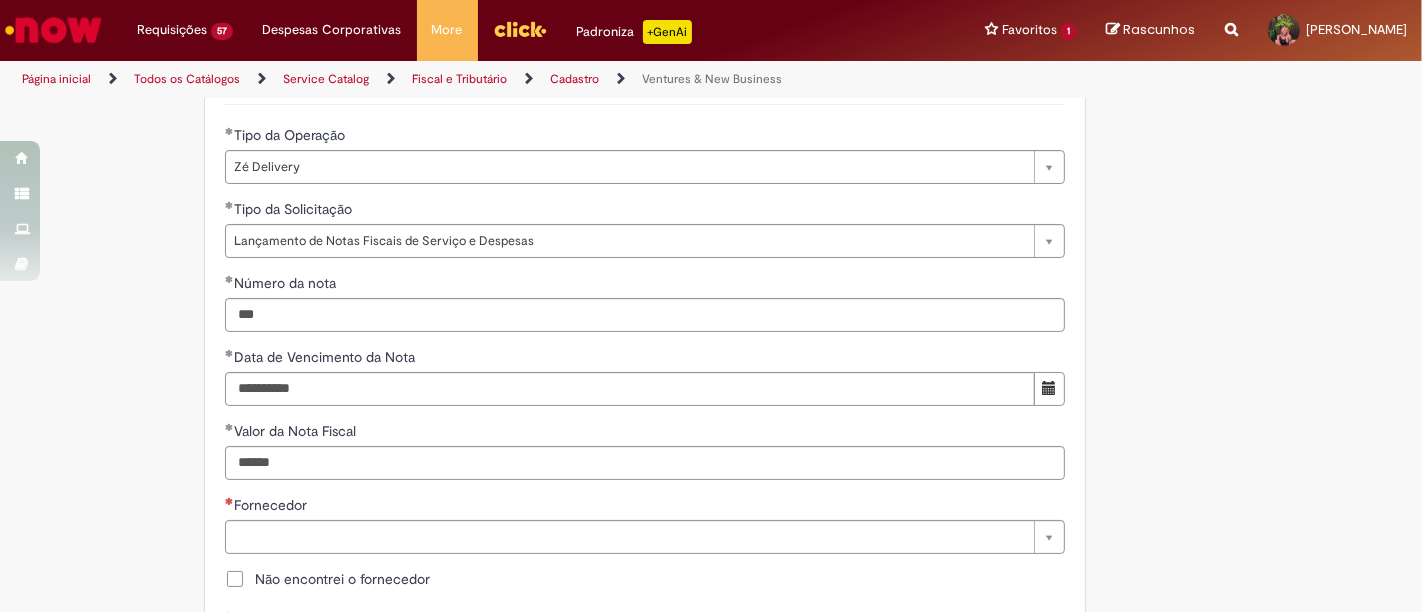drag, startPoint x: 297, startPoint y: 507, endPoint x: 282, endPoint y: 523, distance: 21.931713 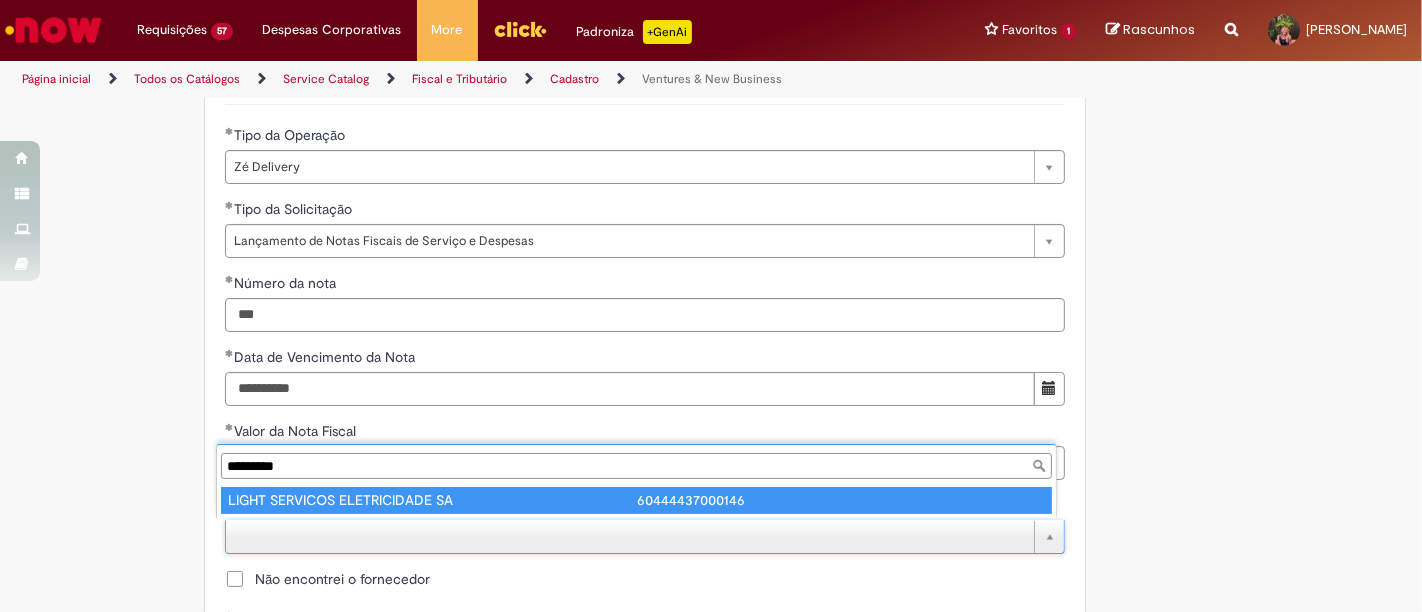 type on "*********" 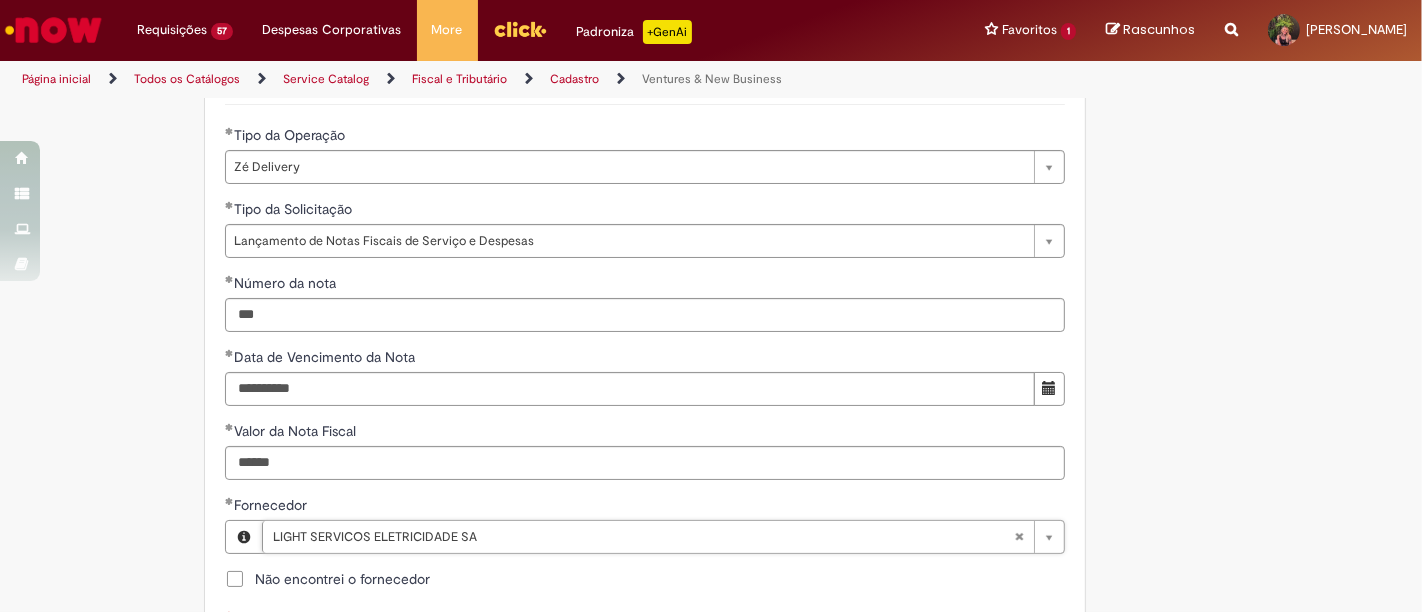 scroll, scrollTop: 888, scrollLeft: 0, axis: vertical 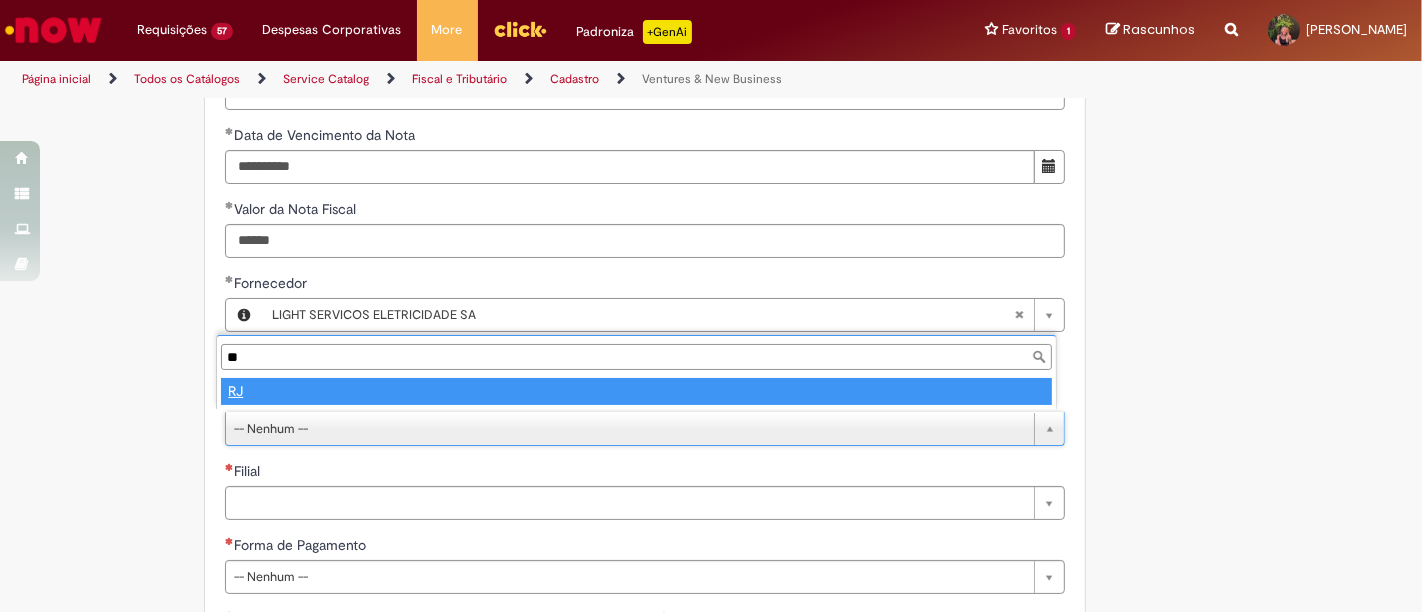type on "**" 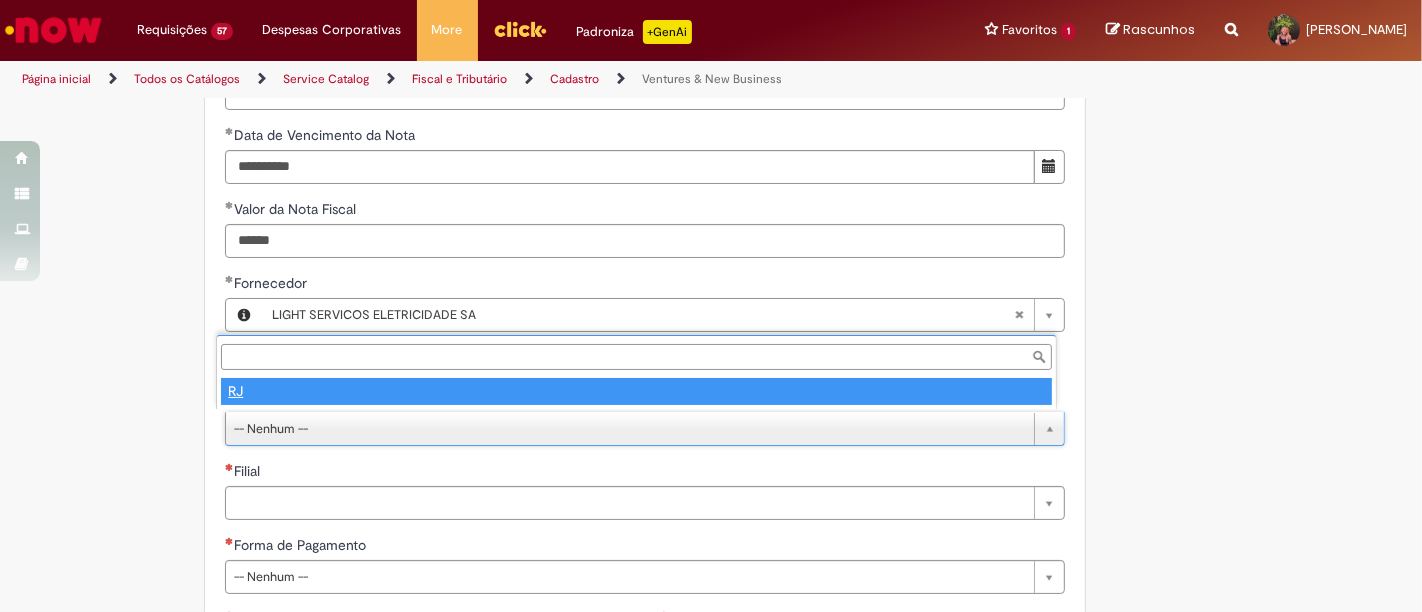 select 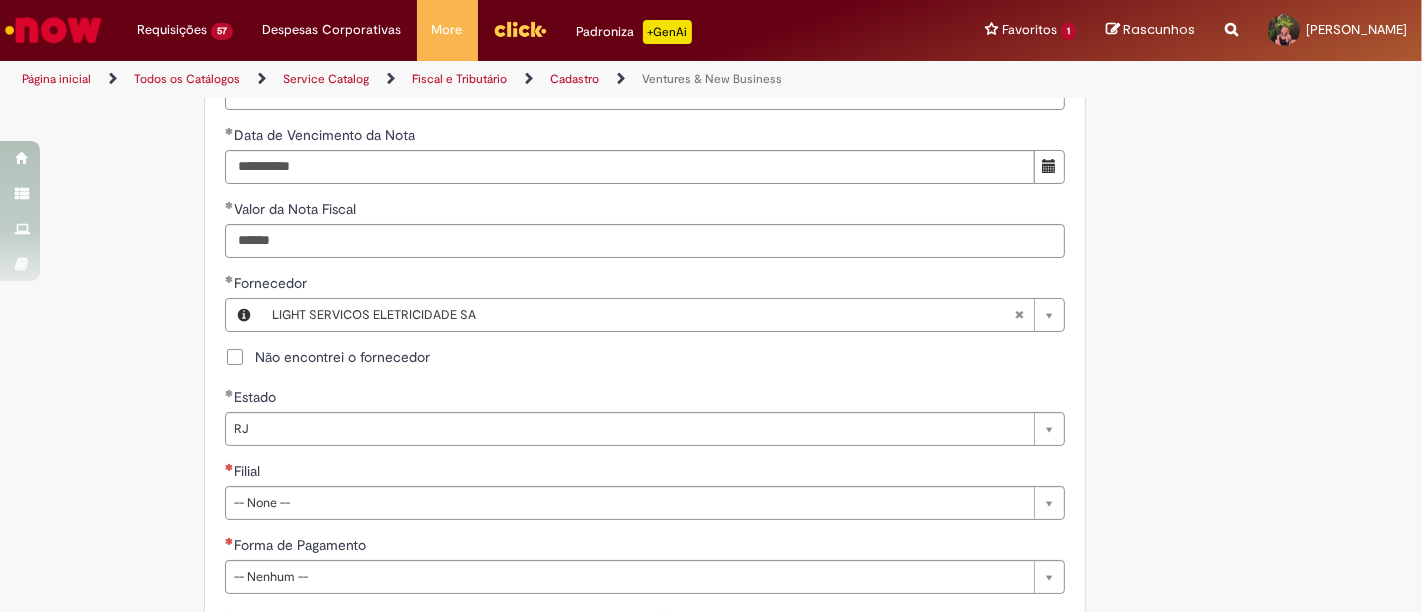 click on "Filial" at bounding box center (645, 473) 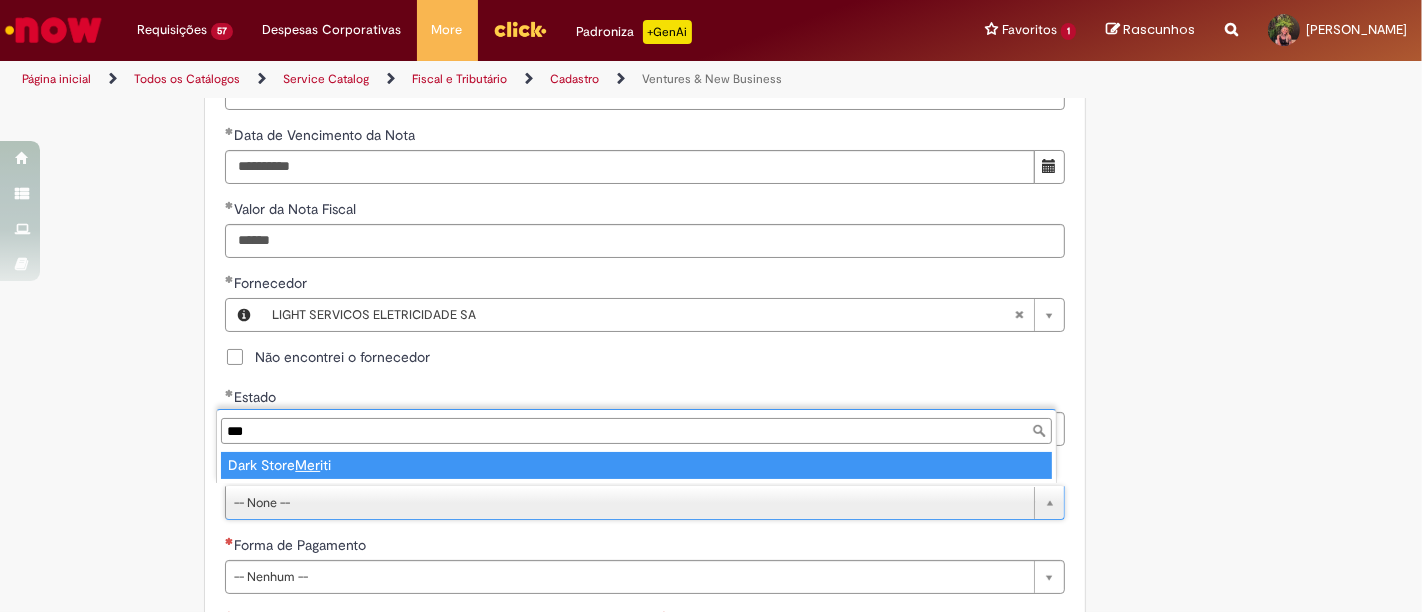 type on "***" 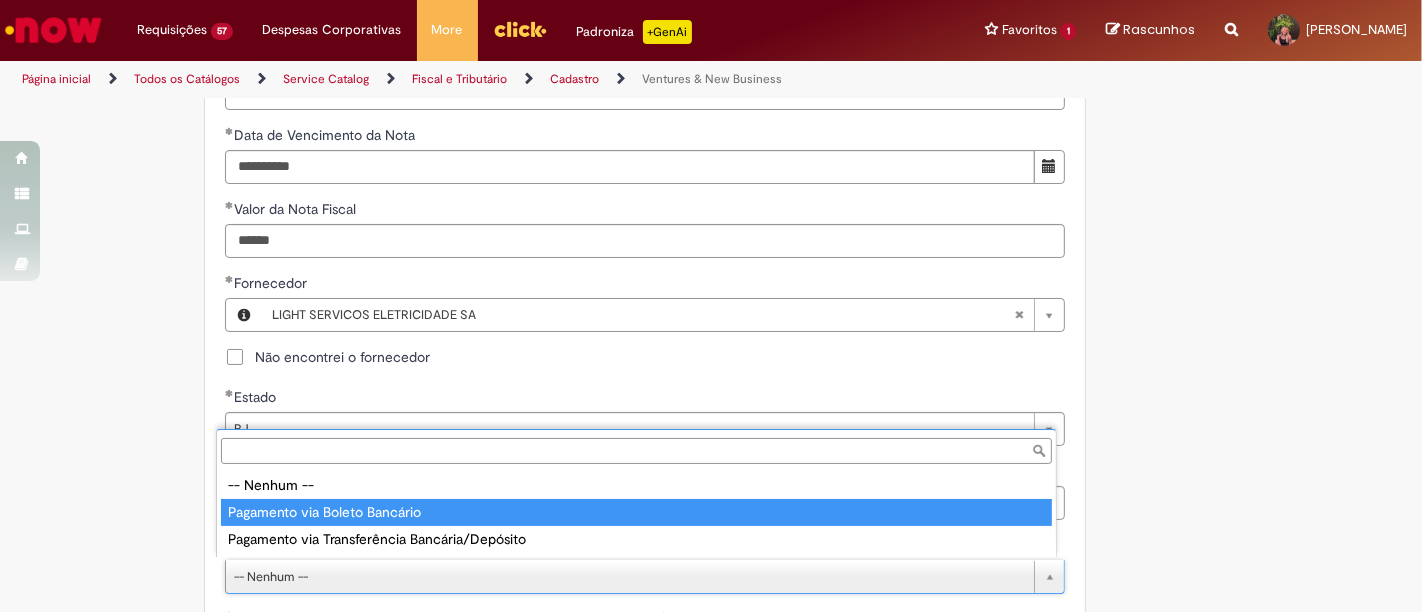 type on "**********" 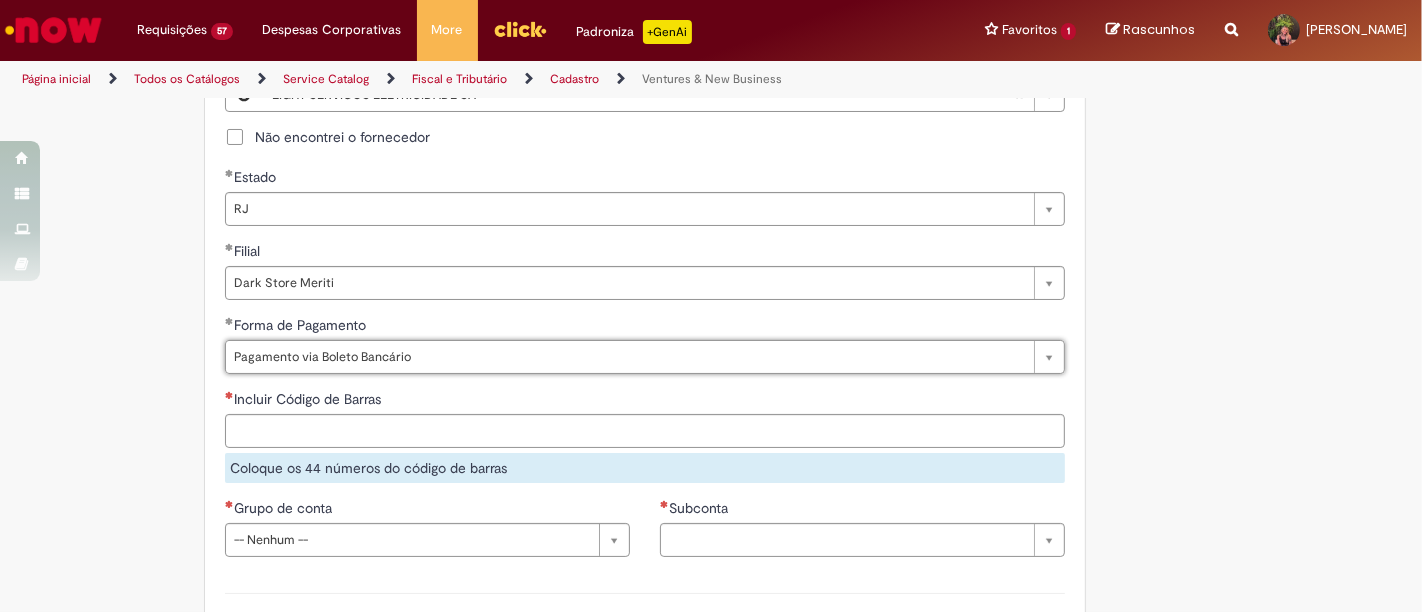 scroll, scrollTop: 1111, scrollLeft: 0, axis: vertical 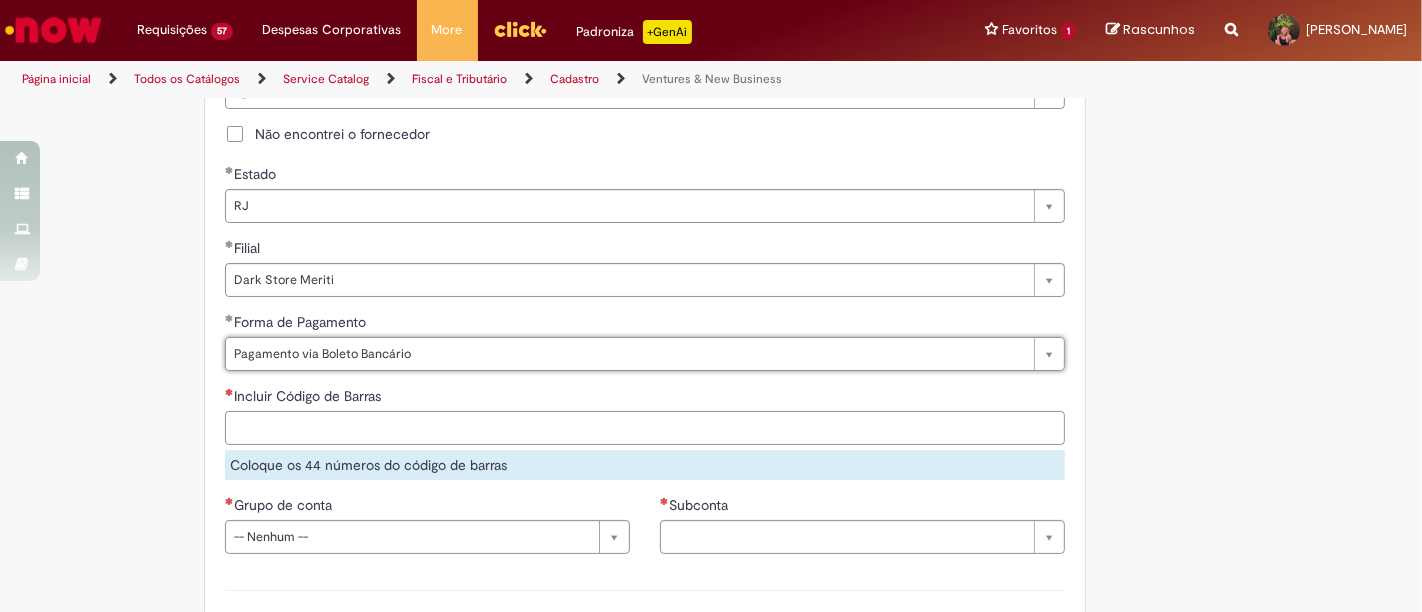 click on "Incluir Código de Barras" at bounding box center (645, 428) 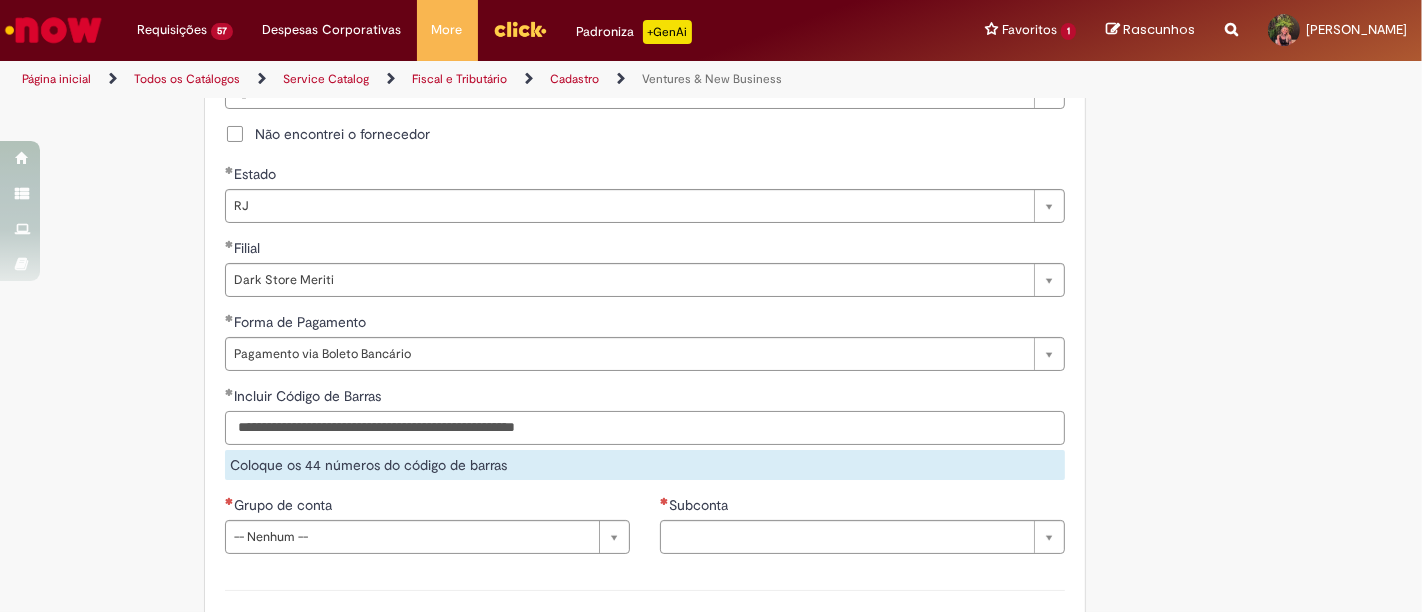 type on "**********" 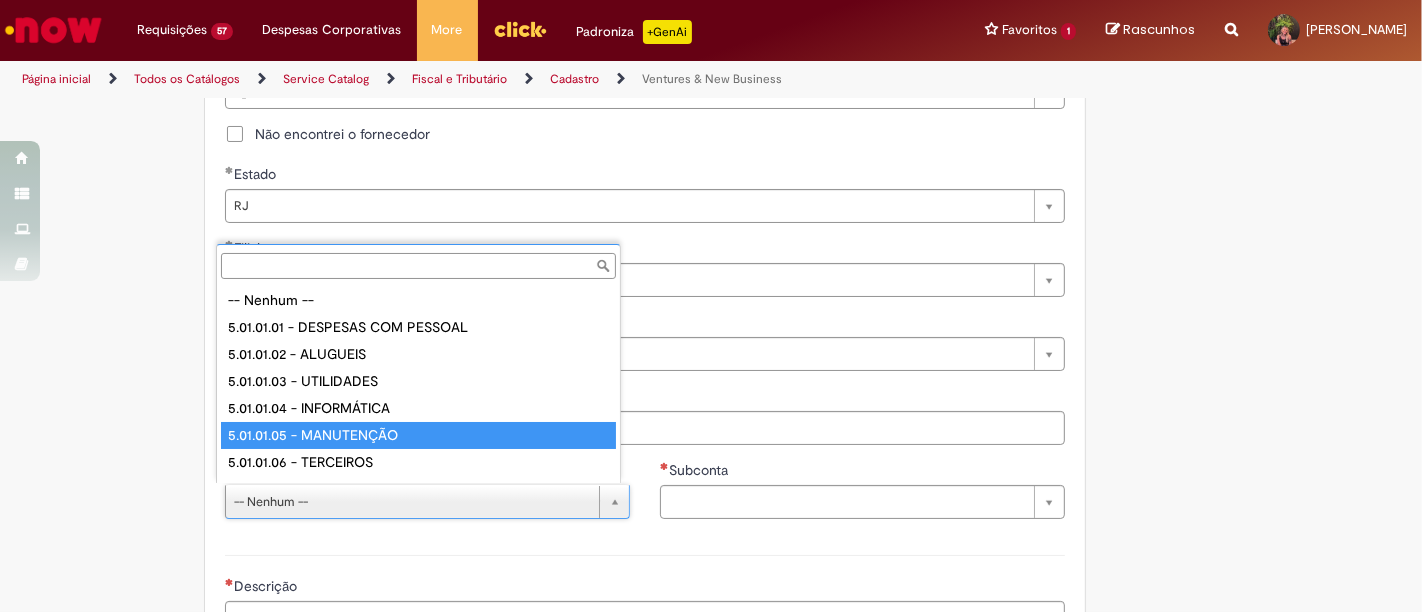 scroll, scrollTop: 16, scrollLeft: 0, axis: vertical 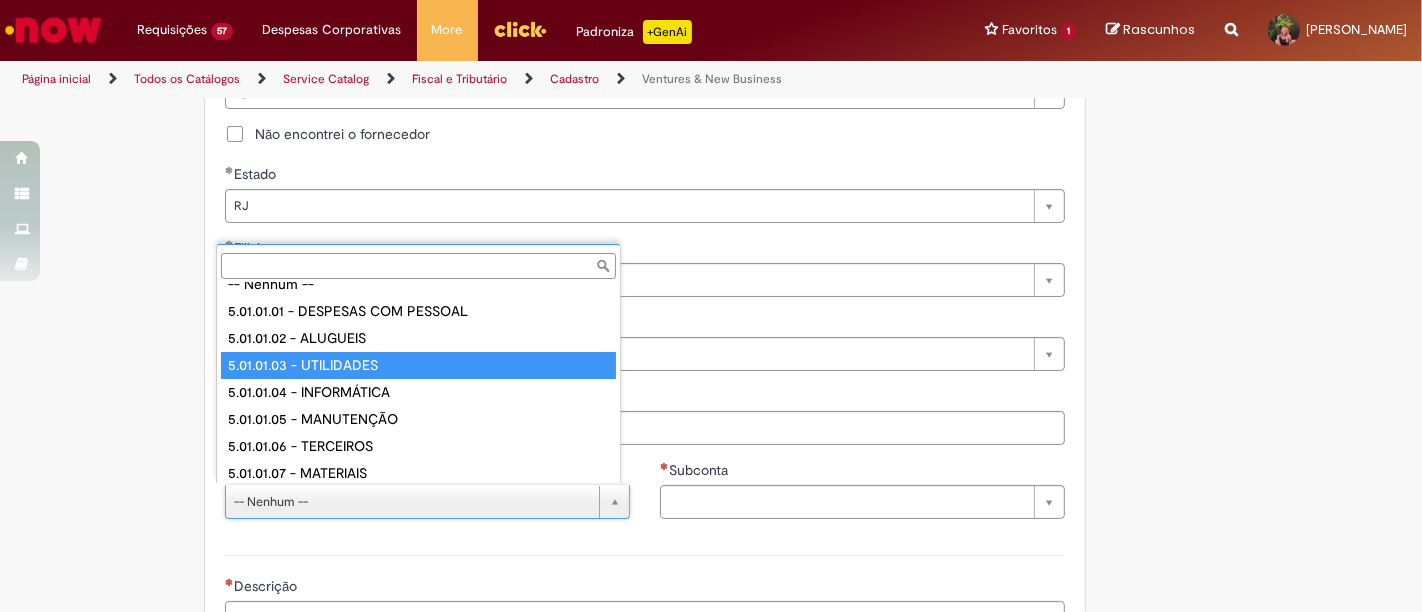 type on "**********" 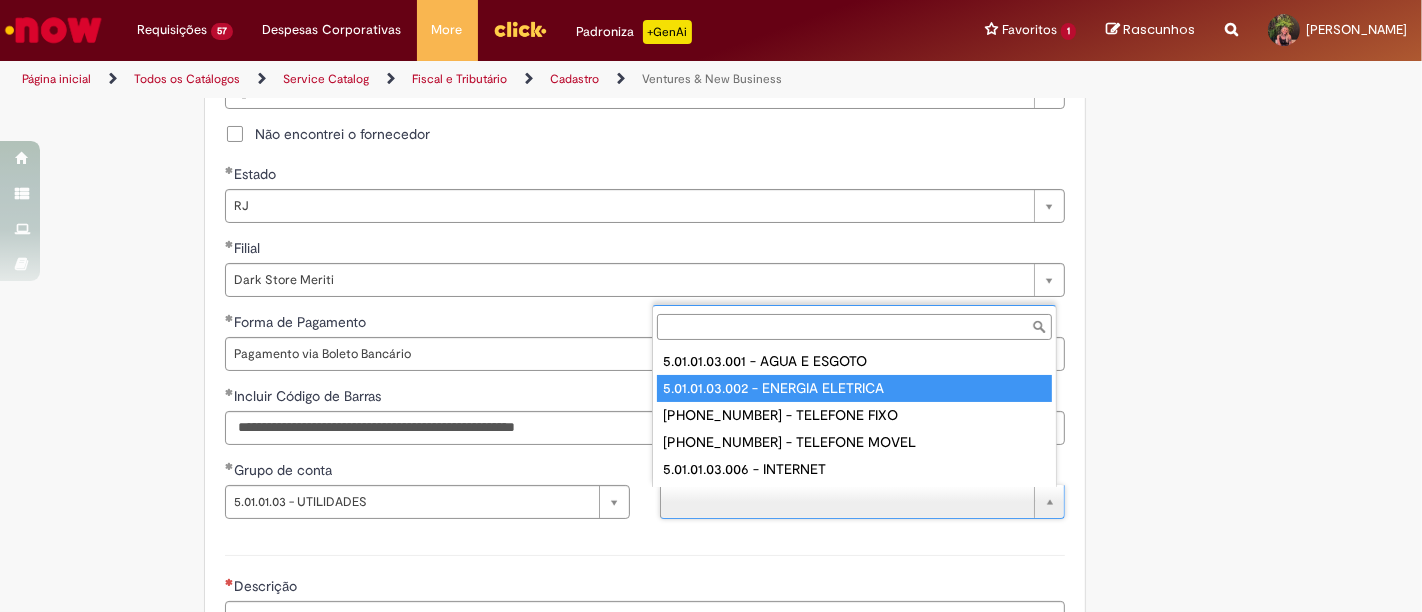 type on "**********" 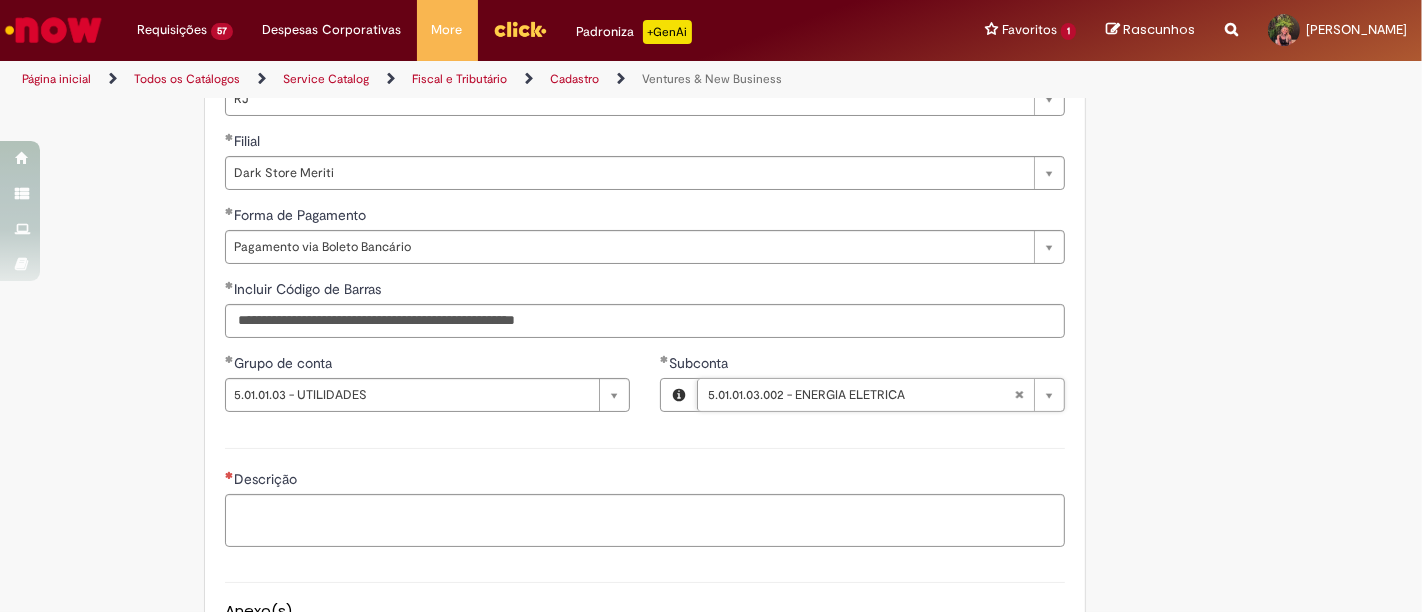 scroll, scrollTop: 1222, scrollLeft: 0, axis: vertical 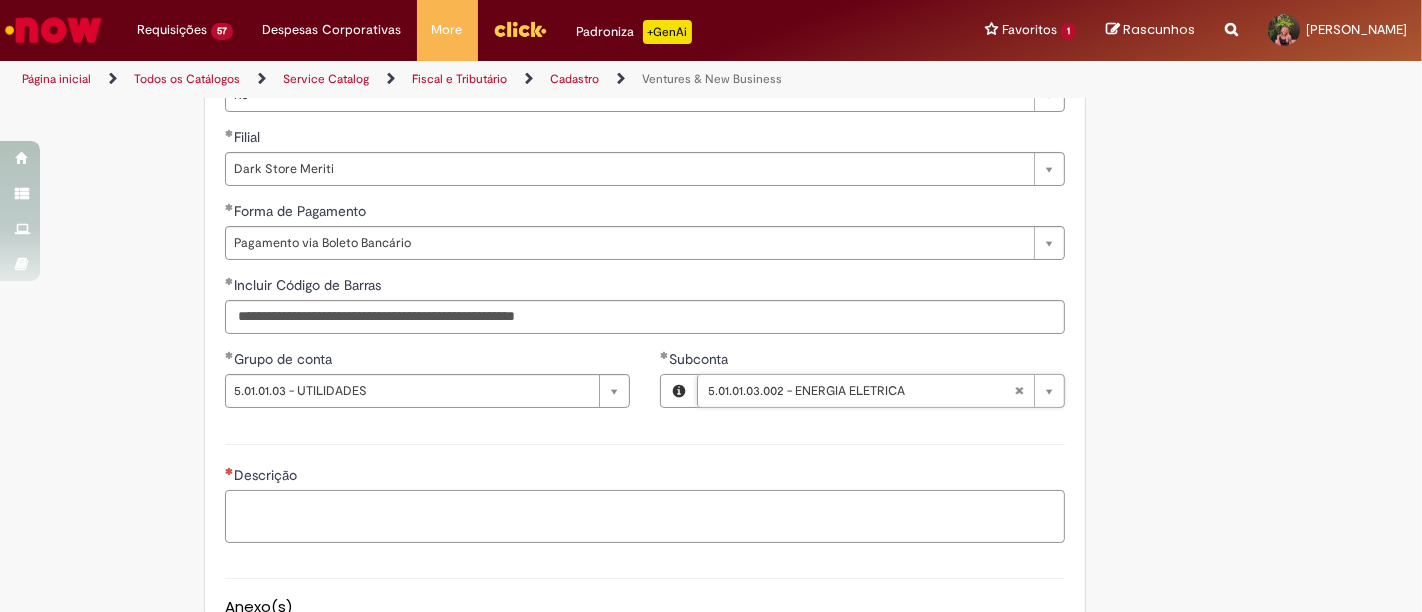 click on "Descrição" at bounding box center [645, 516] 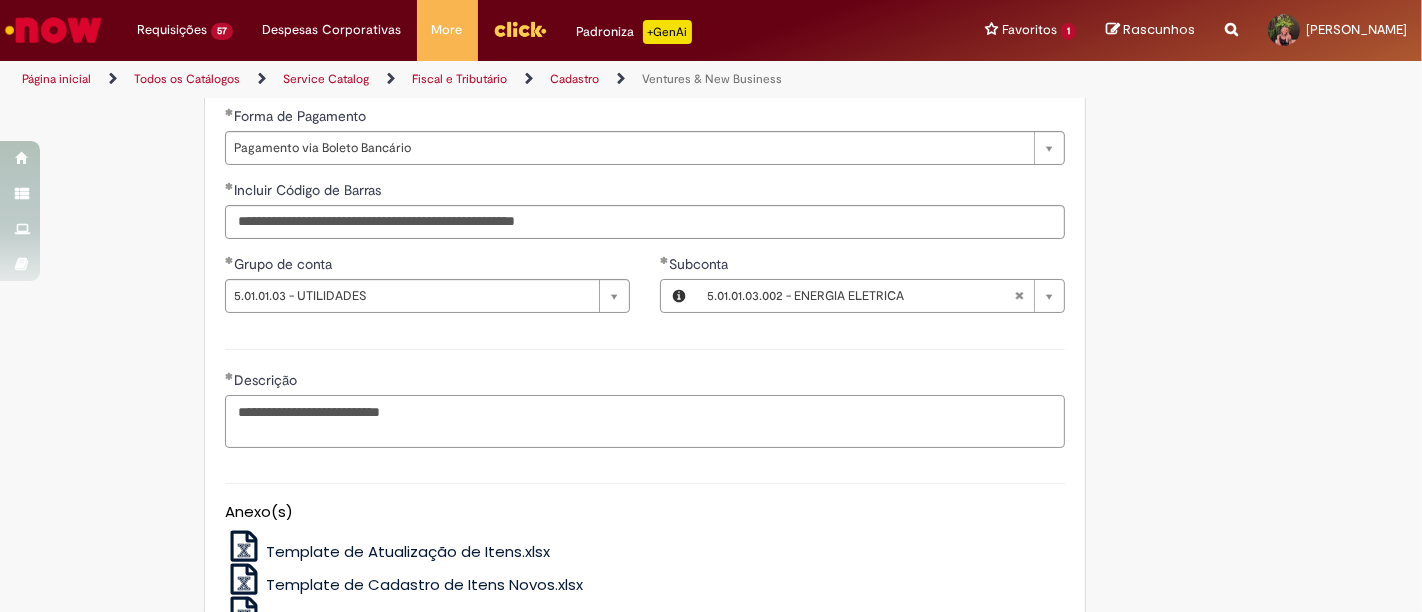 scroll, scrollTop: 1555, scrollLeft: 0, axis: vertical 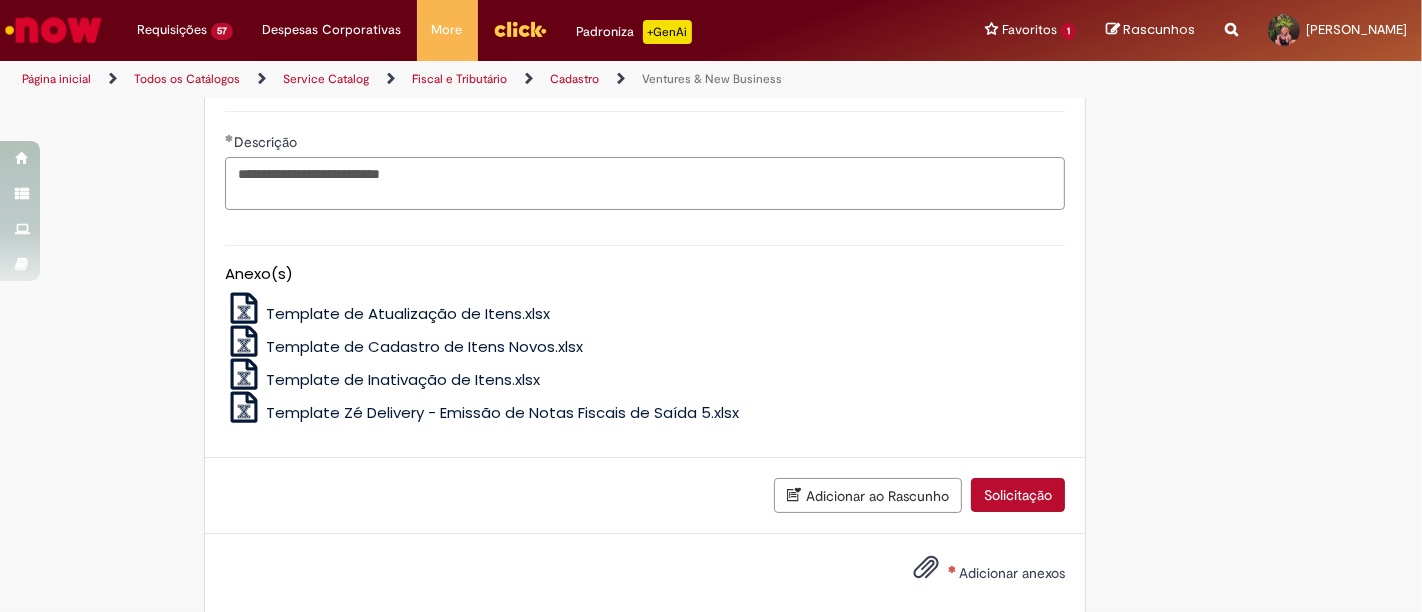 type on "**********" 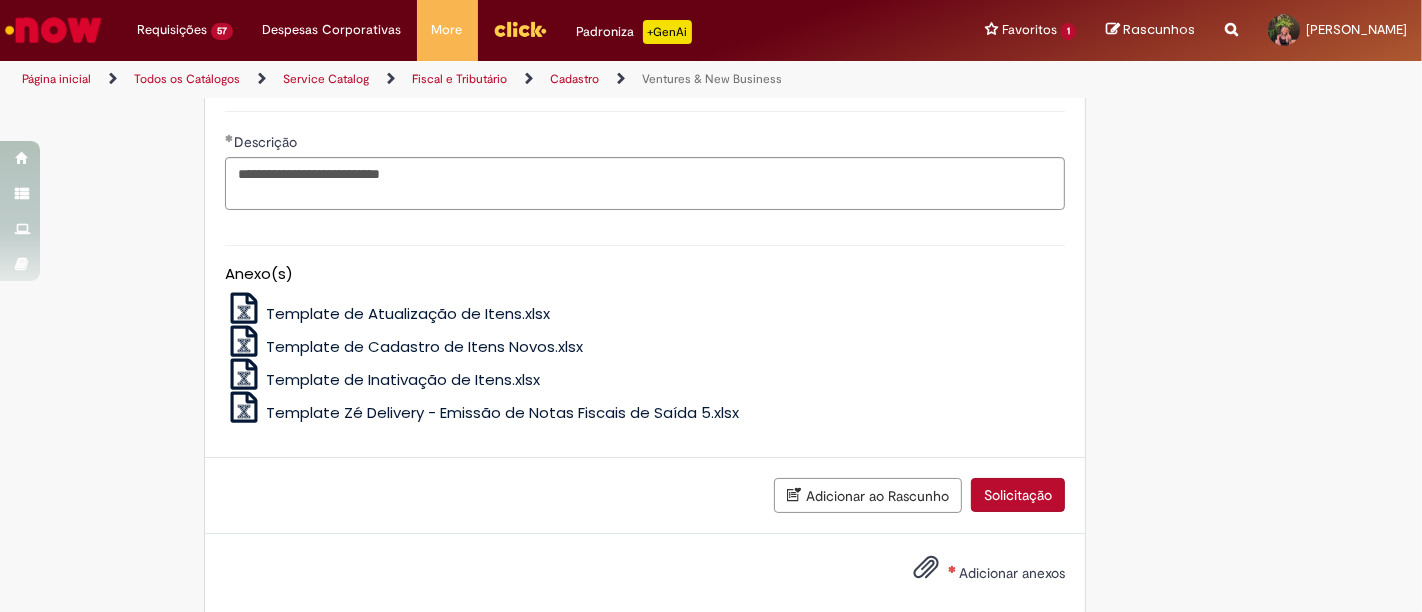 click on "Adicionar anexos" at bounding box center (1012, 573) 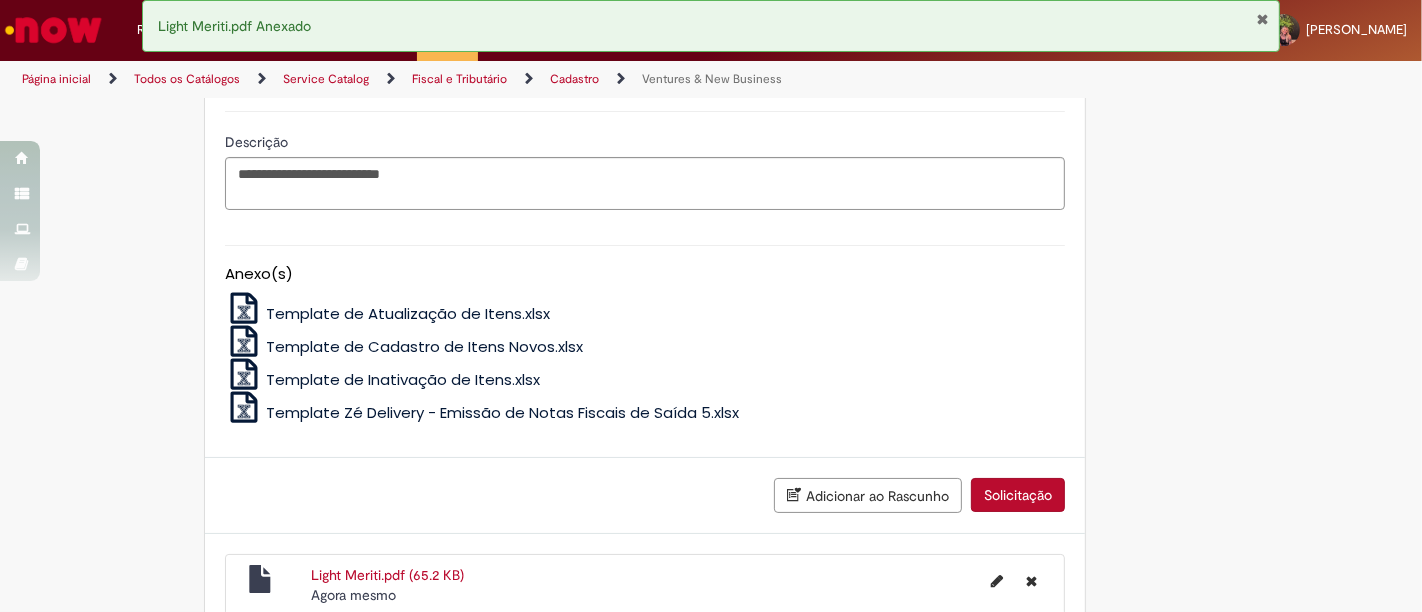 click on "Solicitação" at bounding box center [1018, 495] 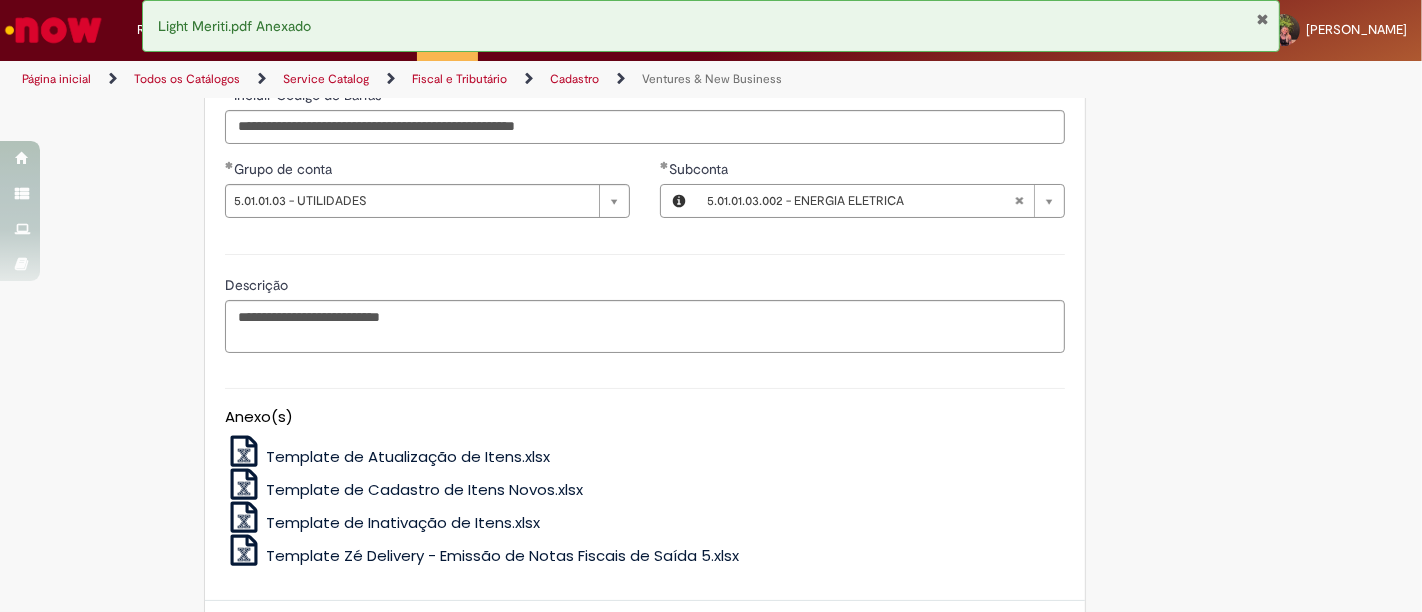 scroll, scrollTop: 1111, scrollLeft: 0, axis: vertical 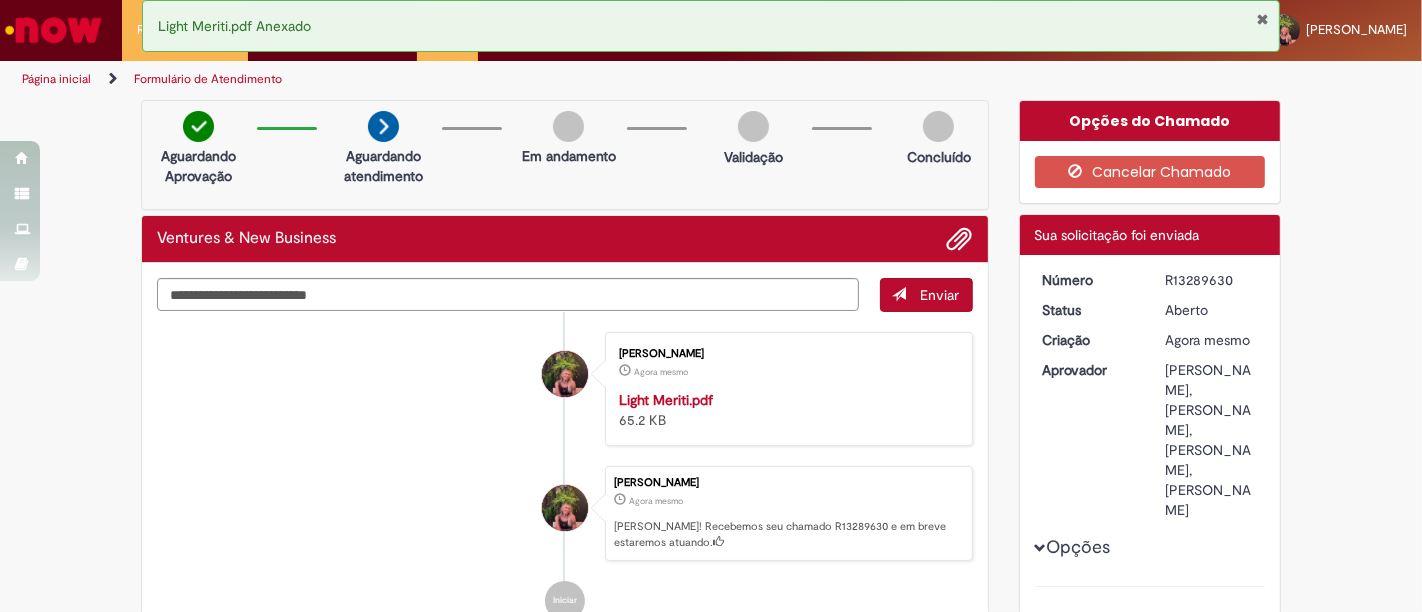 click on "R13289630" at bounding box center (1211, 280) 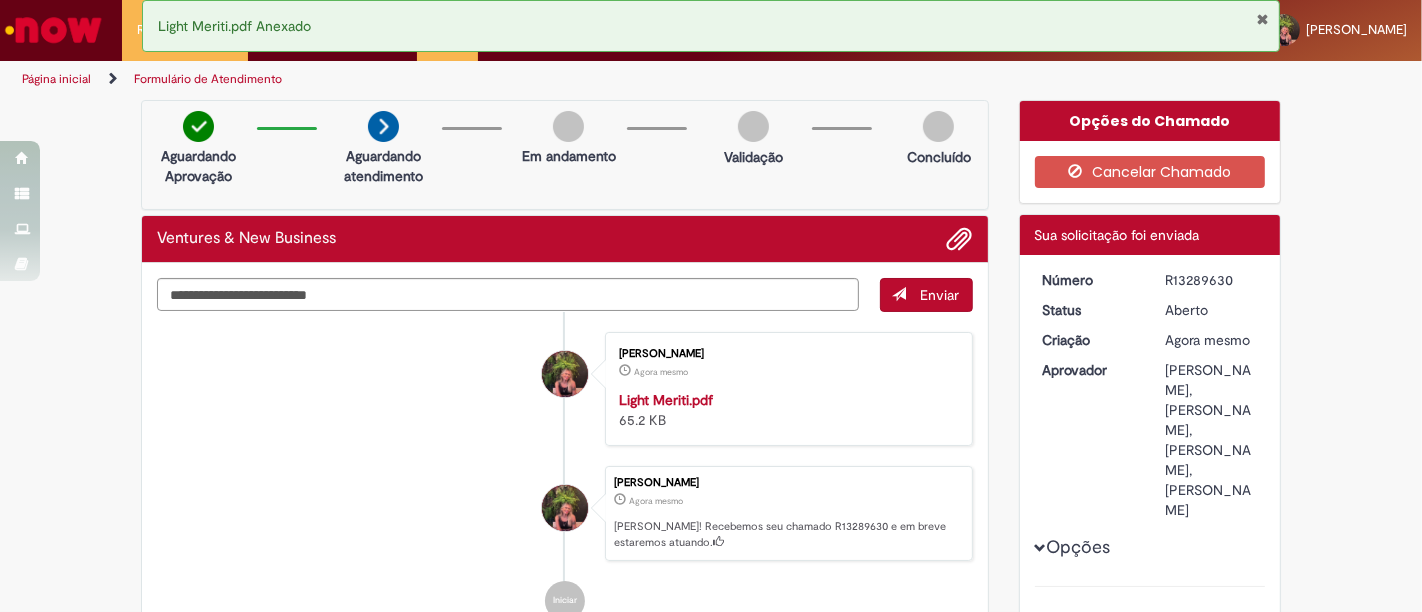 click on "Light Meriti.pdf Anexado" at bounding box center [711, 26] 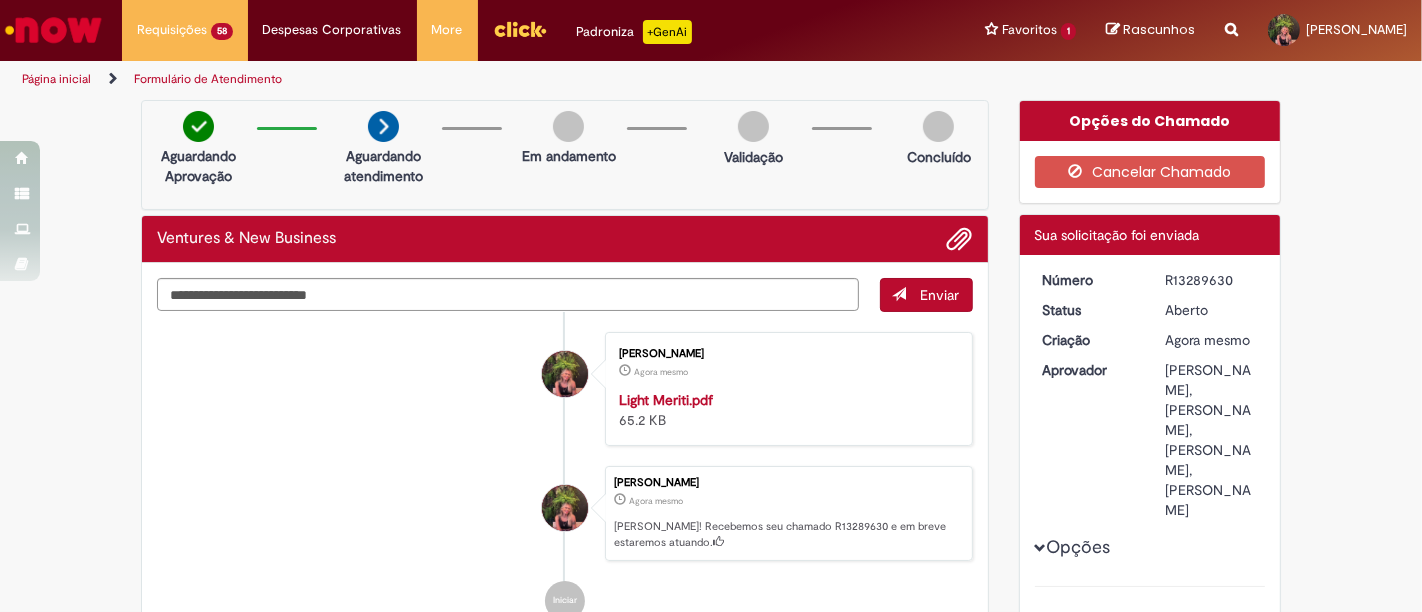 click on "Light Meriti.pdf Anexado" at bounding box center [711, 26] 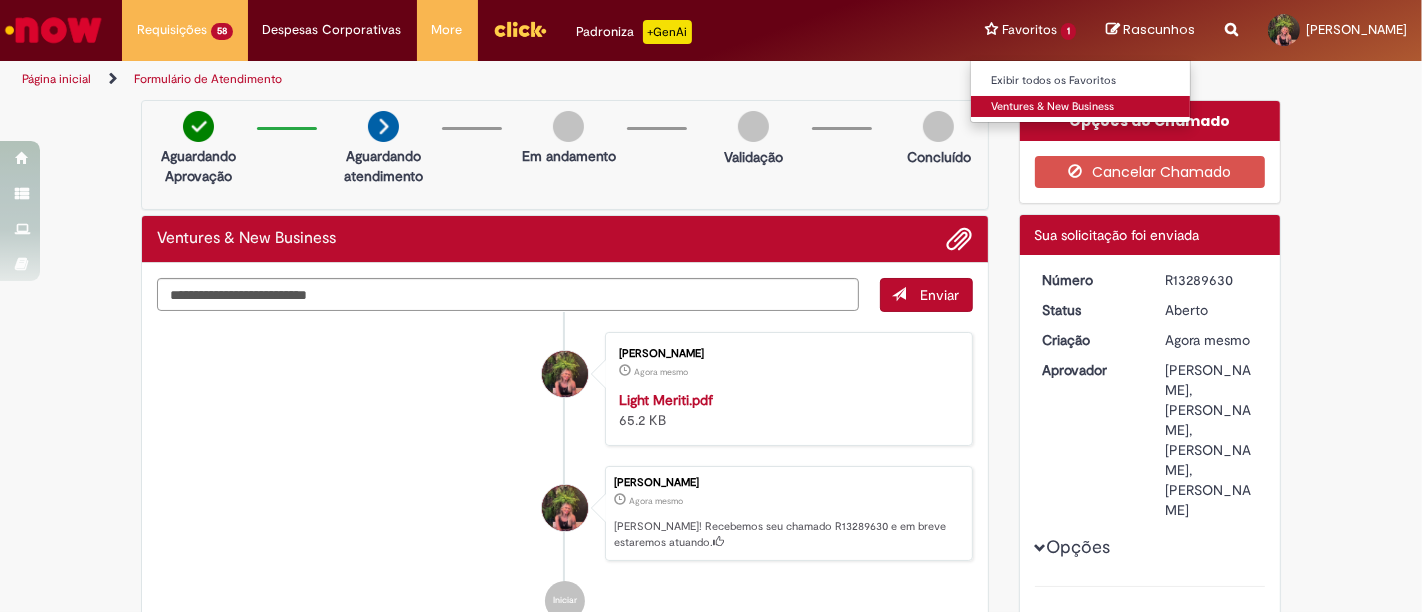 click on "Ventures & New Business" at bounding box center (1081, 107) 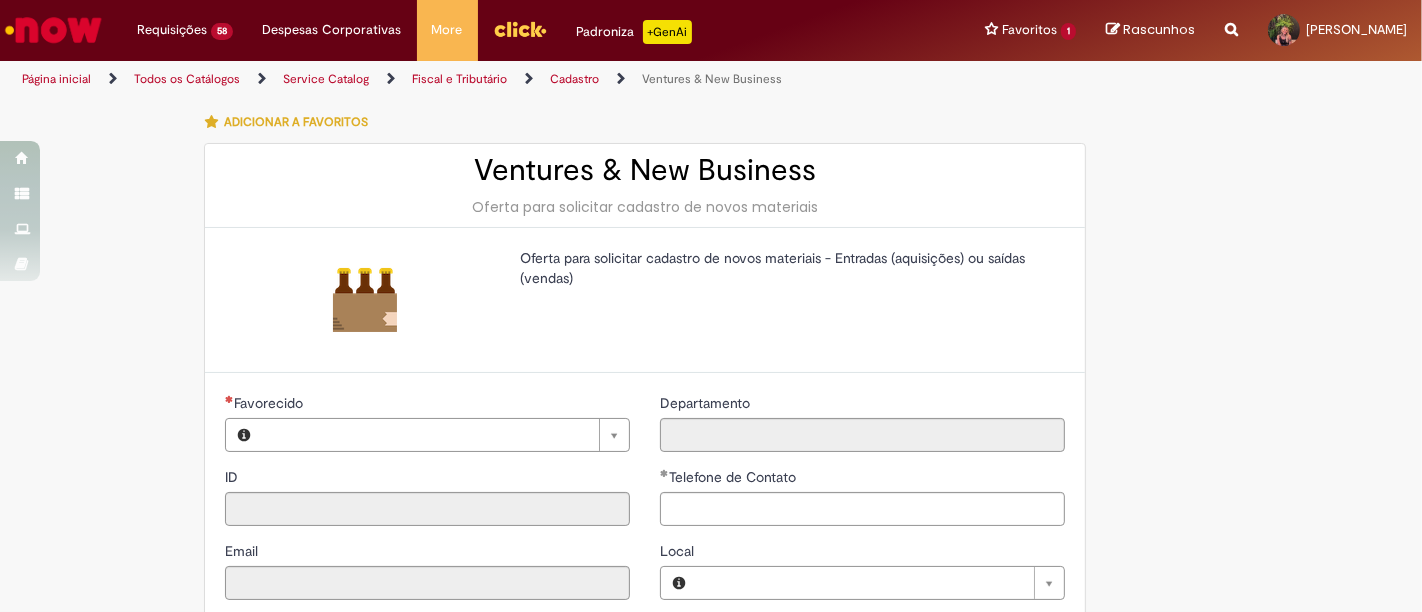 type on "********" 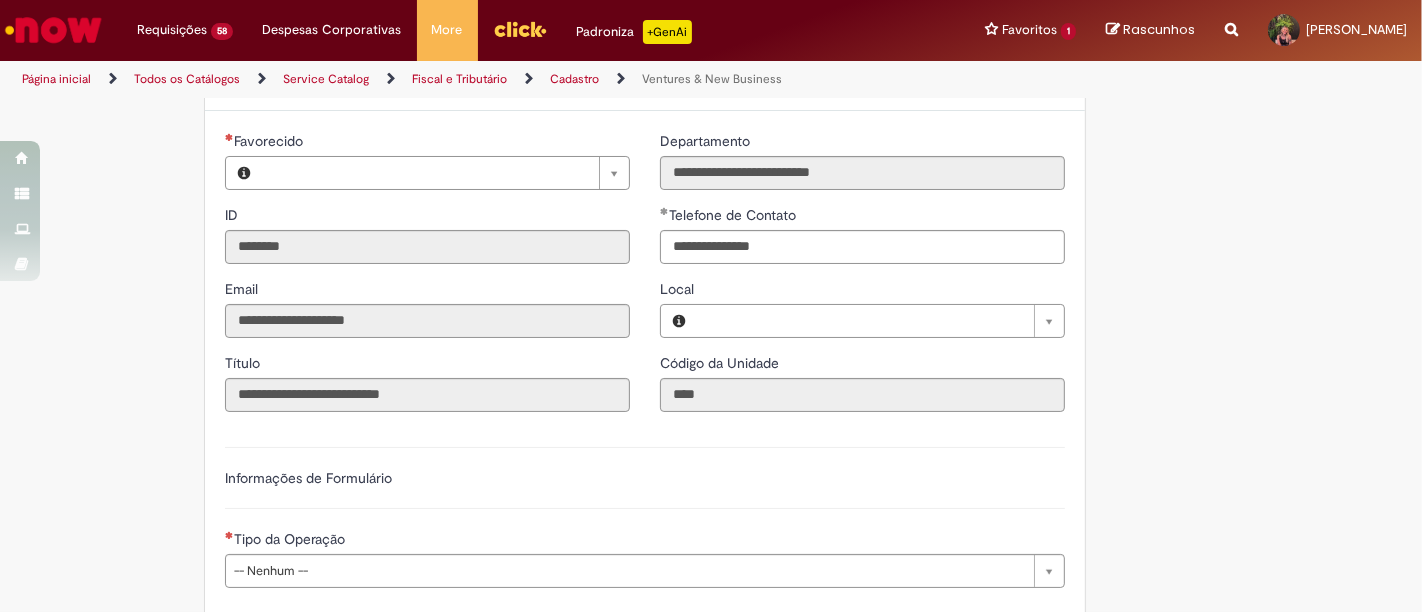 type on "**********" 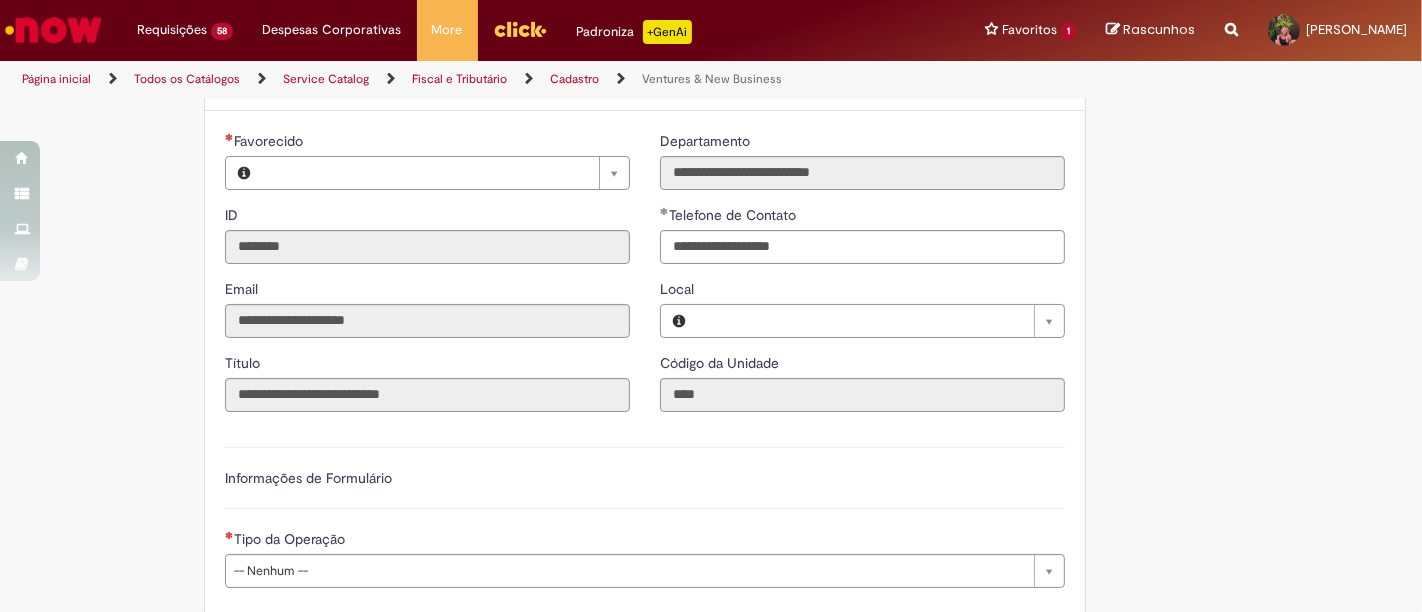 scroll, scrollTop: 555, scrollLeft: 0, axis: vertical 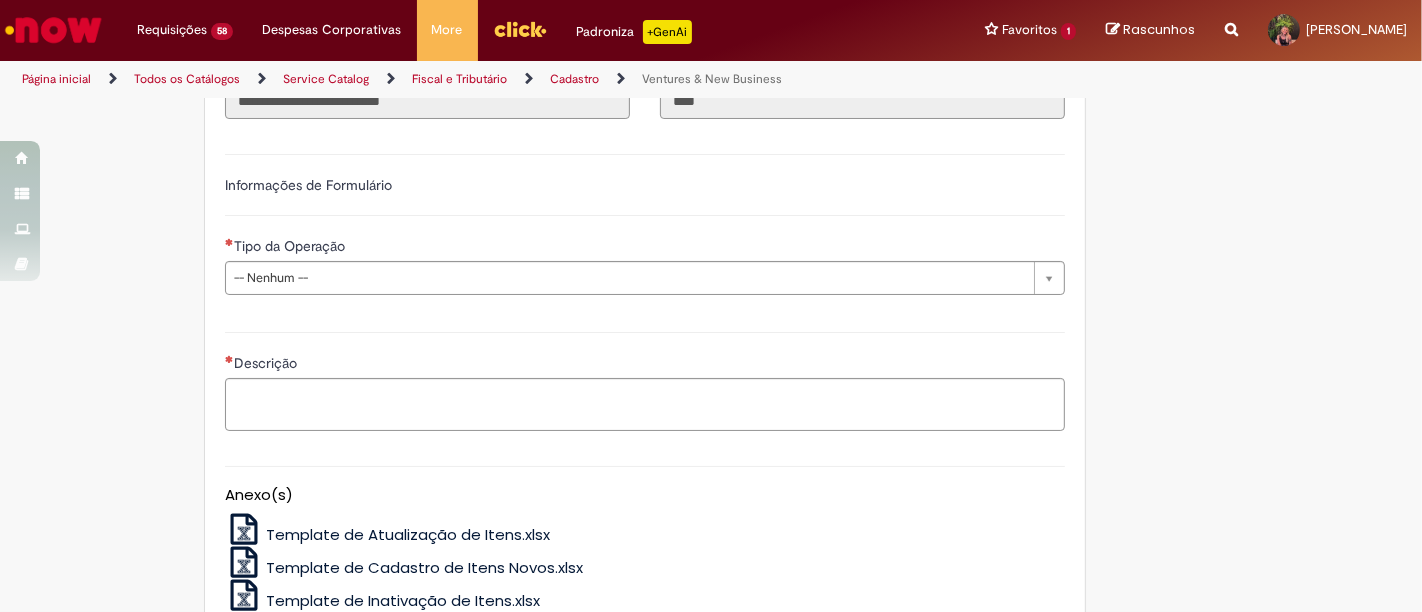 type on "**********" 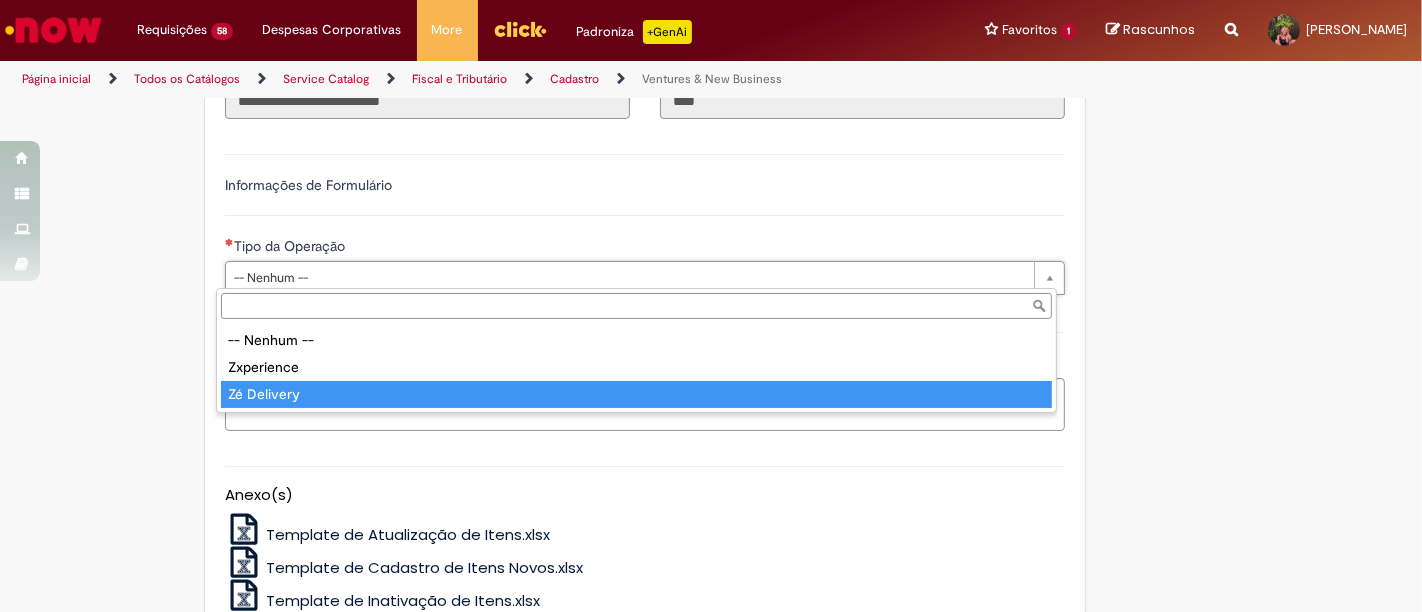 drag, startPoint x: 287, startPoint y: 392, endPoint x: 316, endPoint y: 386, distance: 29.614185 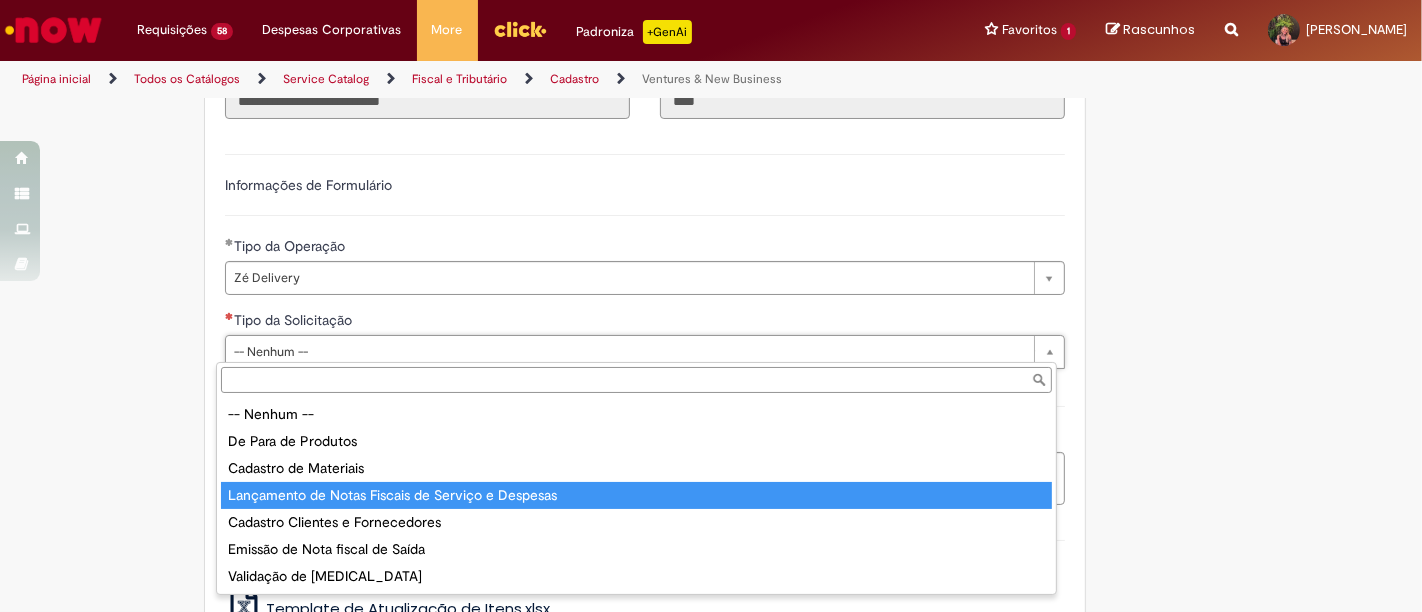 type on "**********" 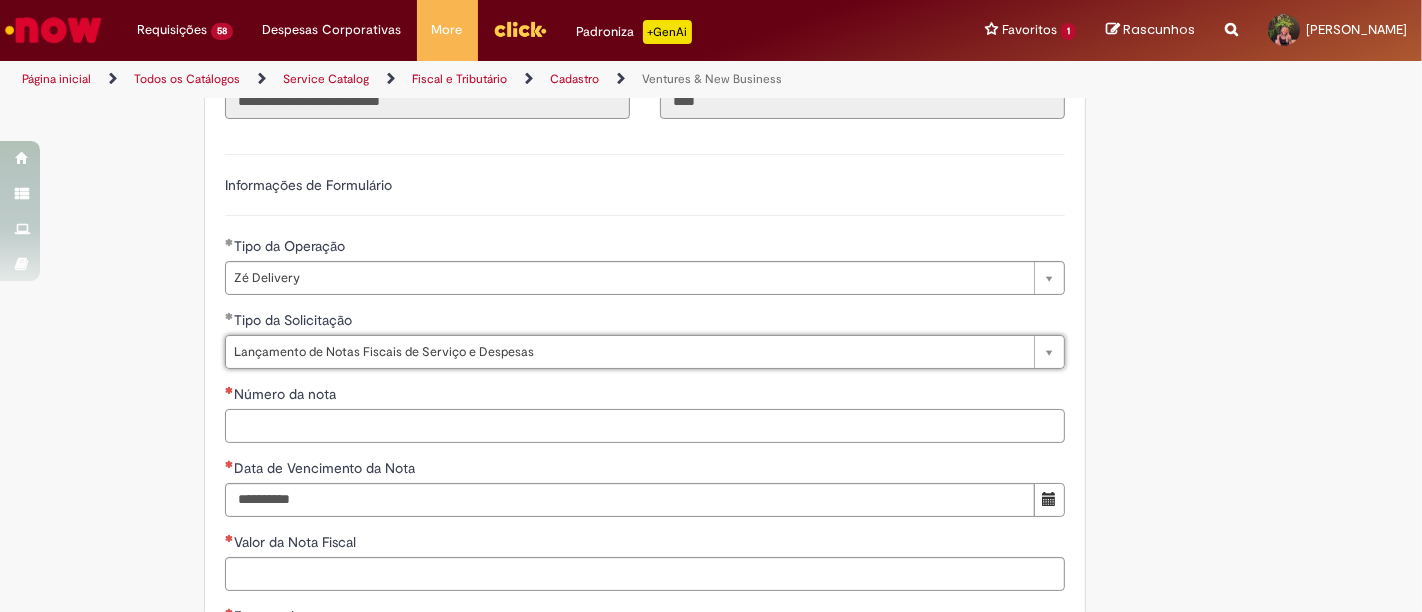 click on "Número da nota" at bounding box center (645, 426) 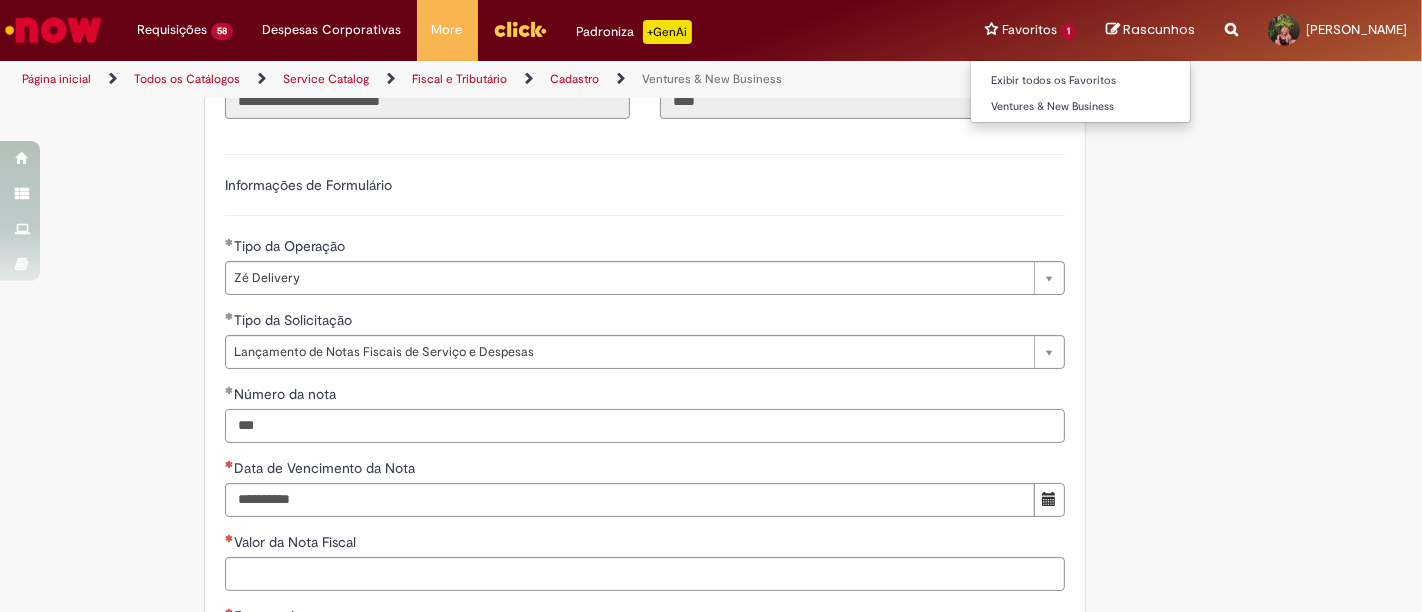 type on "***" 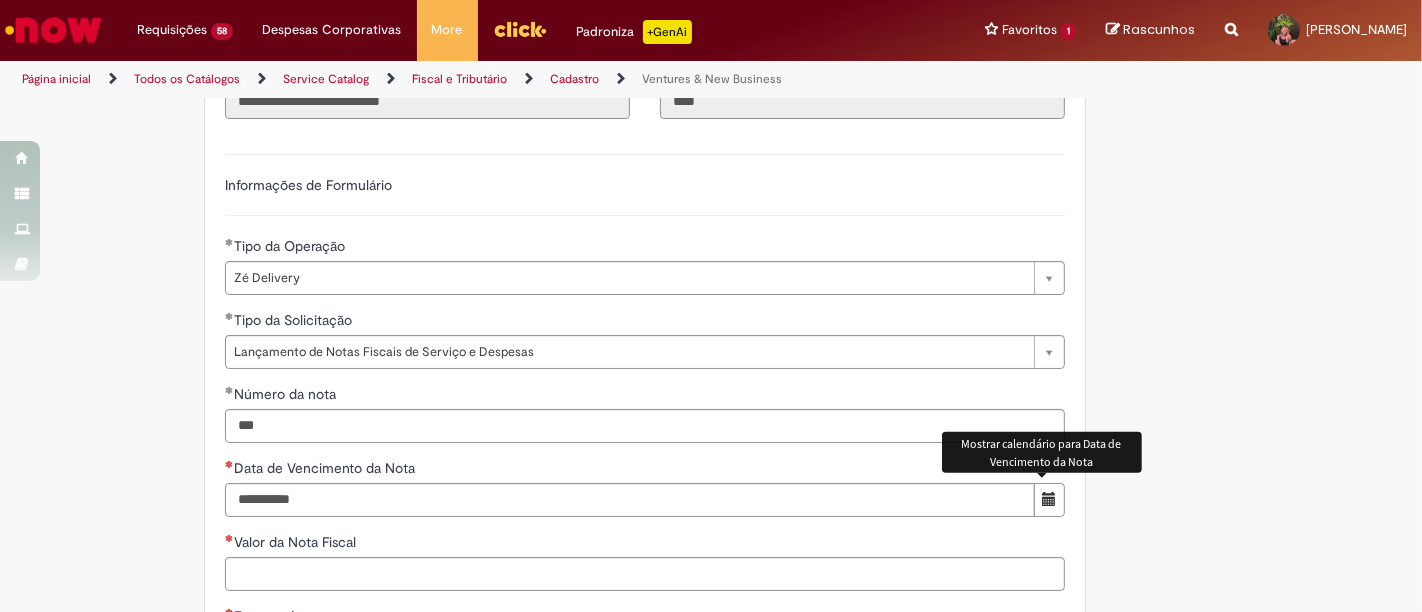 click at bounding box center [1049, 499] 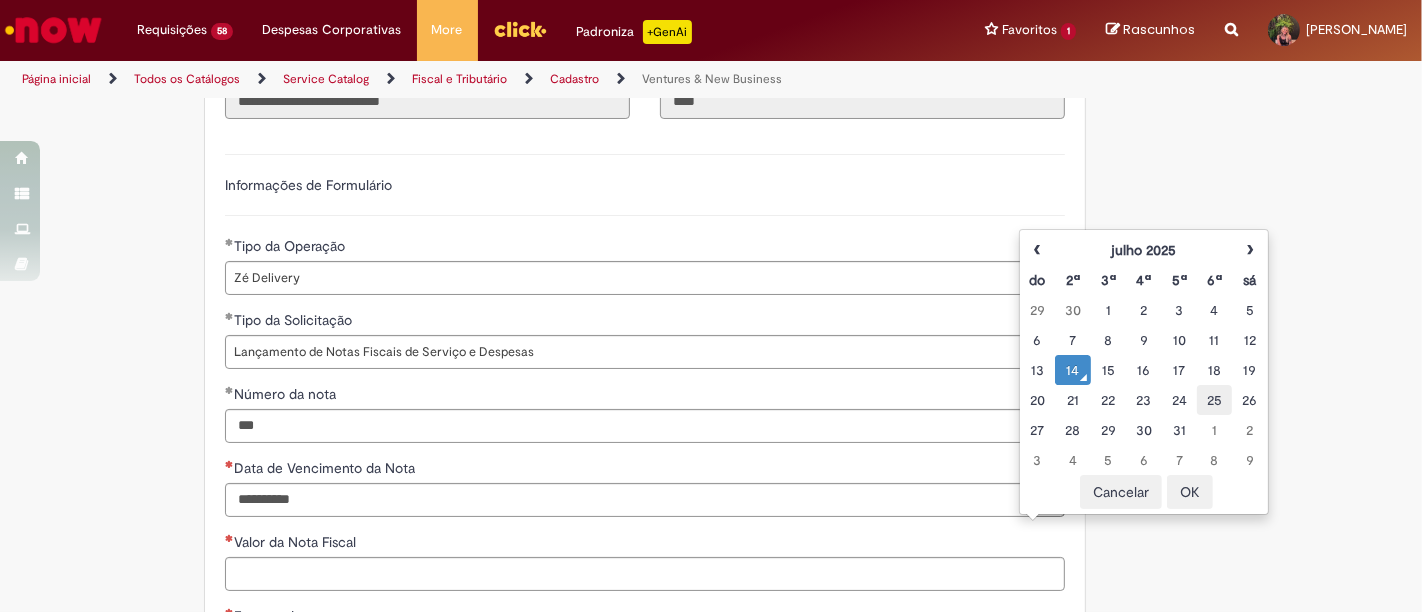 click on "25" at bounding box center [1214, 400] 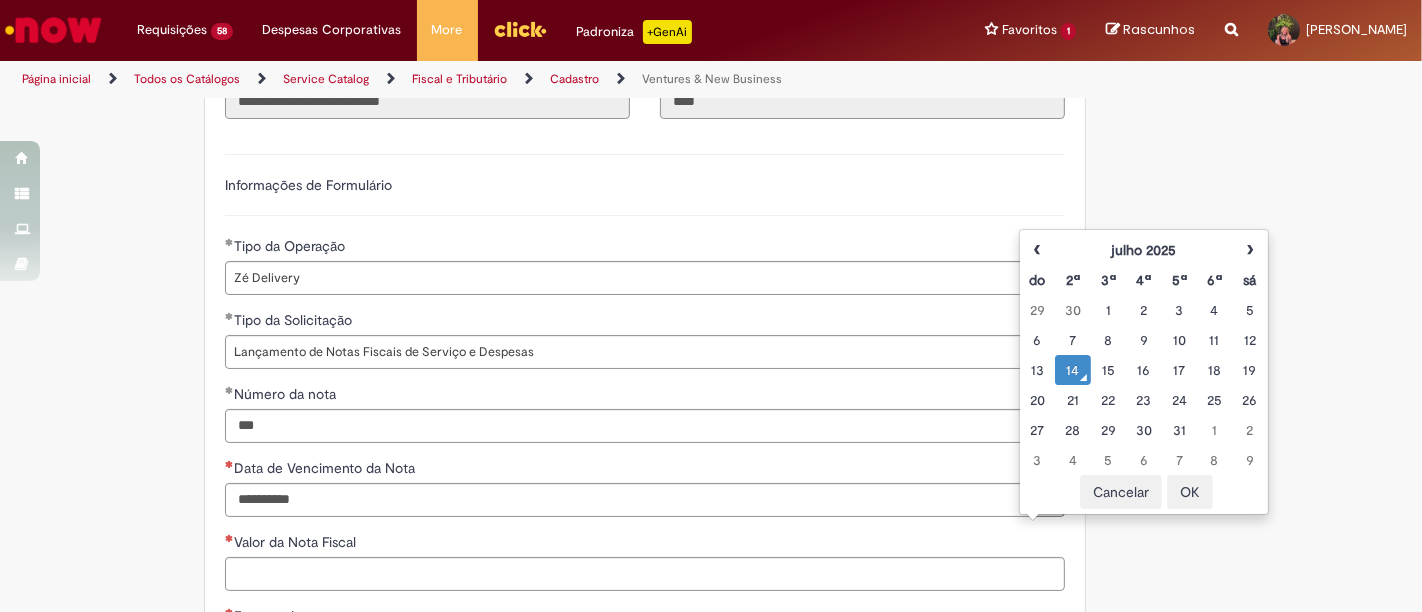 type on "**********" 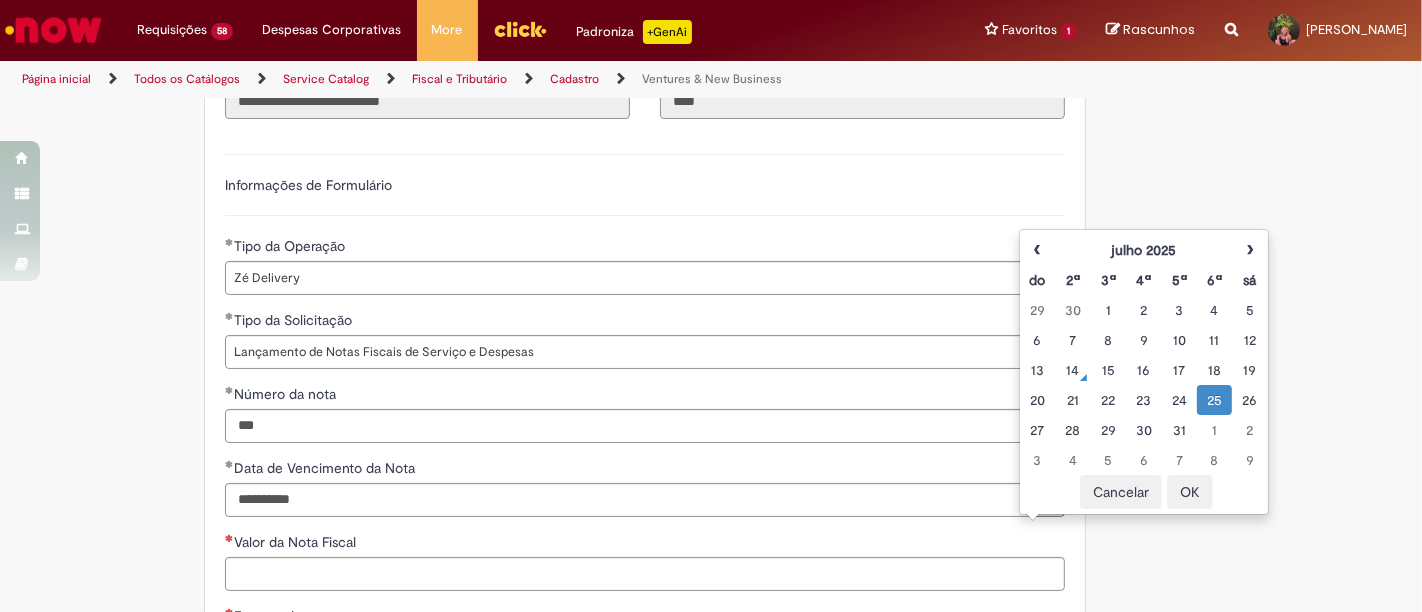 click on "**********" at bounding box center [645, 663] 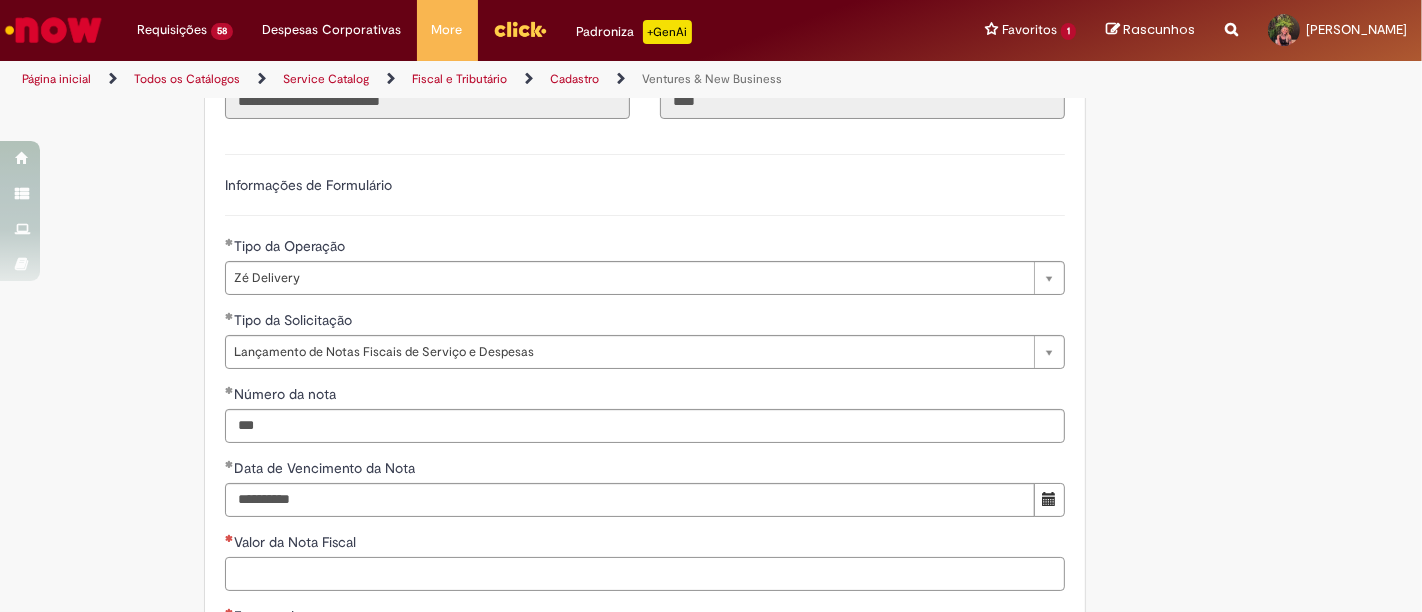 click on "Valor da Nota Fiscal" at bounding box center (645, 574) 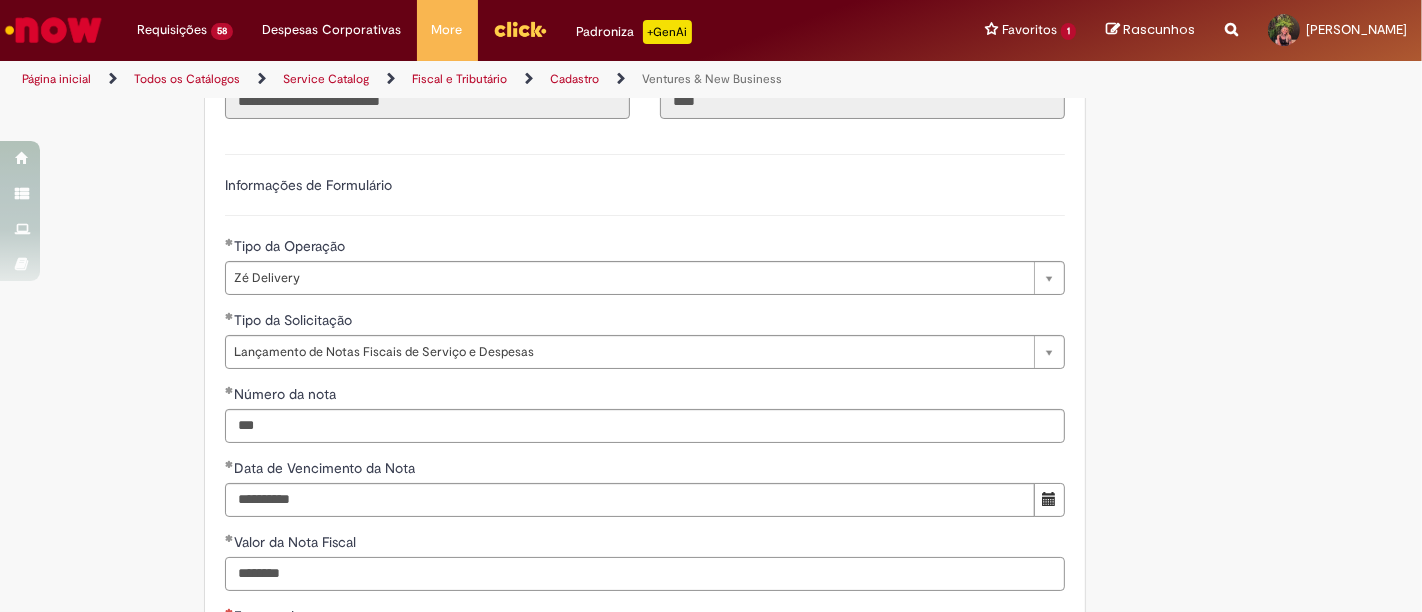 click on "********" at bounding box center [645, 574] 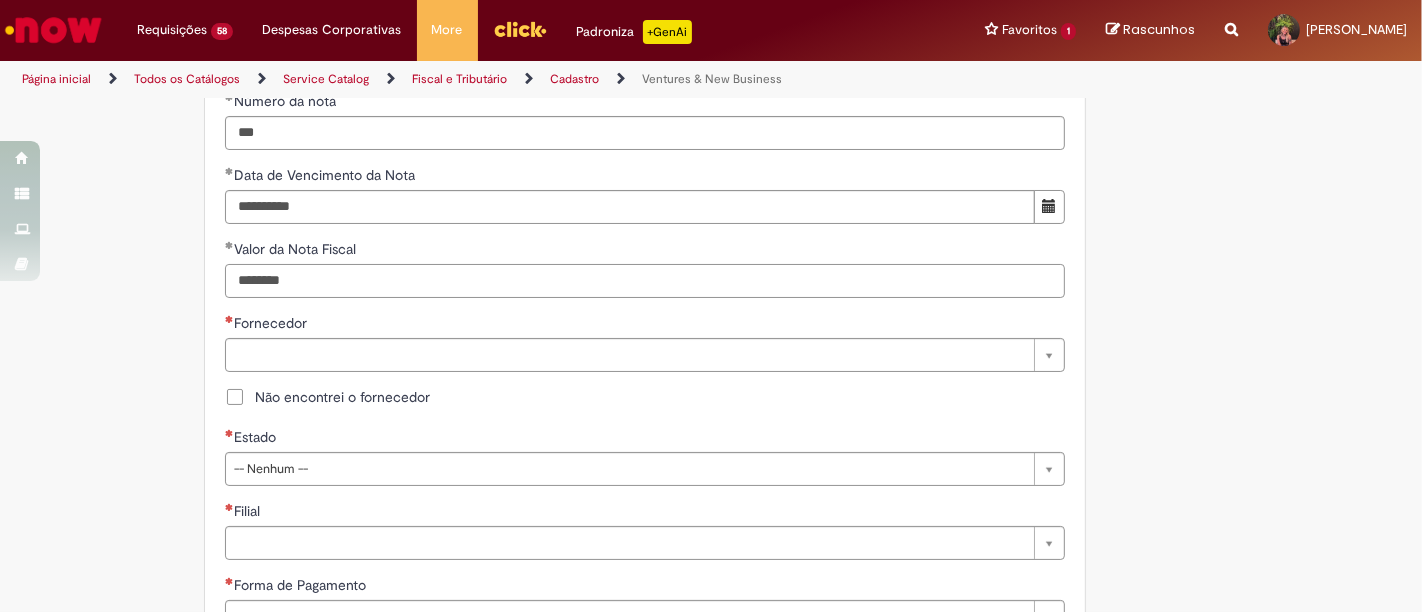 scroll, scrollTop: 888, scrollLeft: 0, axis: vertical 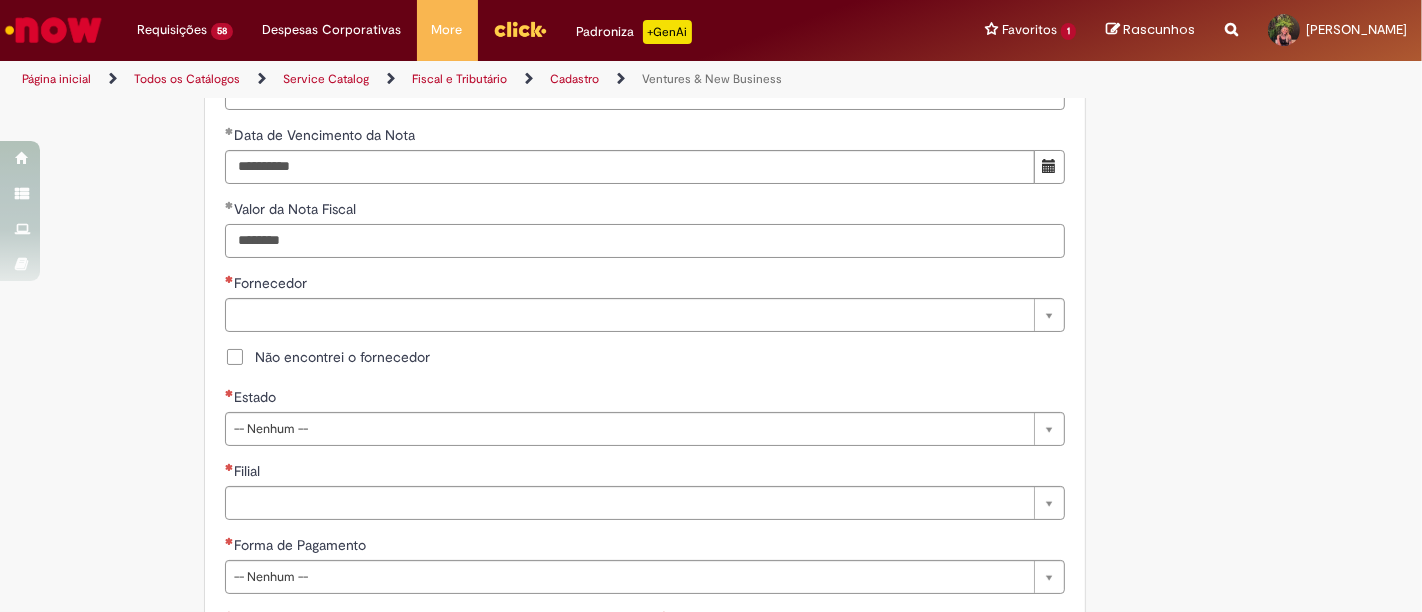 type on "********" 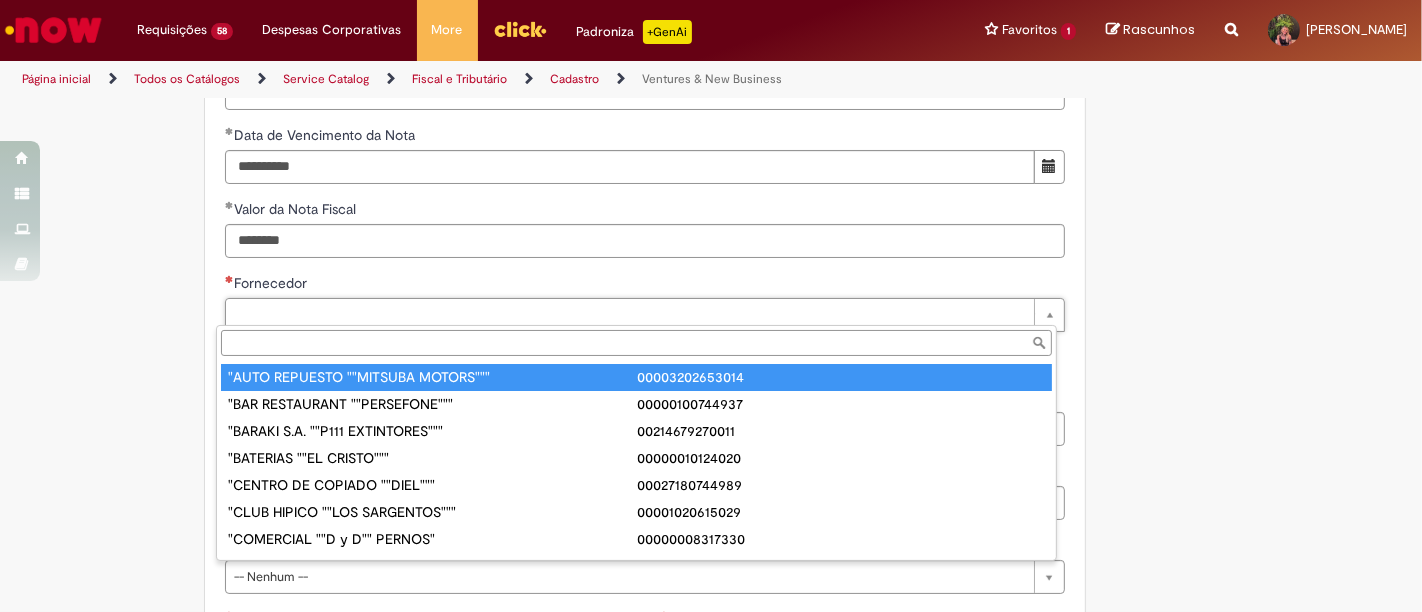 type on "*" 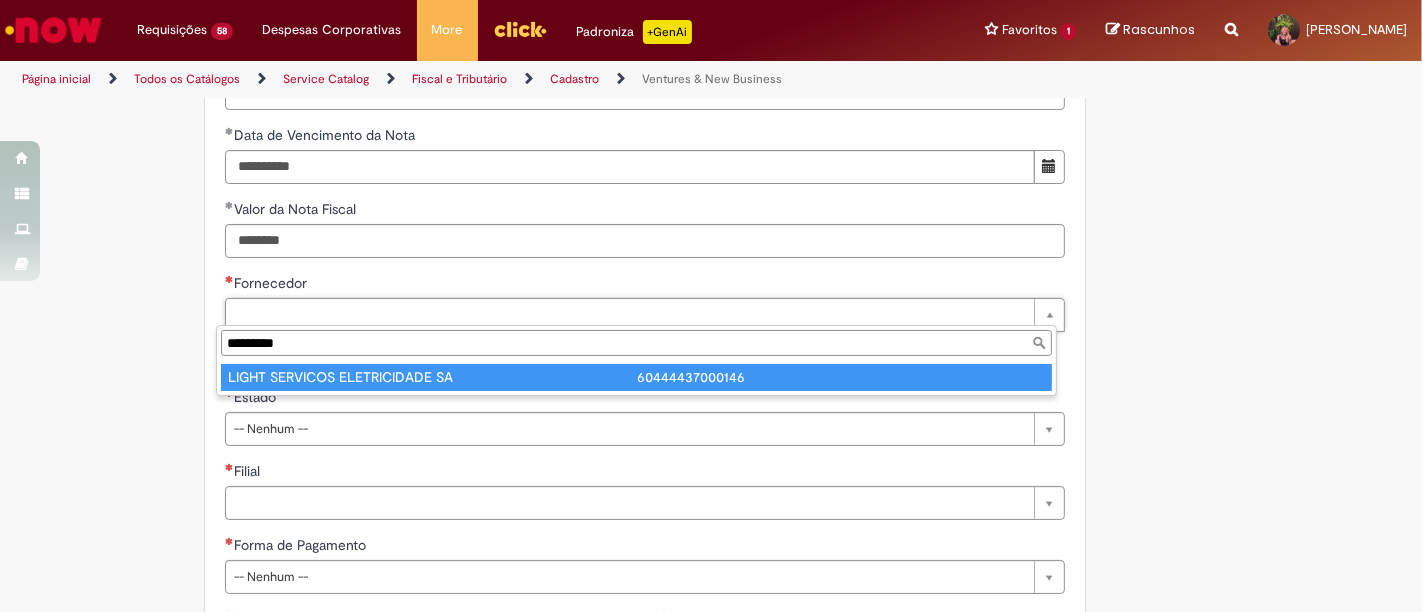 type on "*********" 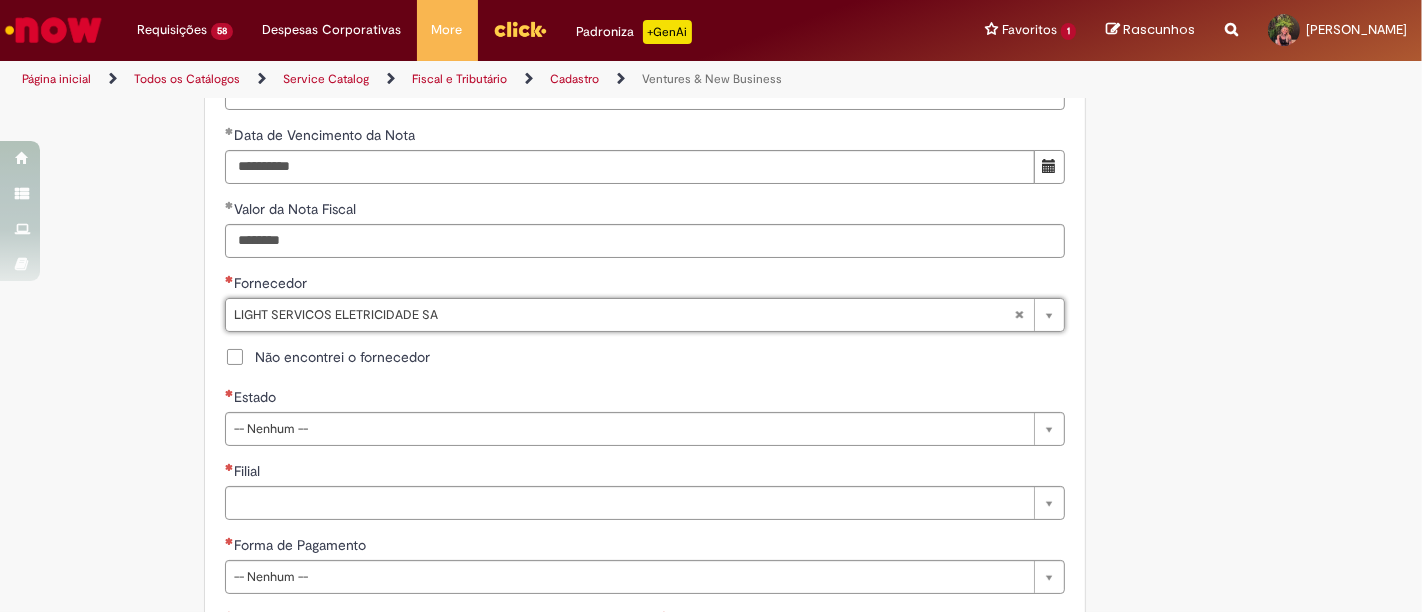 type on "**********" 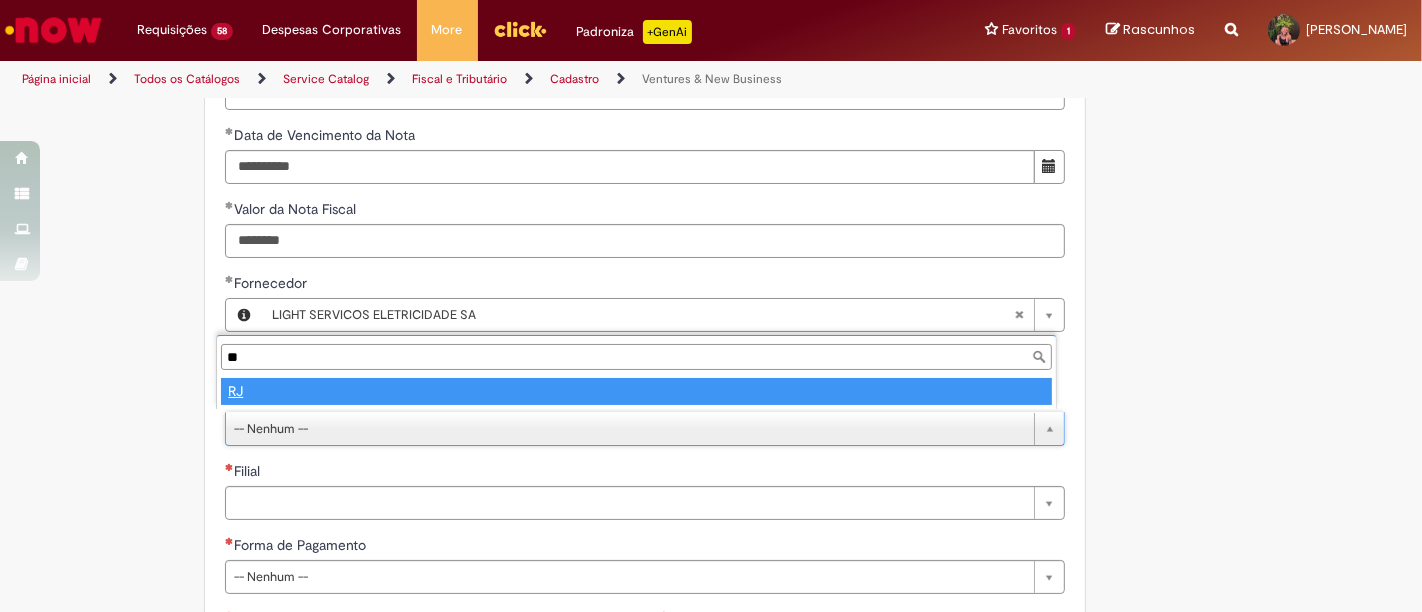 type on "**" 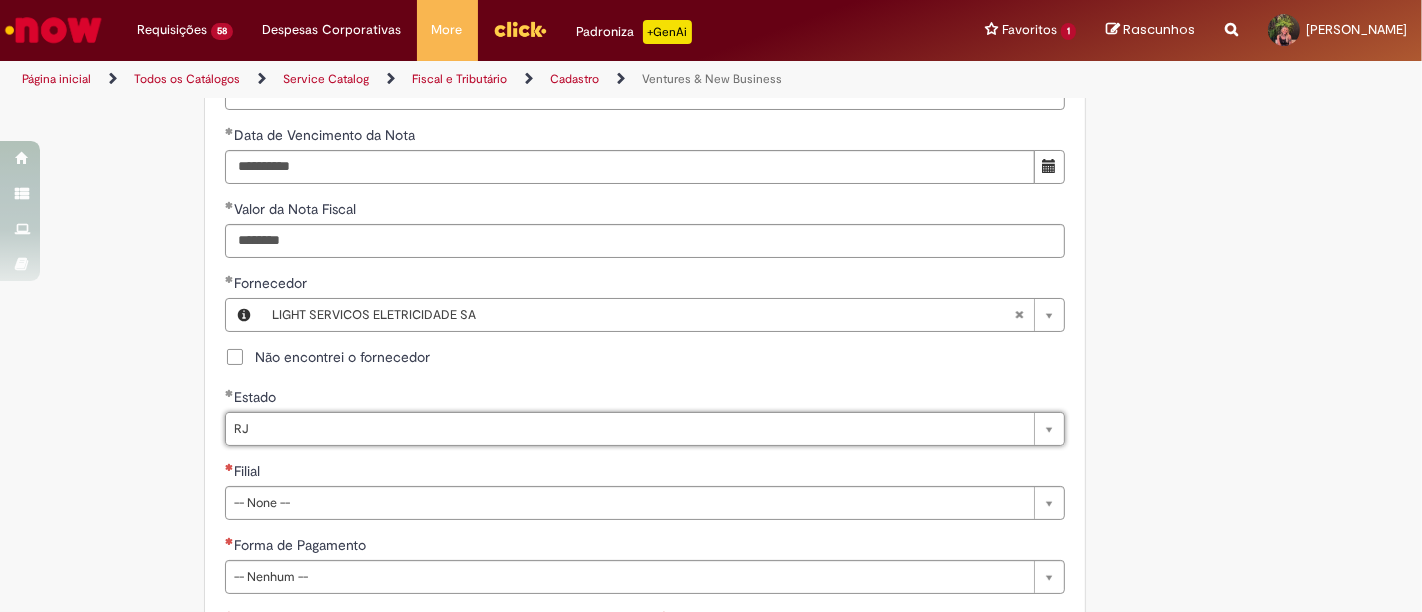 select 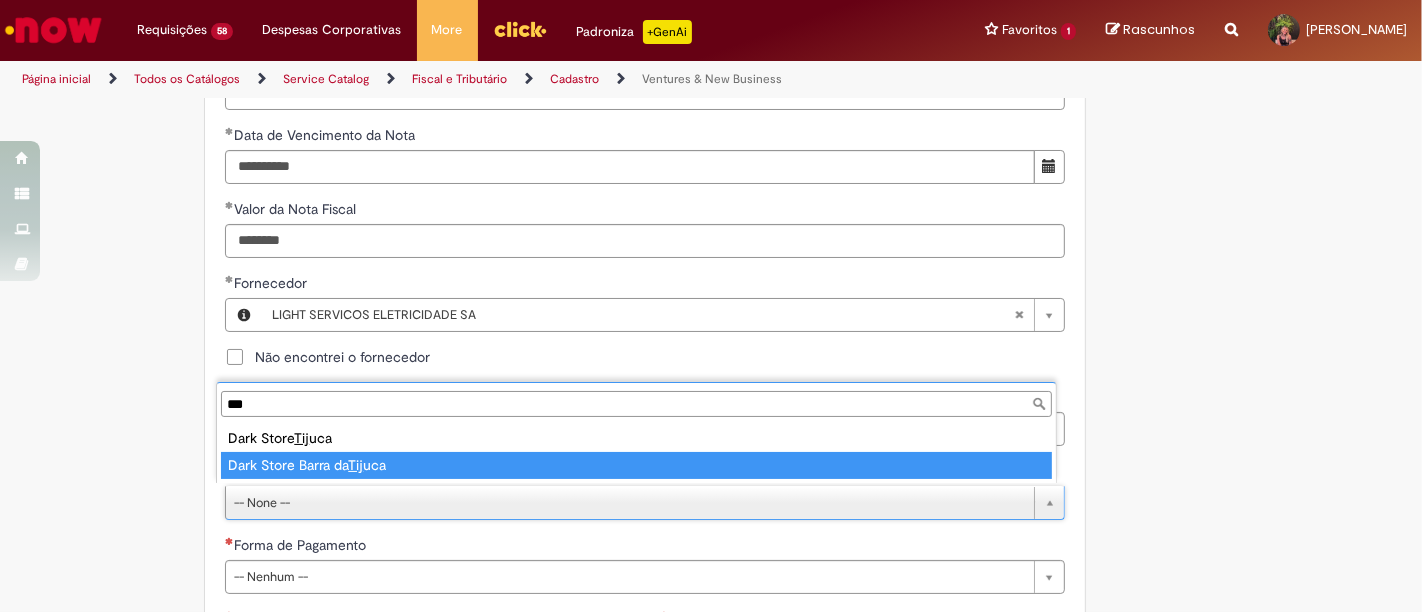 type on "***" 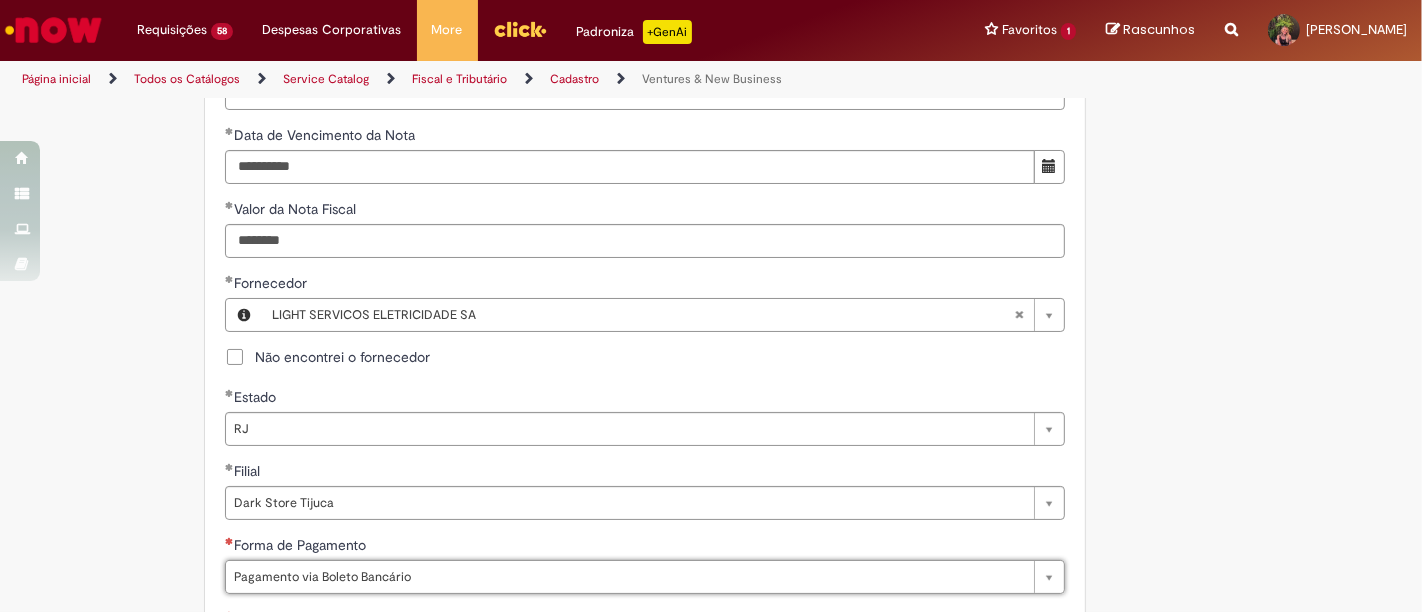type on "**********" 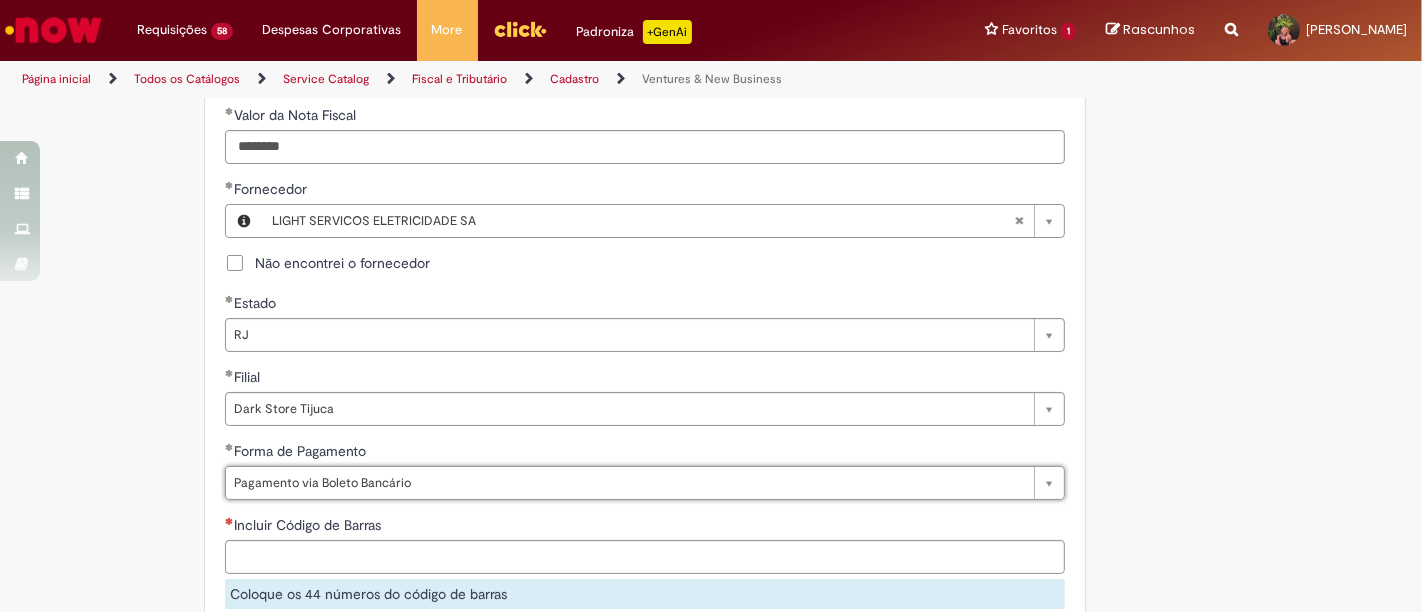 scroll, scrollTop: 1222, scrollLeft: 0, axis: vertical 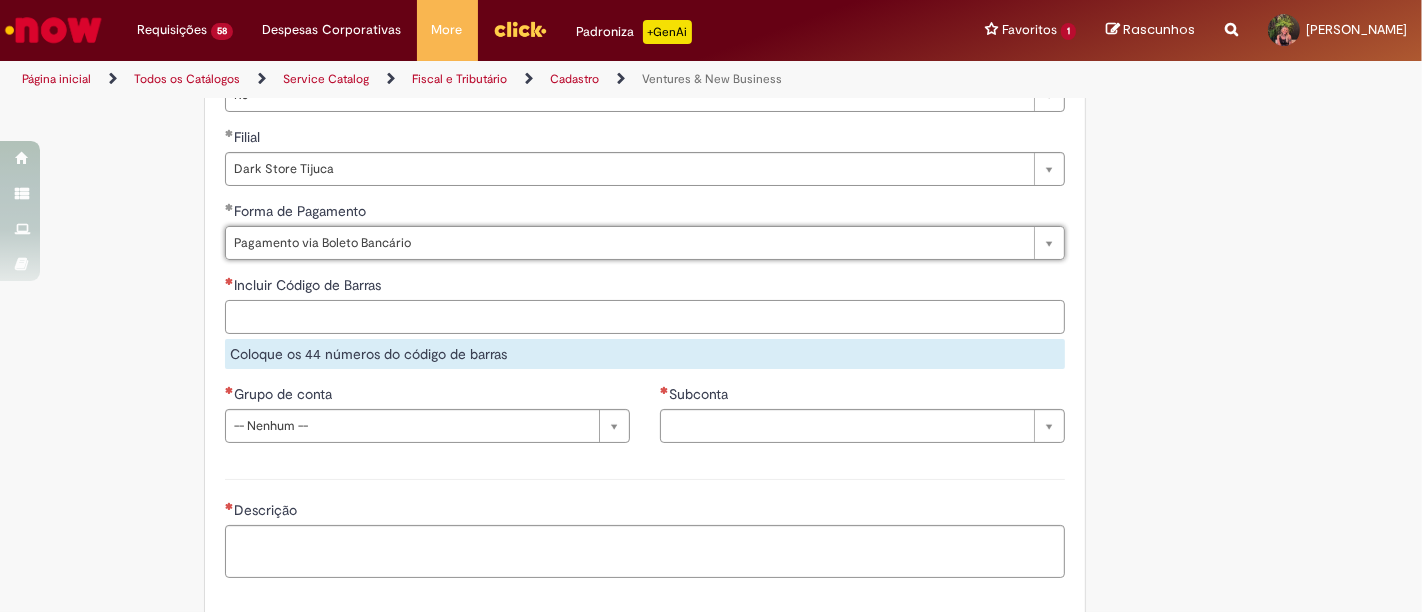 click on "Incluir Código de Barras" at bounding box center (645, 317) 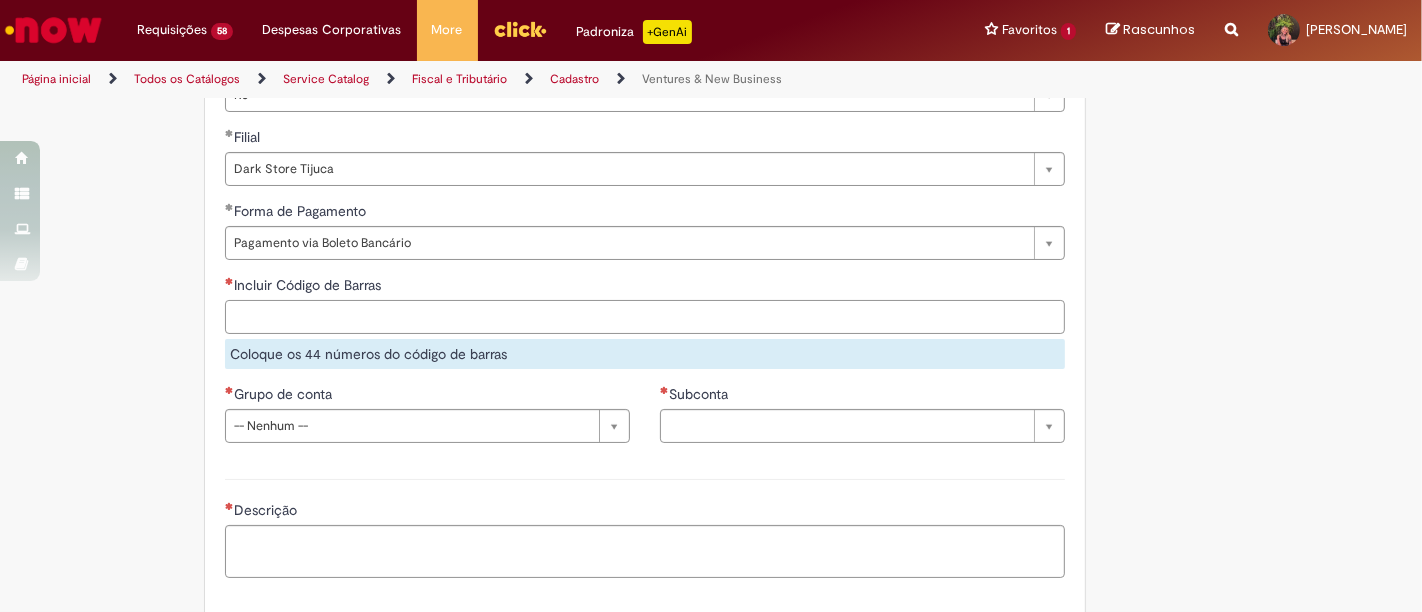 paste on "**********" 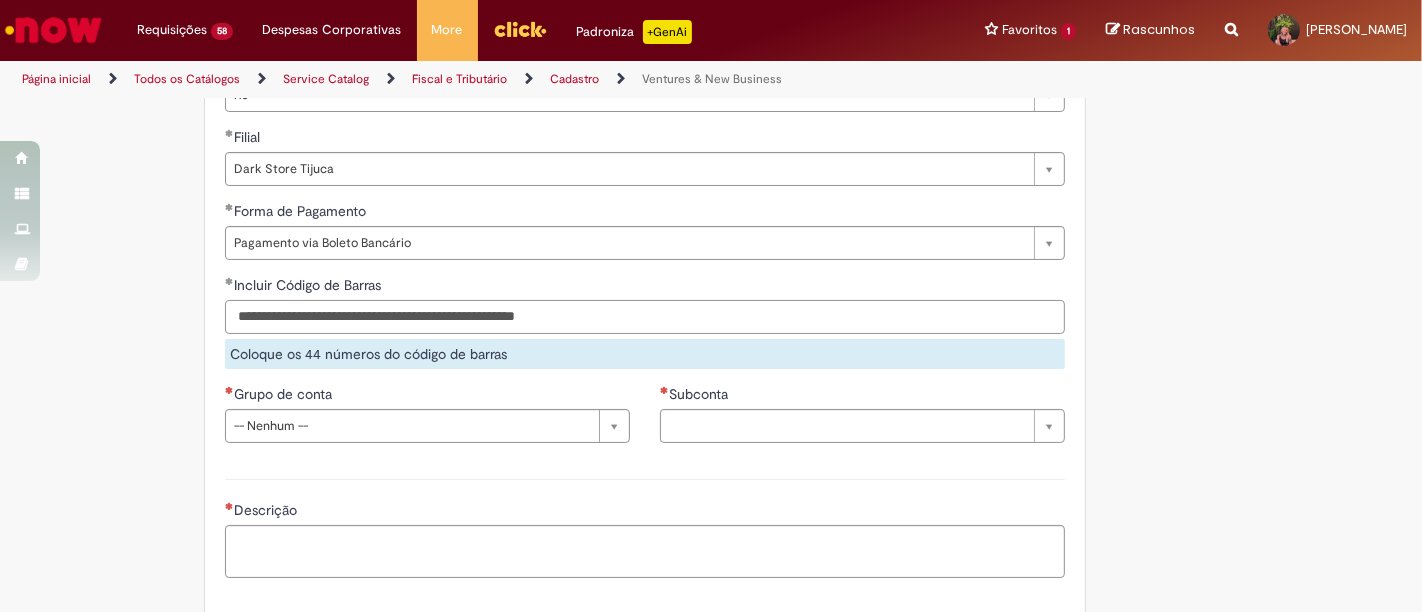 type on "**********" 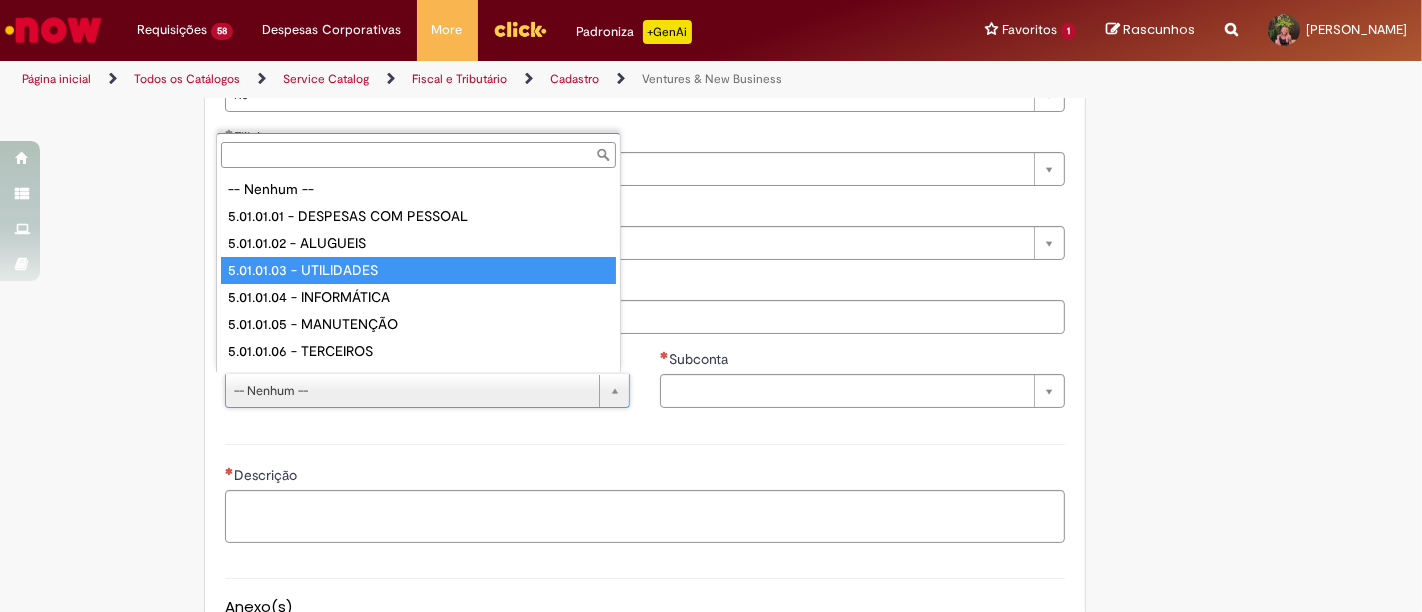 type on "**********" 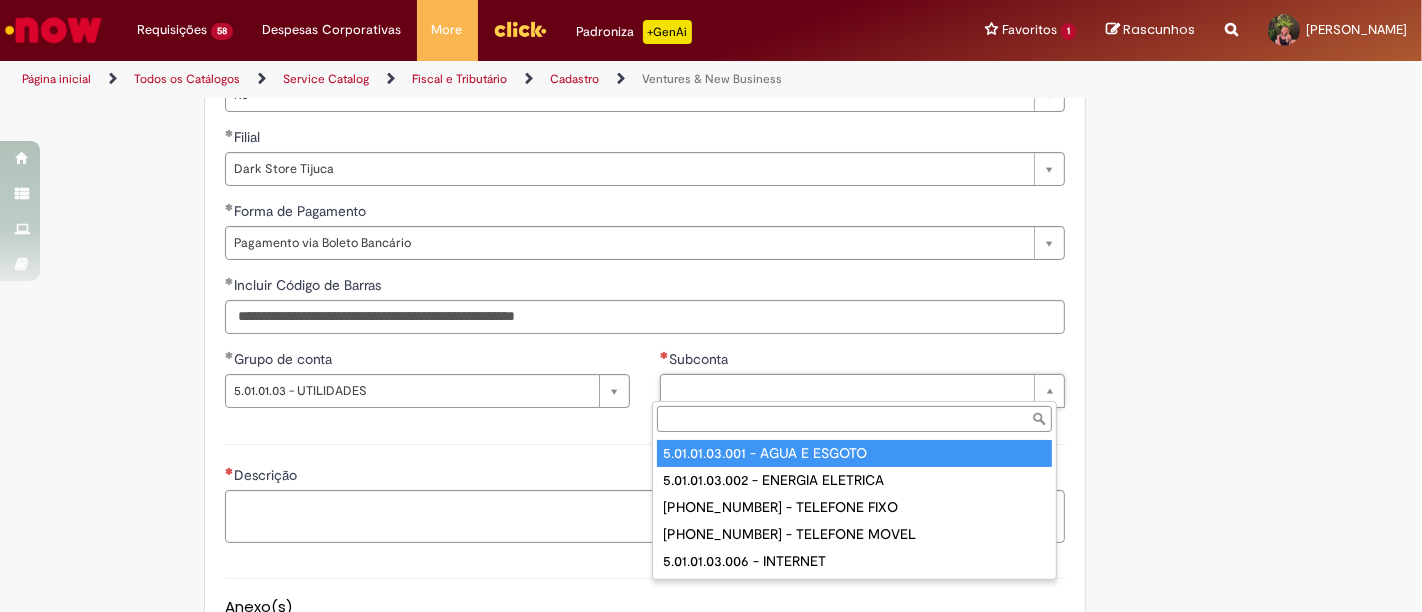 type on "**********" 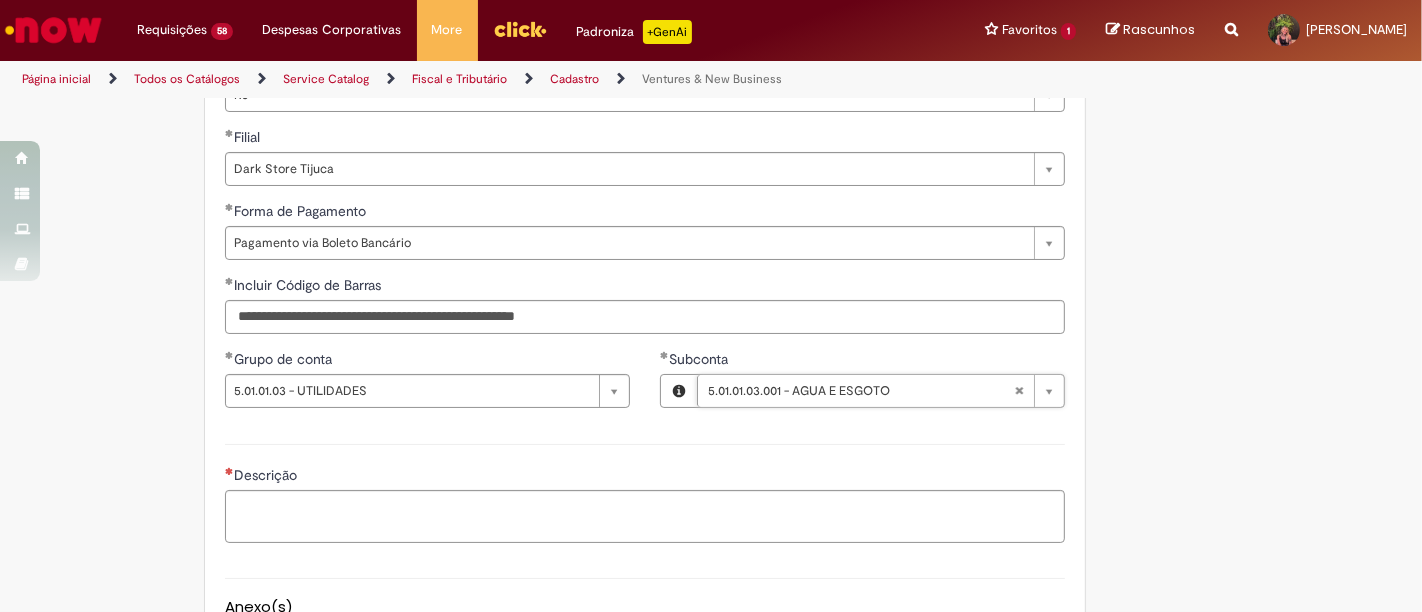 type 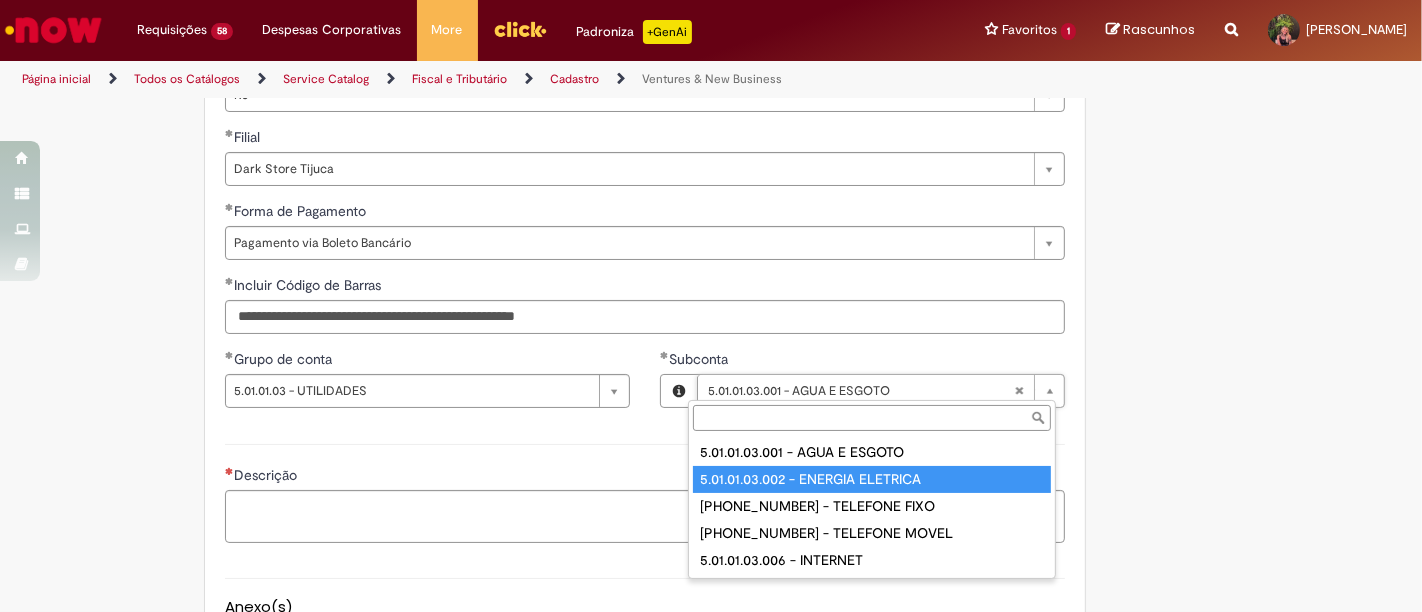 type on "**********" 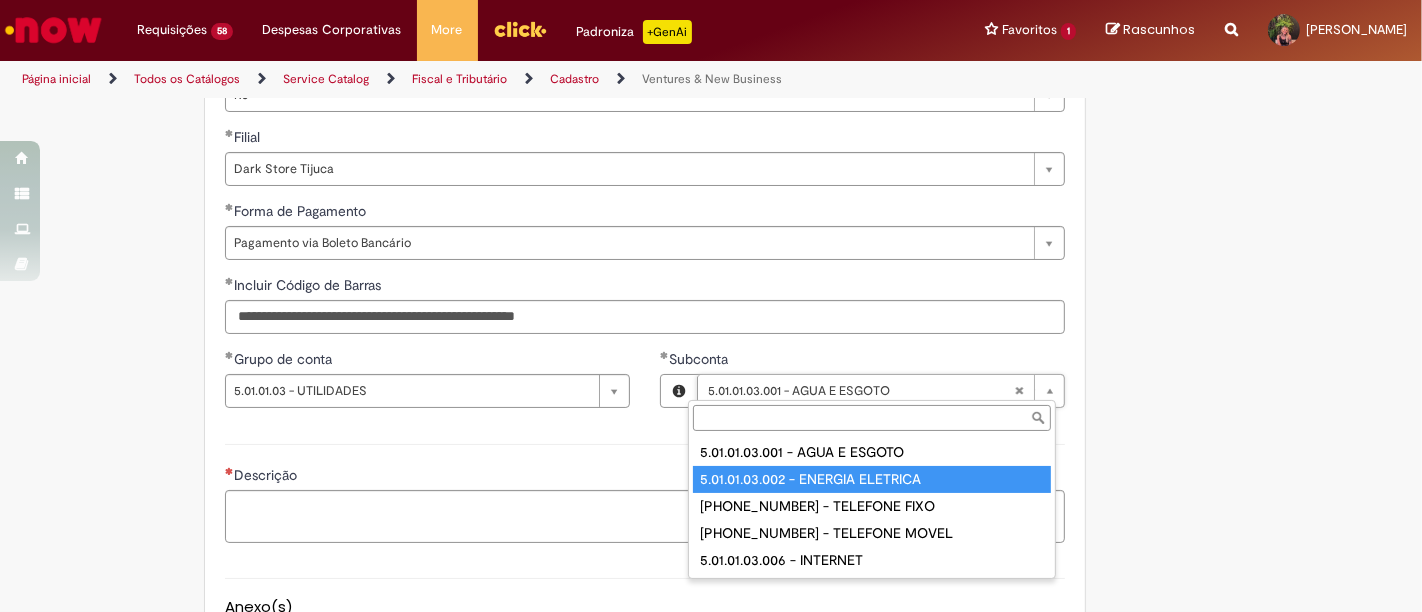 scroll, scrollTop: 0, scrollLeft: 202, axis: horizontal 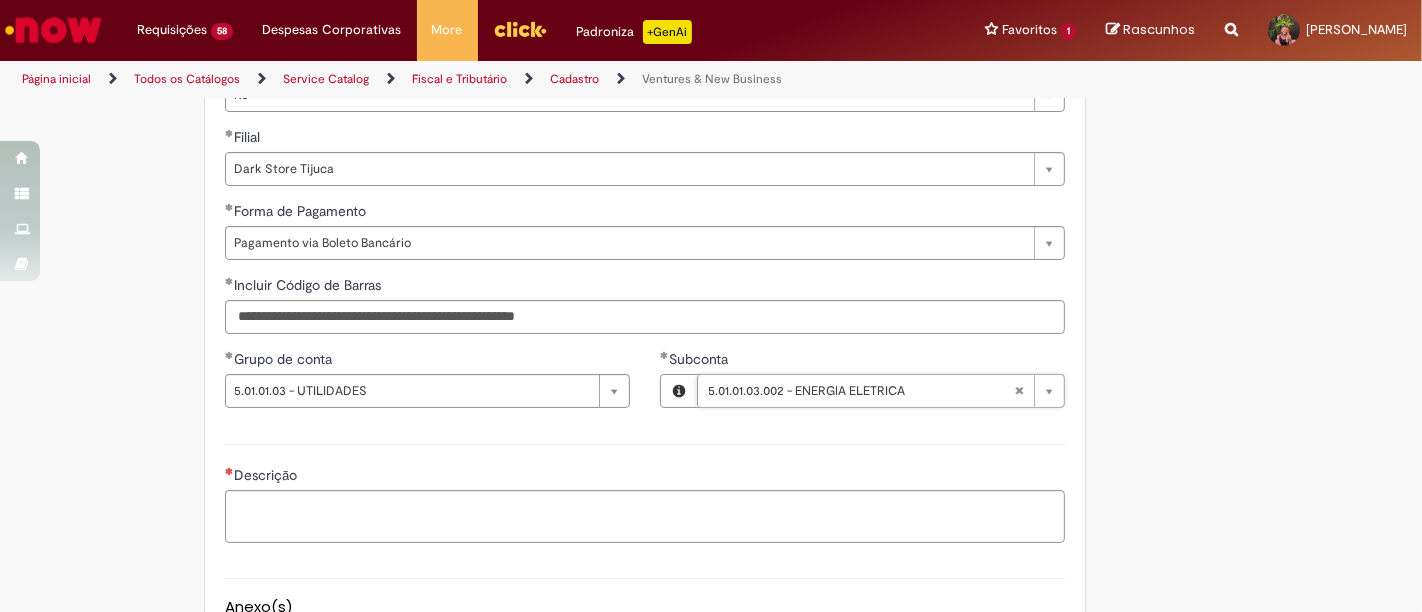 click on "Descrição" at bounding box center [645, 491] 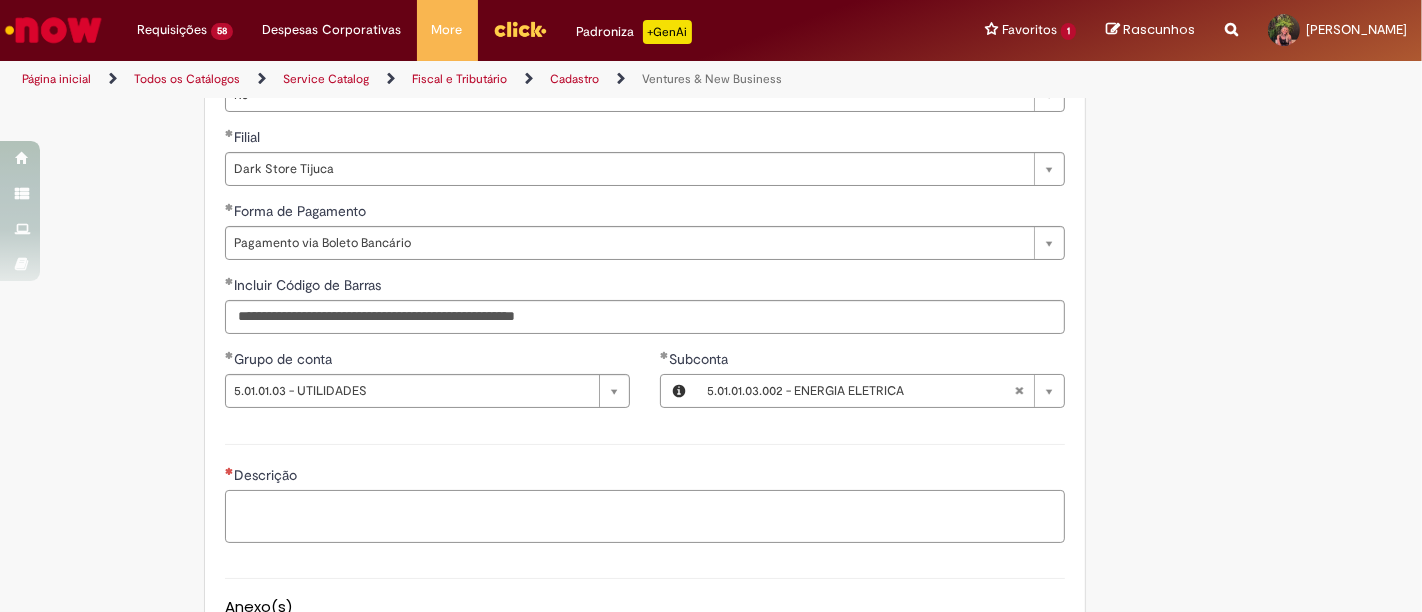 click on "Descrição" at bounding box center (645, 516) 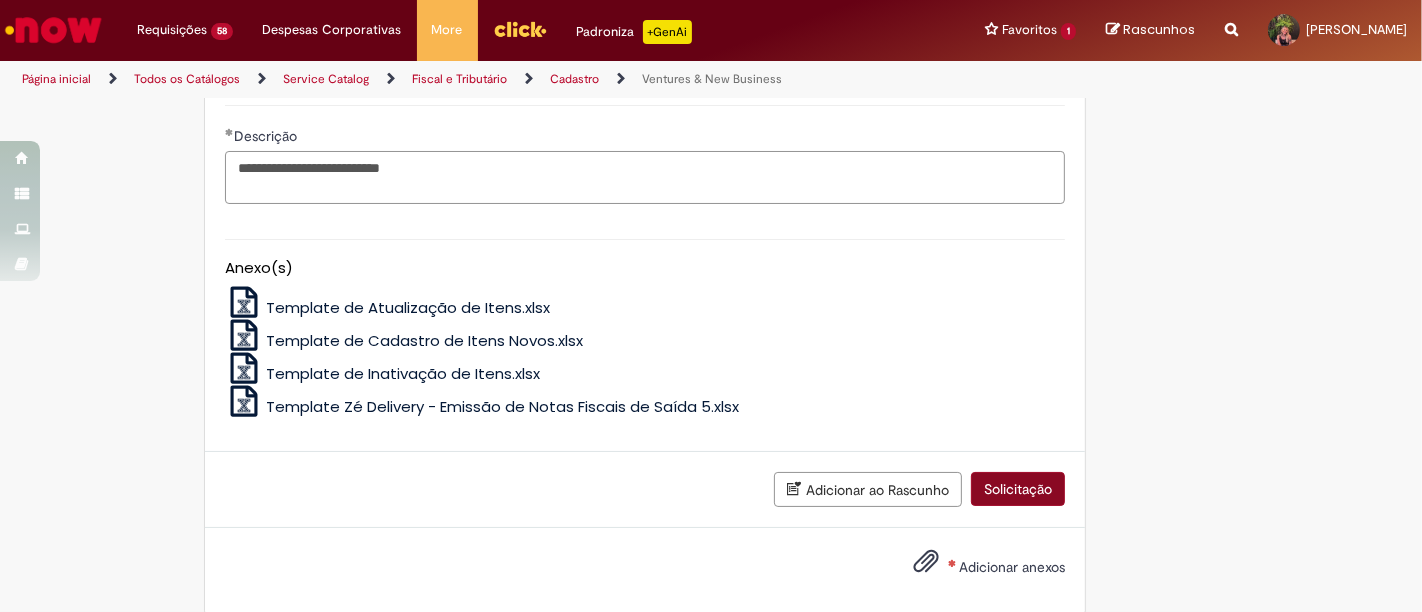 scroll, scrollTop: 1583, scrollLeft: 0, axis: vertical 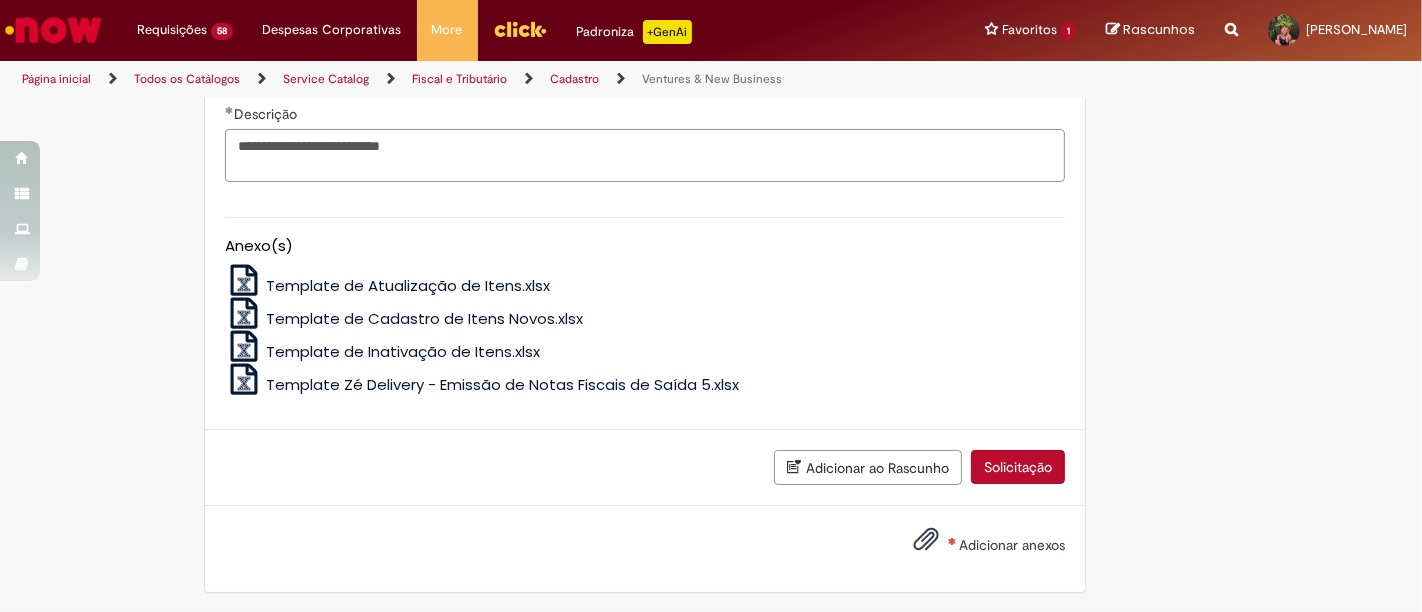 type on "**********" 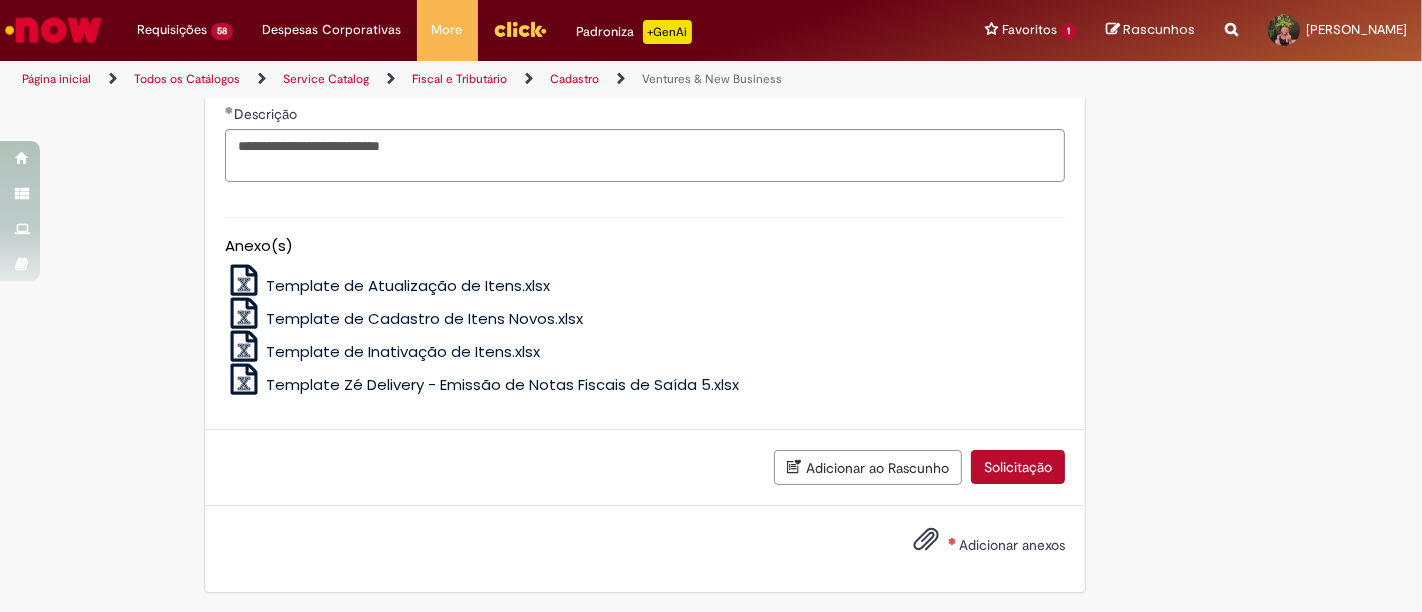 click on "Adicionar anexos" at bounding box center (1012, 545) 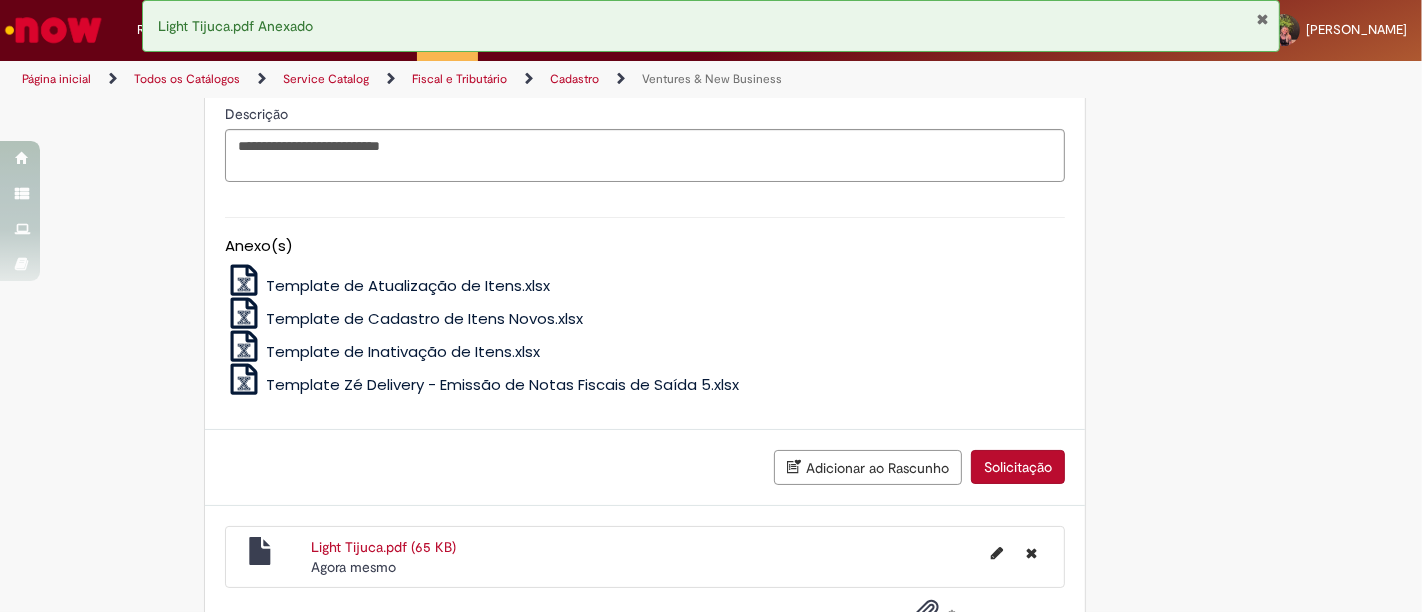 click on "Solicitação" at bounding box center (1018, 467) 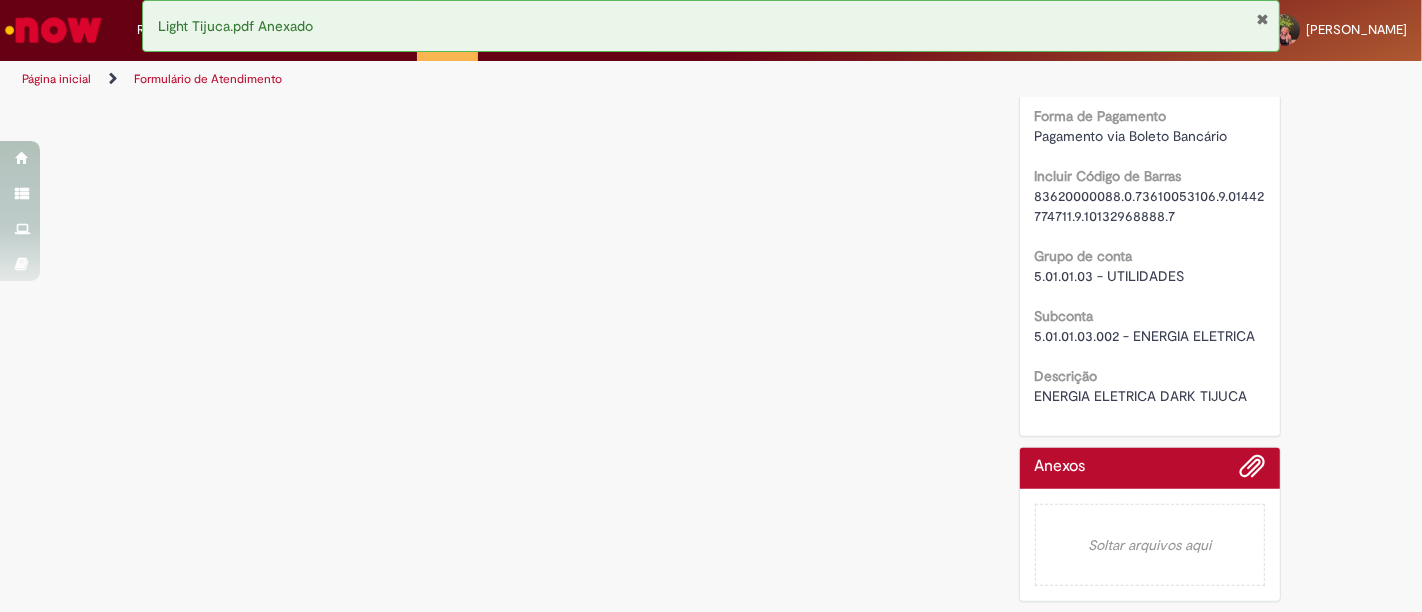 scroll, scrollTop: 0, scrollLeft: 0, axis: both 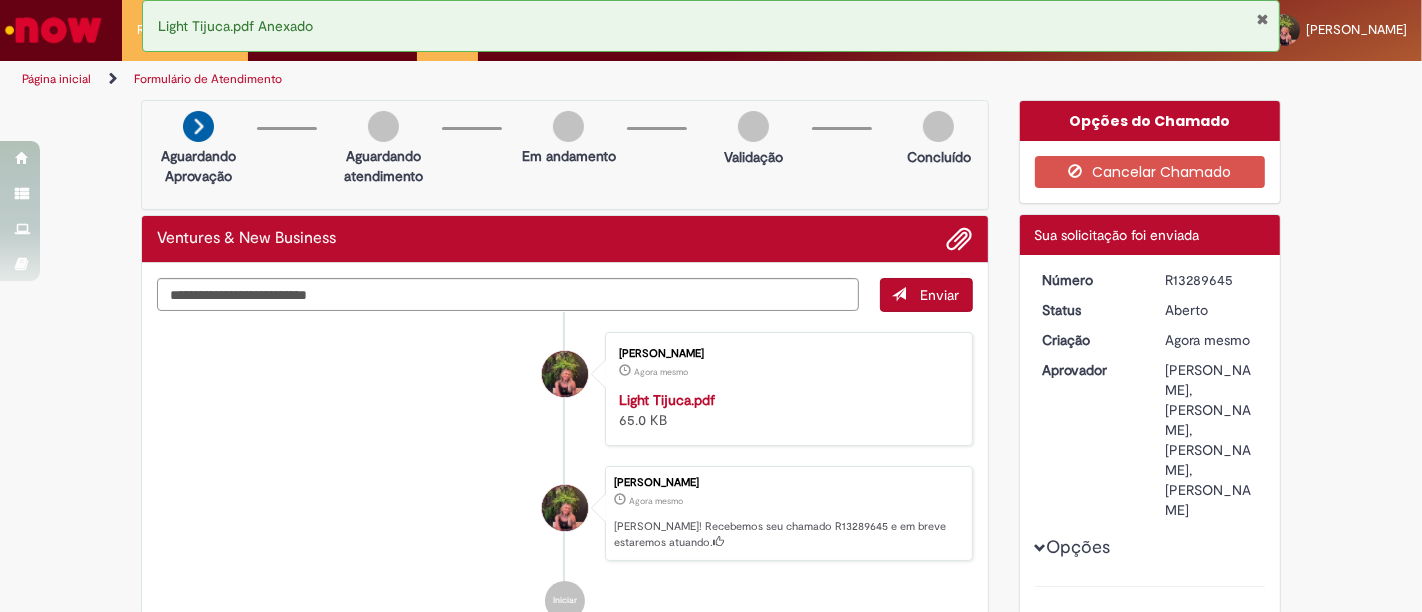 click on "R13289645" at bounding box center [1211, 280] 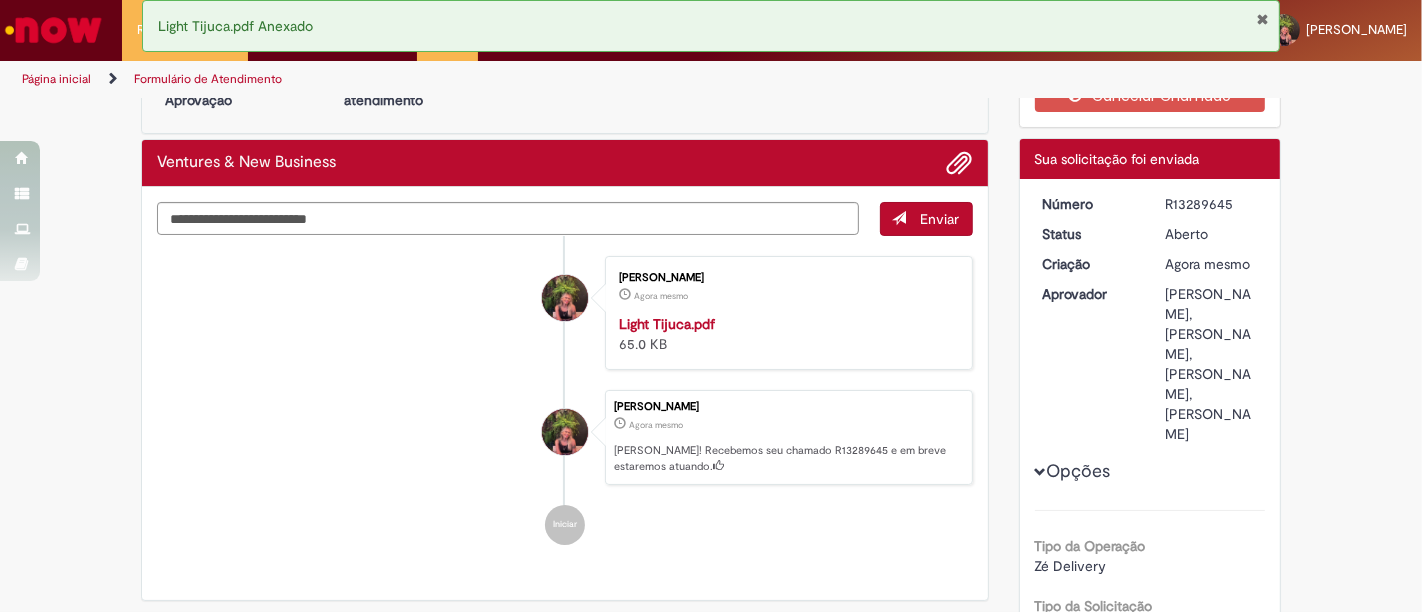 scroll, scrollTop: 111, scrollLeft: 0, axis: vertical 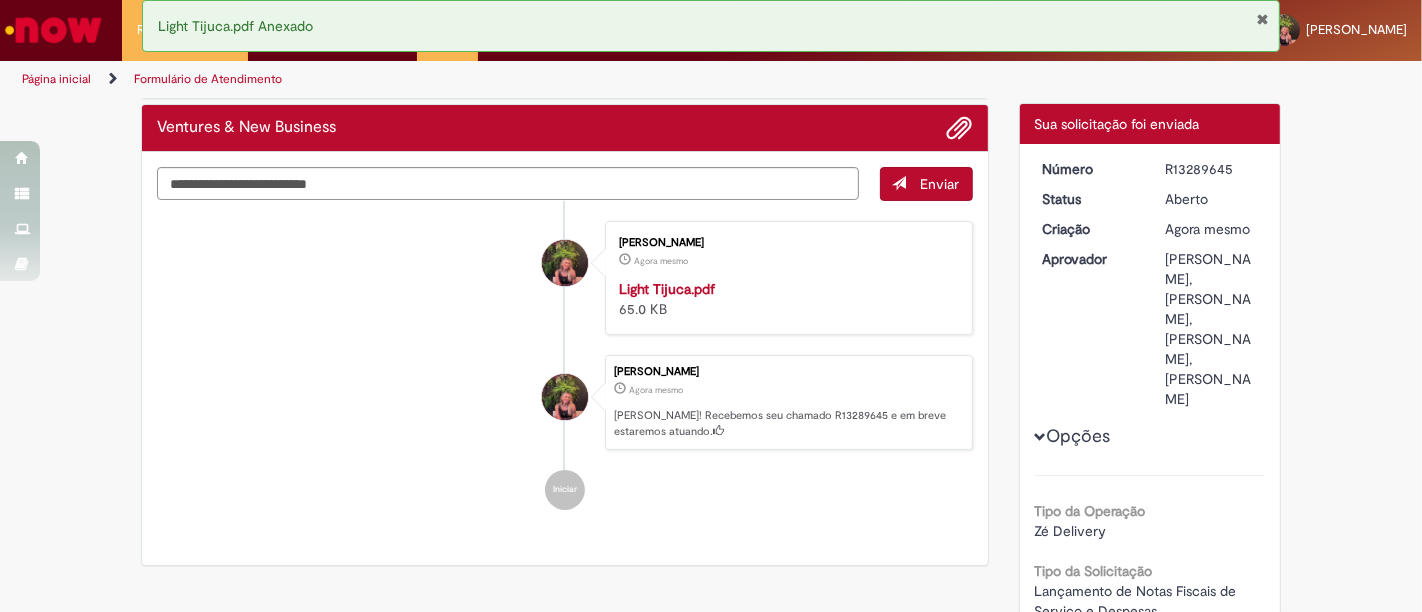 click at bounding box center [1262, 19] 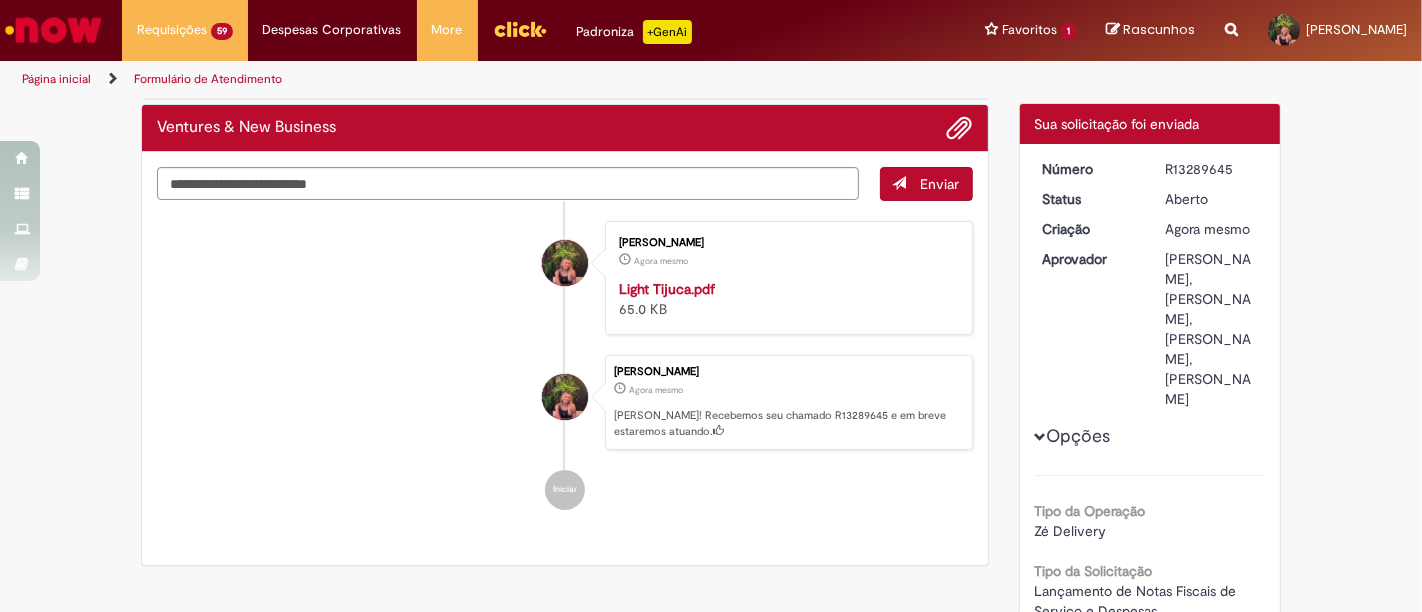 click on "Light Tijuca.pdf Anexado" at bounding box center (711, 26) 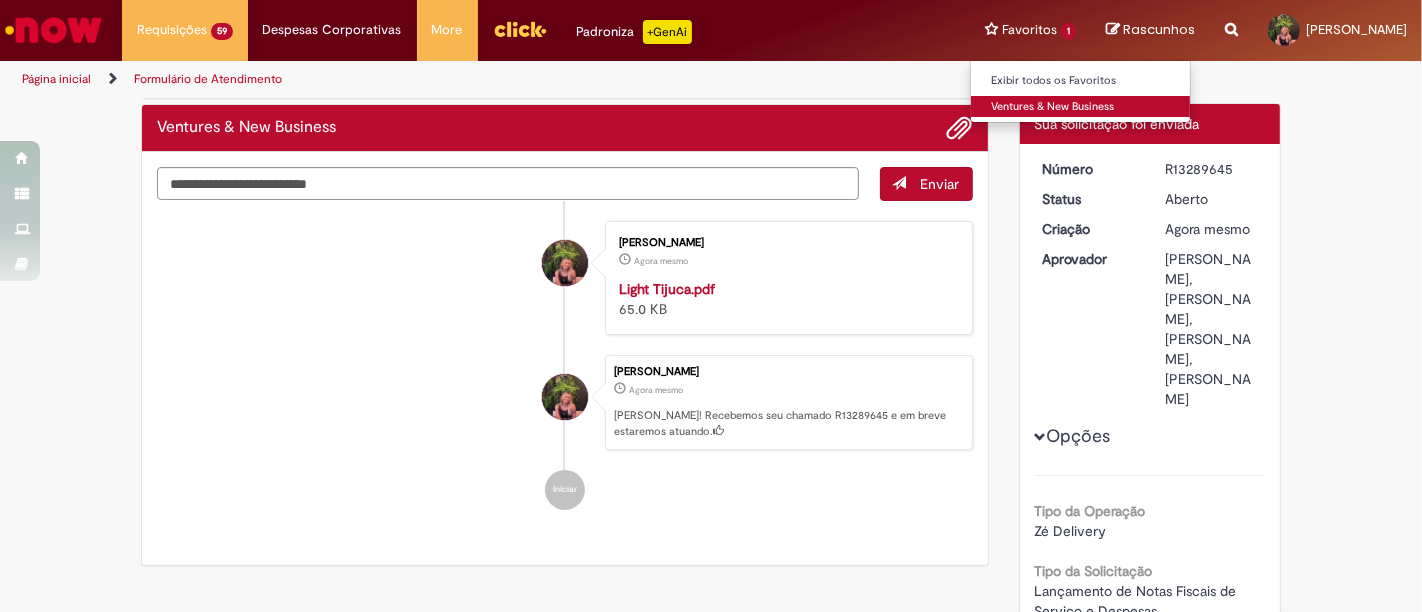 click on "Ventures & New Business" at bounding box center [1081, 107] 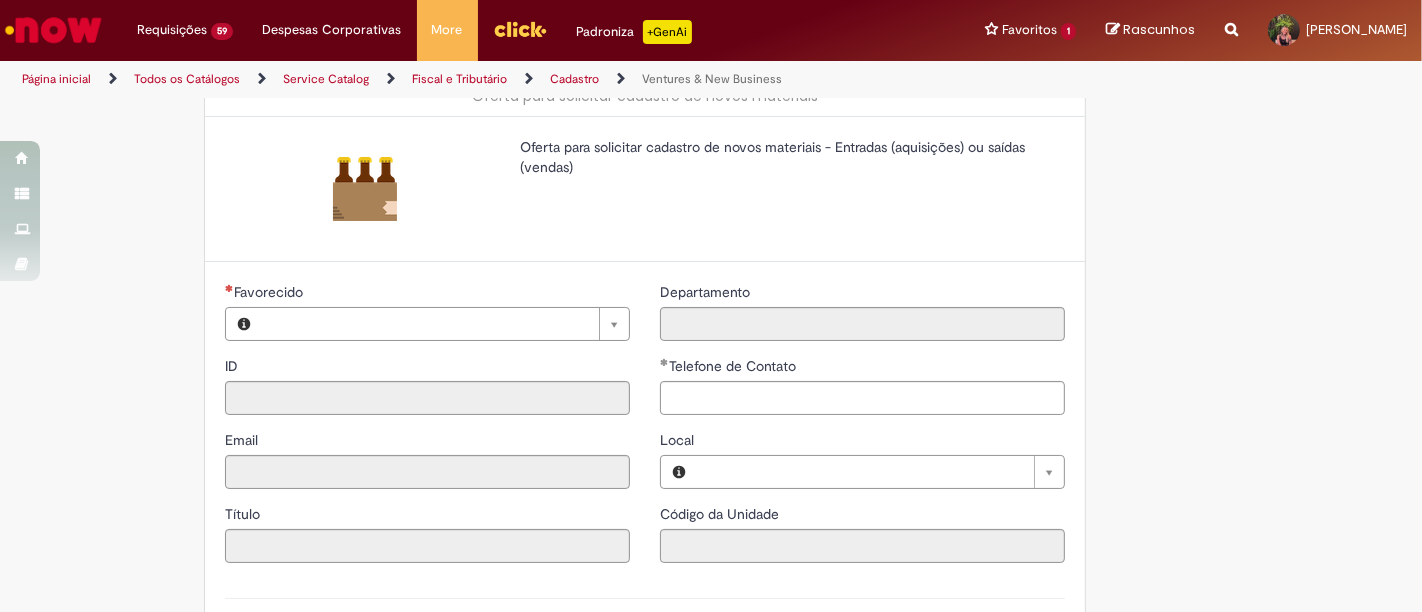 type on "********" 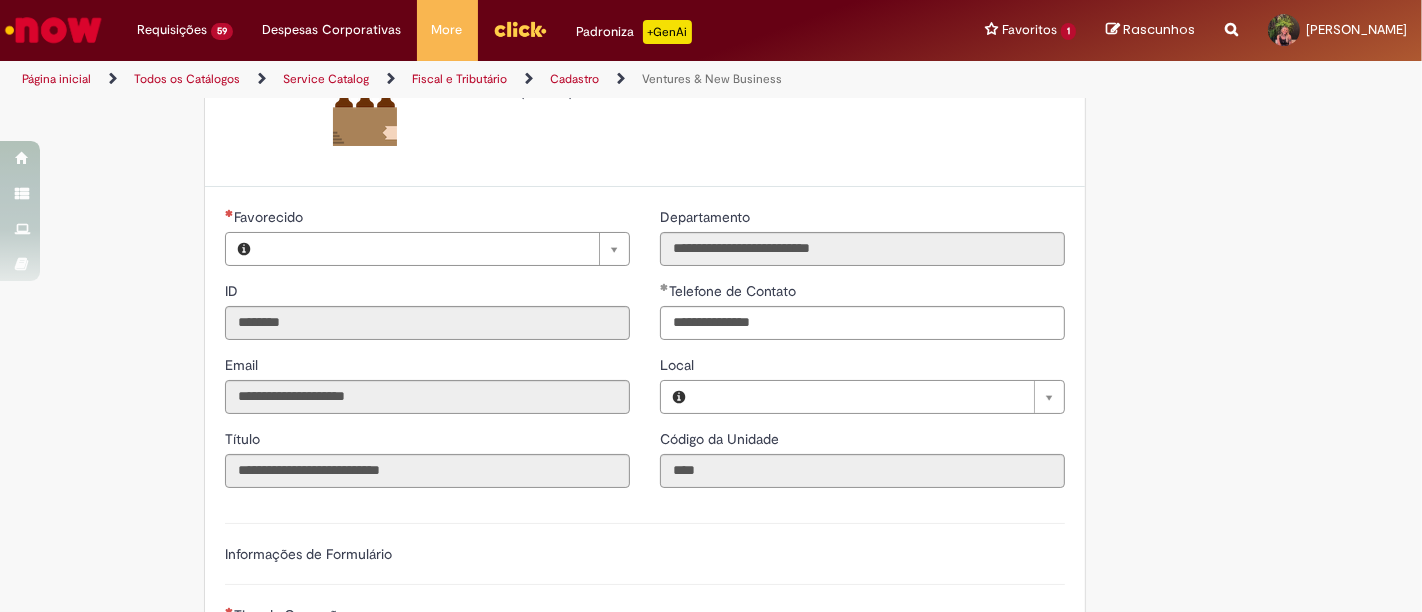 type on "**********" 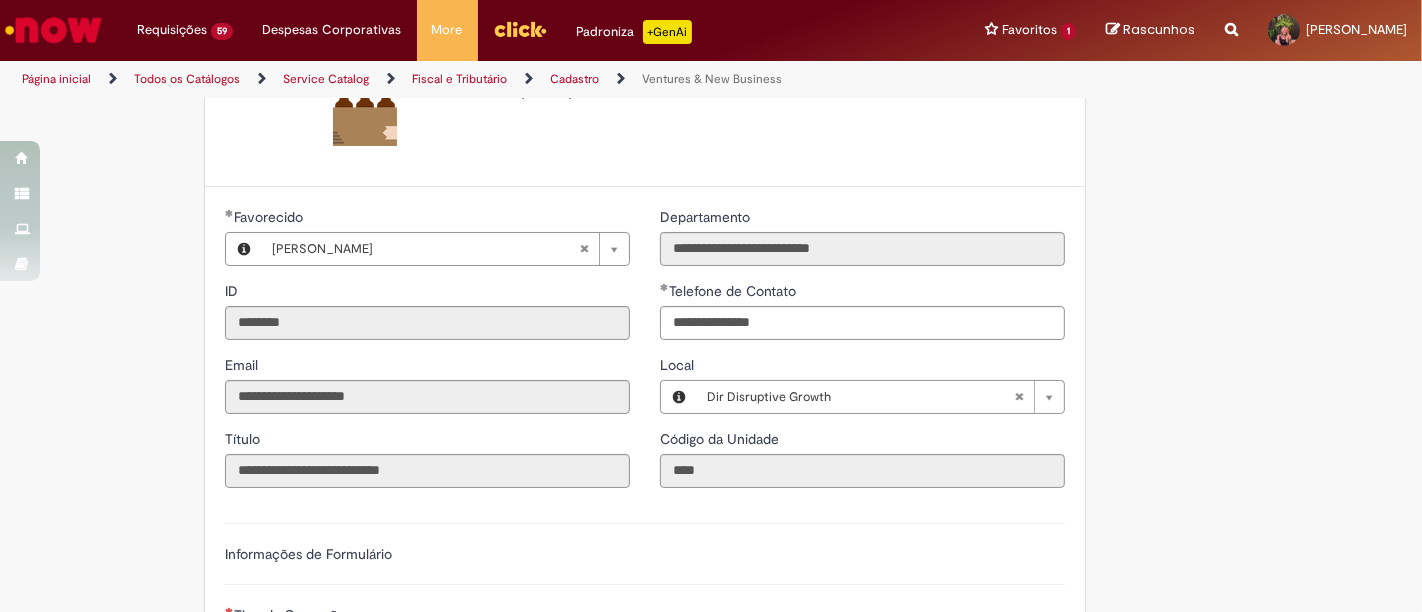 type on "**********" 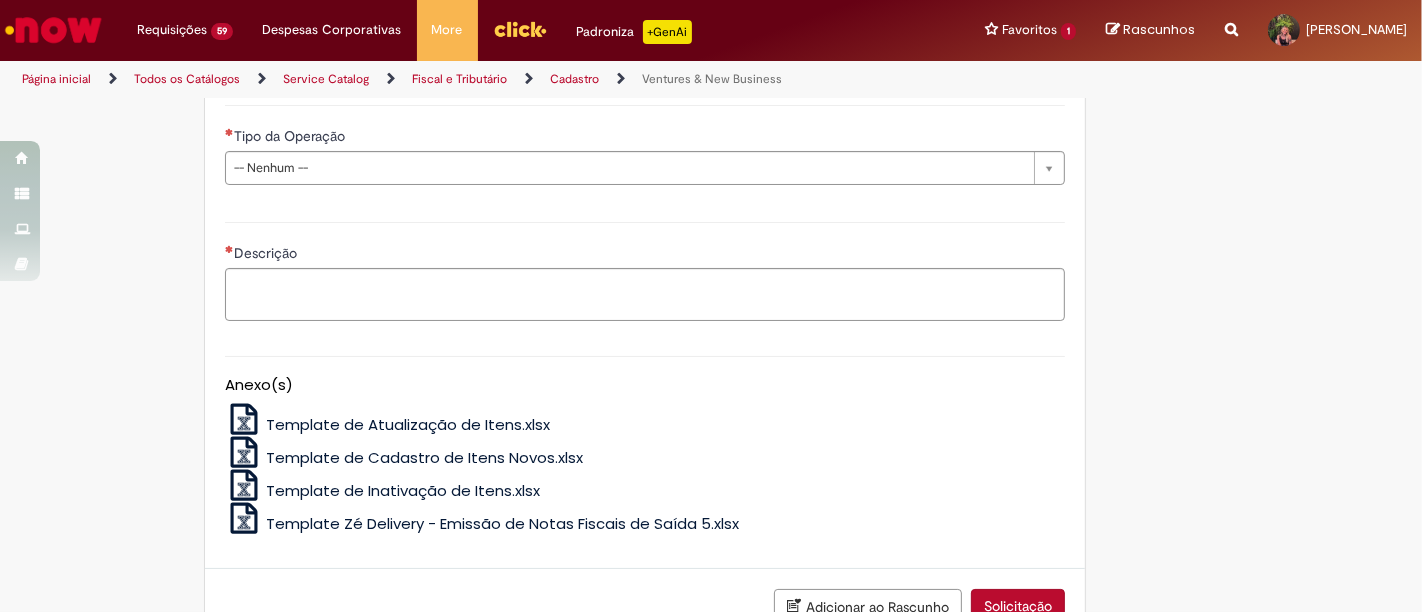 scroll, scrollTop: 666, scrollLeft: 0, axis: vertical 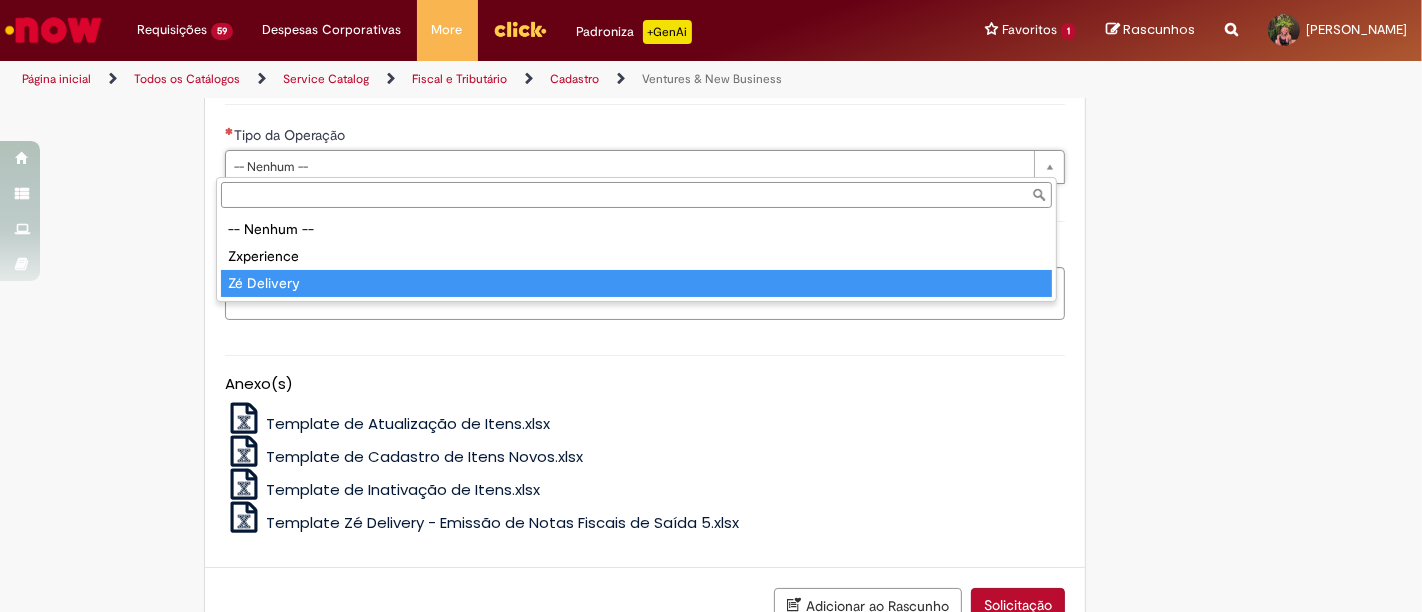 type on "**********" 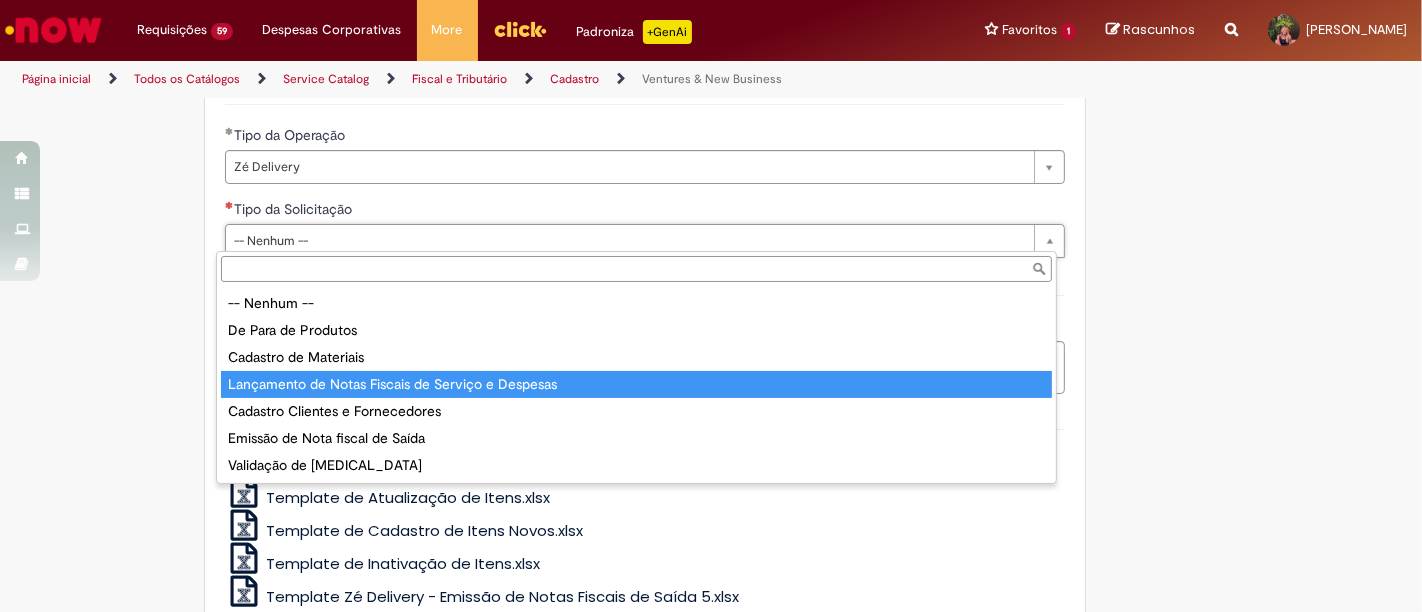 type on "**********" 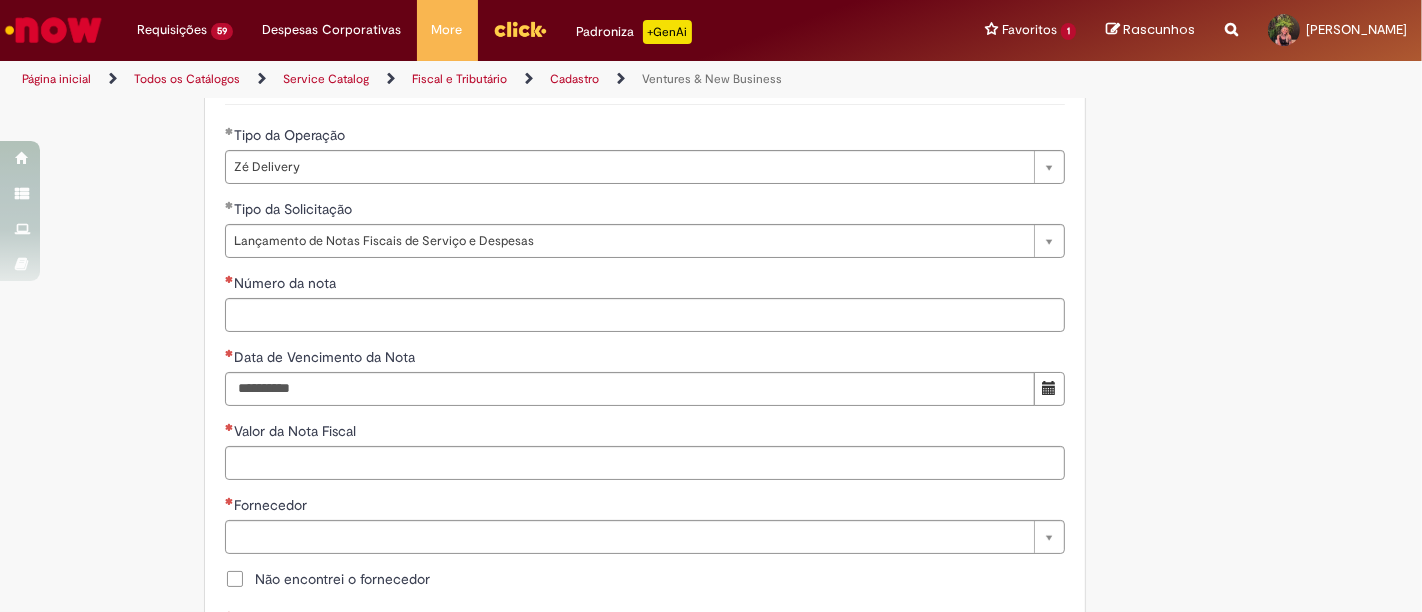 click on "**********" at bounding box center [645, 552] 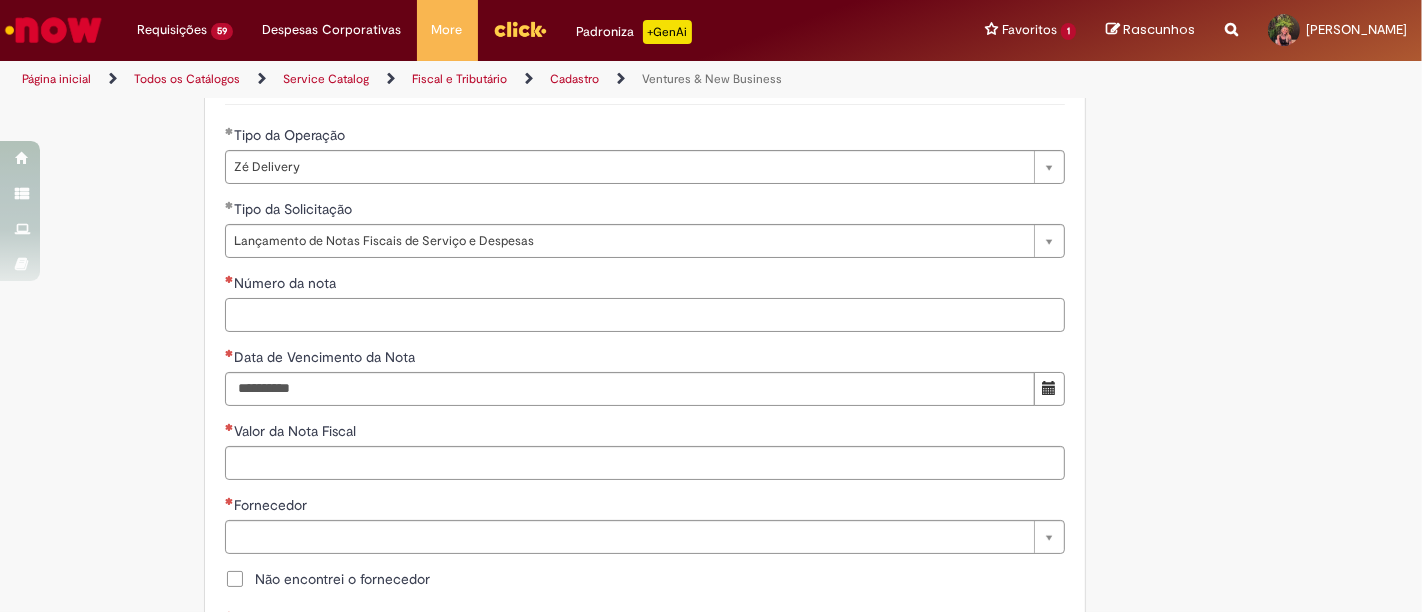 click on "Número da nota" at bounding box center (645, 315) 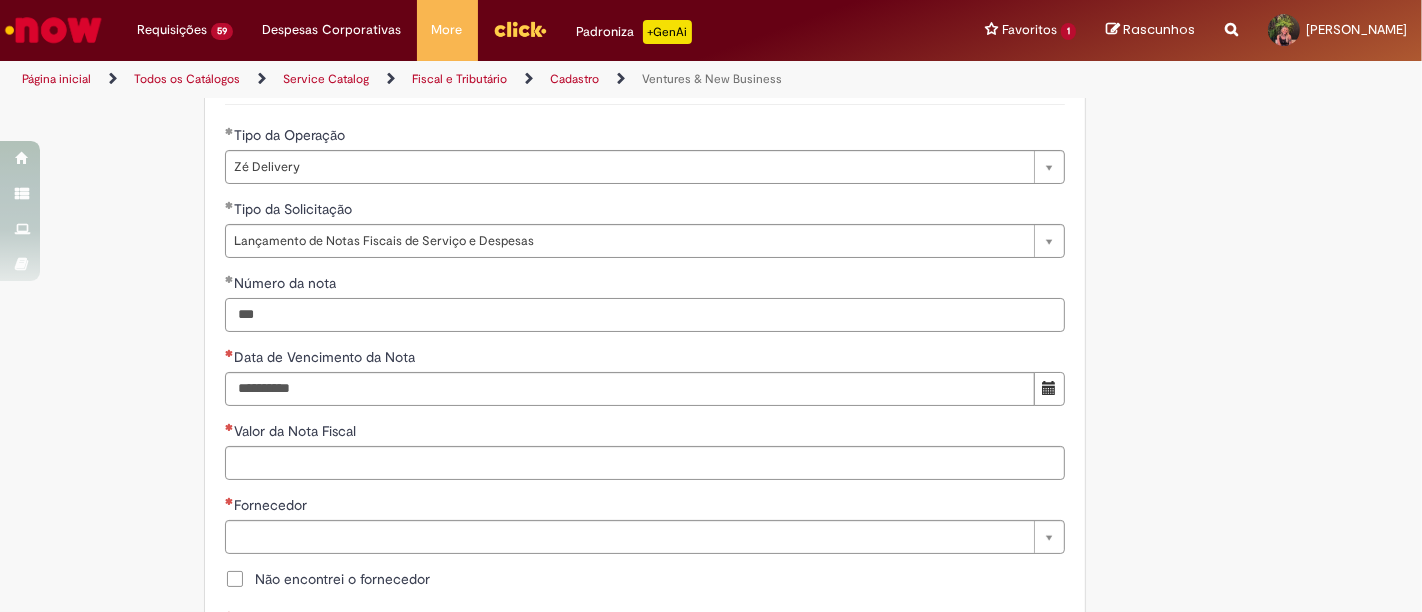 type on "***" 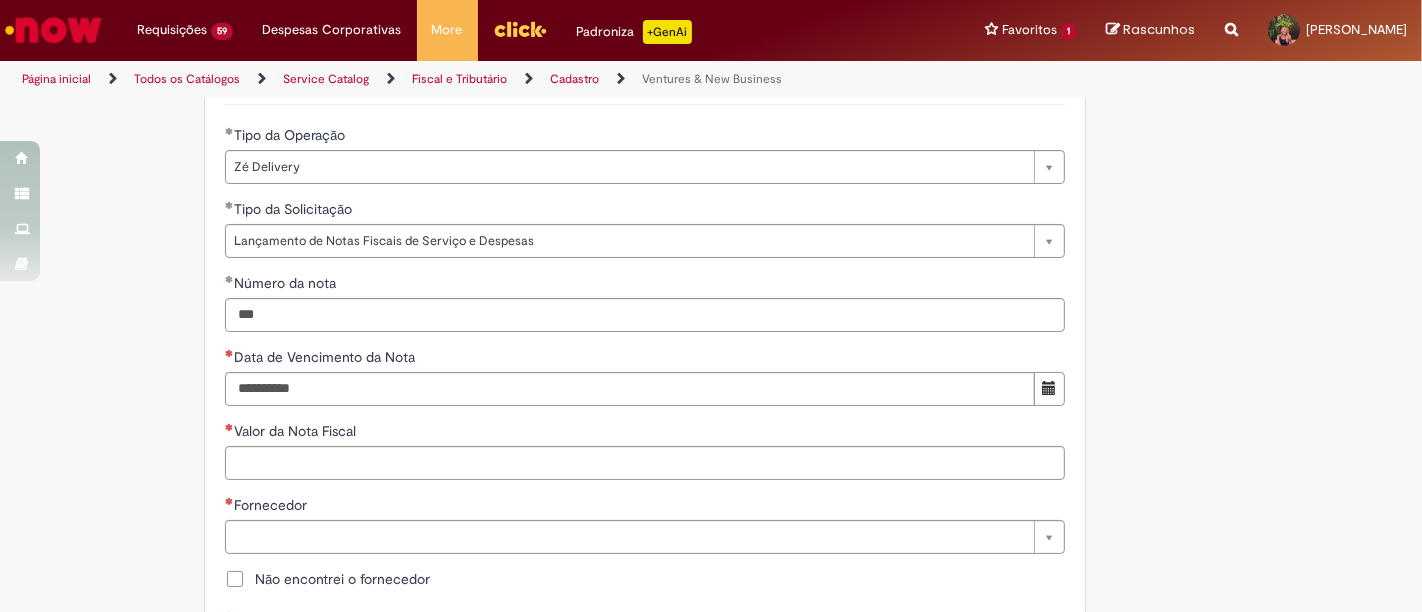 click on "**********" at bounding box center [645, 552] 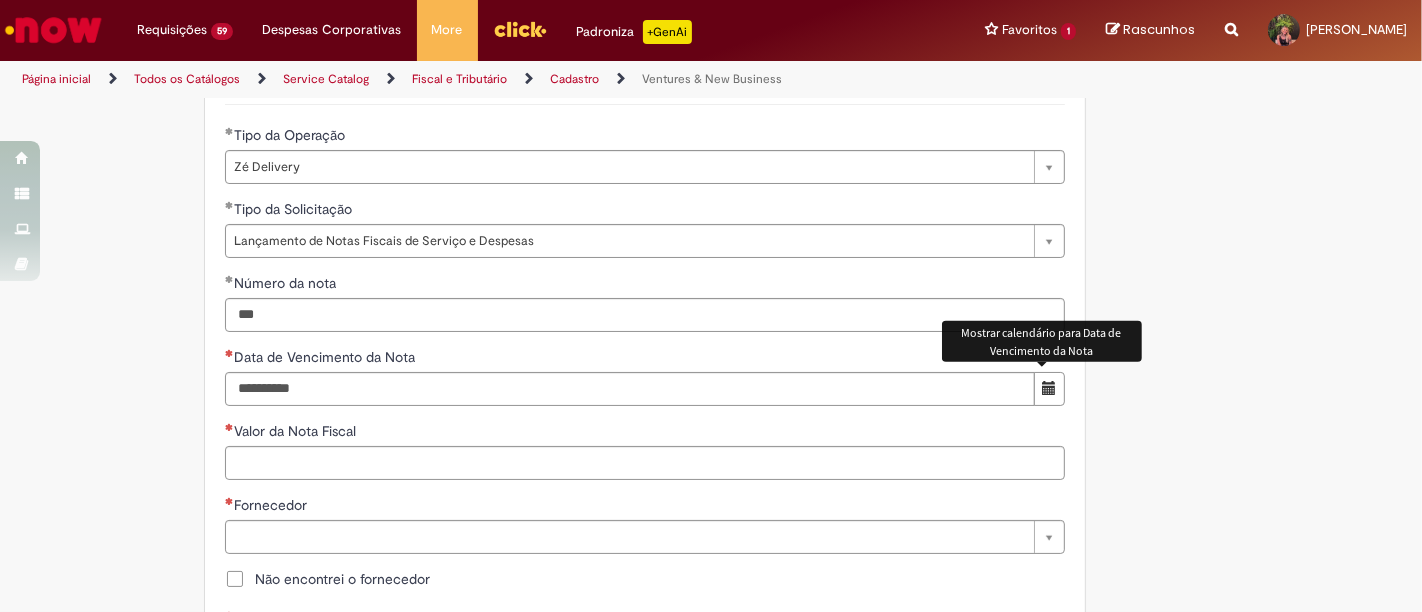 click at bounding box center [1049, 388] 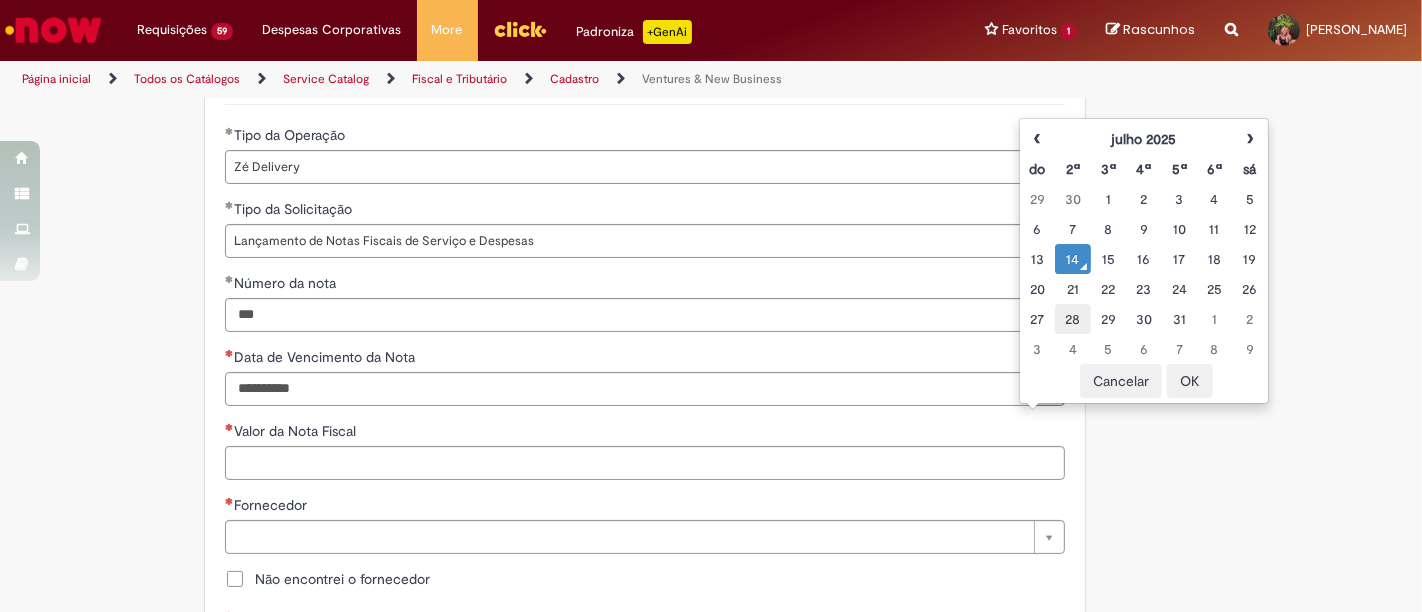 click on "28" at bounding box center [1072, 319] 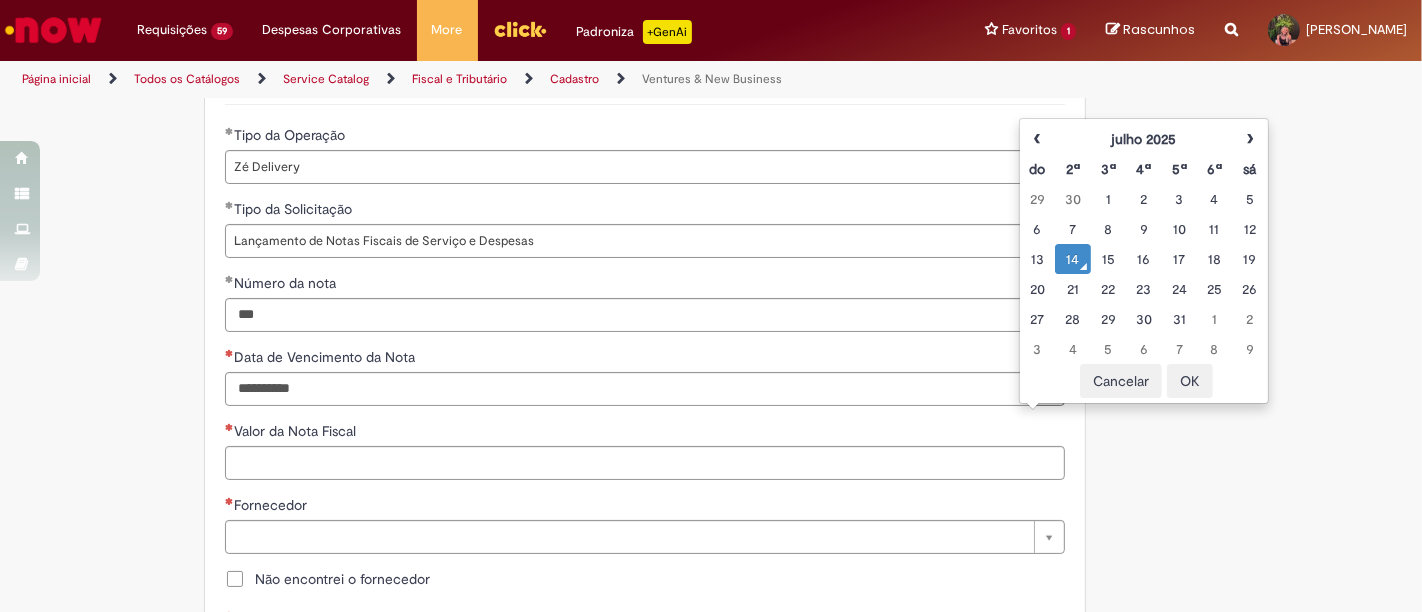 type on "**********" 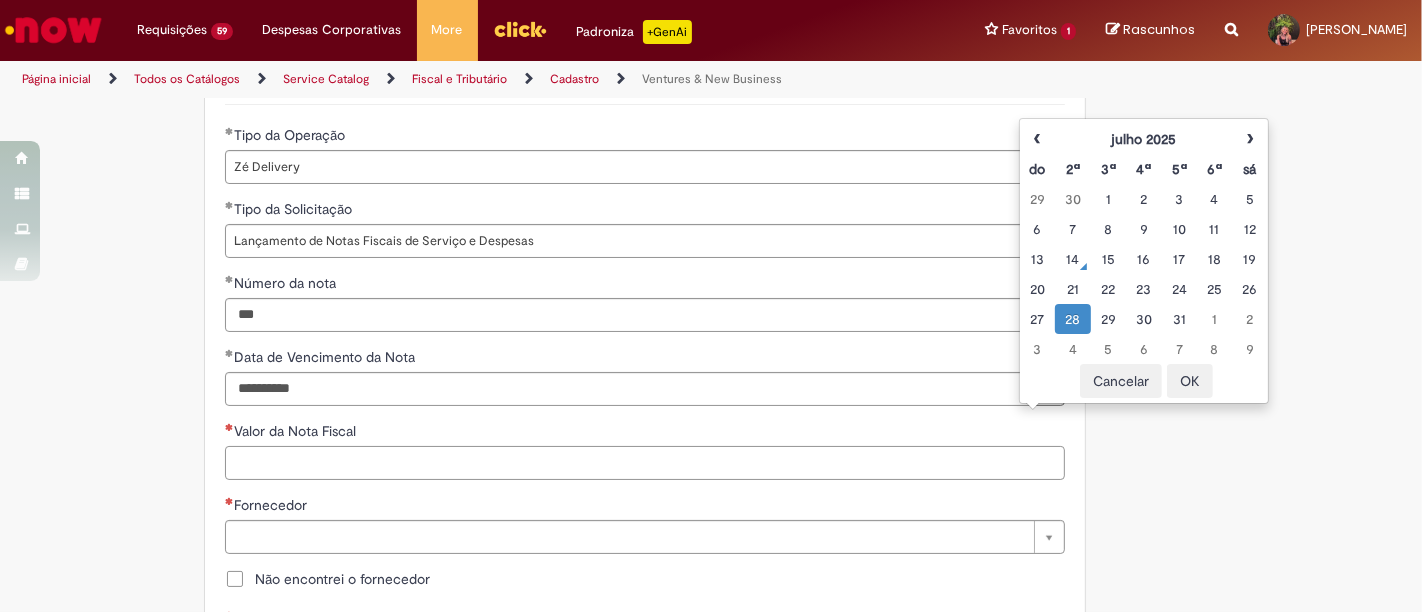 click on "Valor da Nota Fiscal" at bounding box center [645, 463] 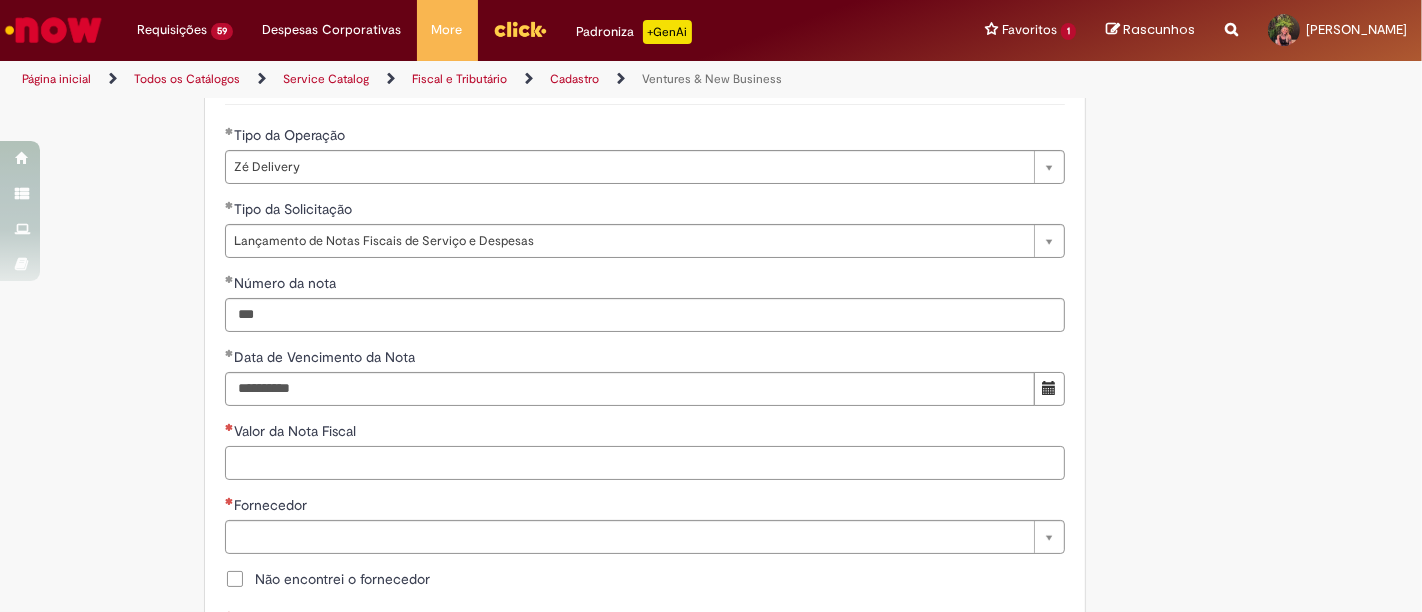 paste on "********" 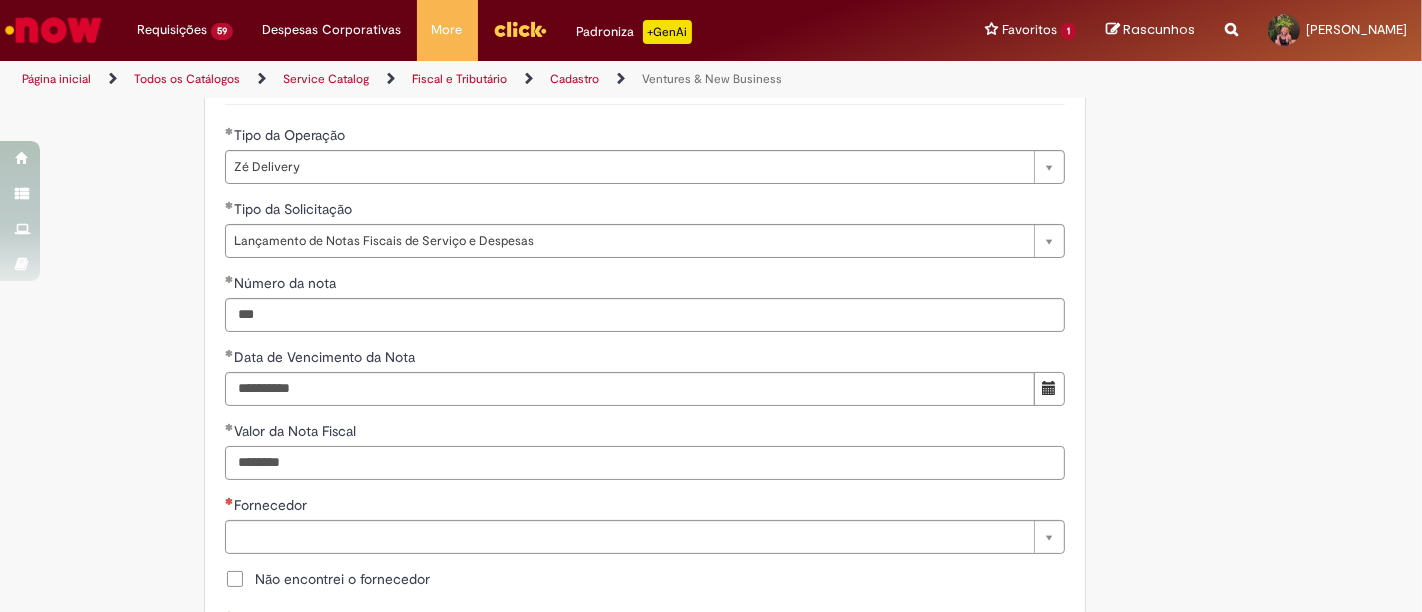 click on "********" at bounding box center [645, 463] 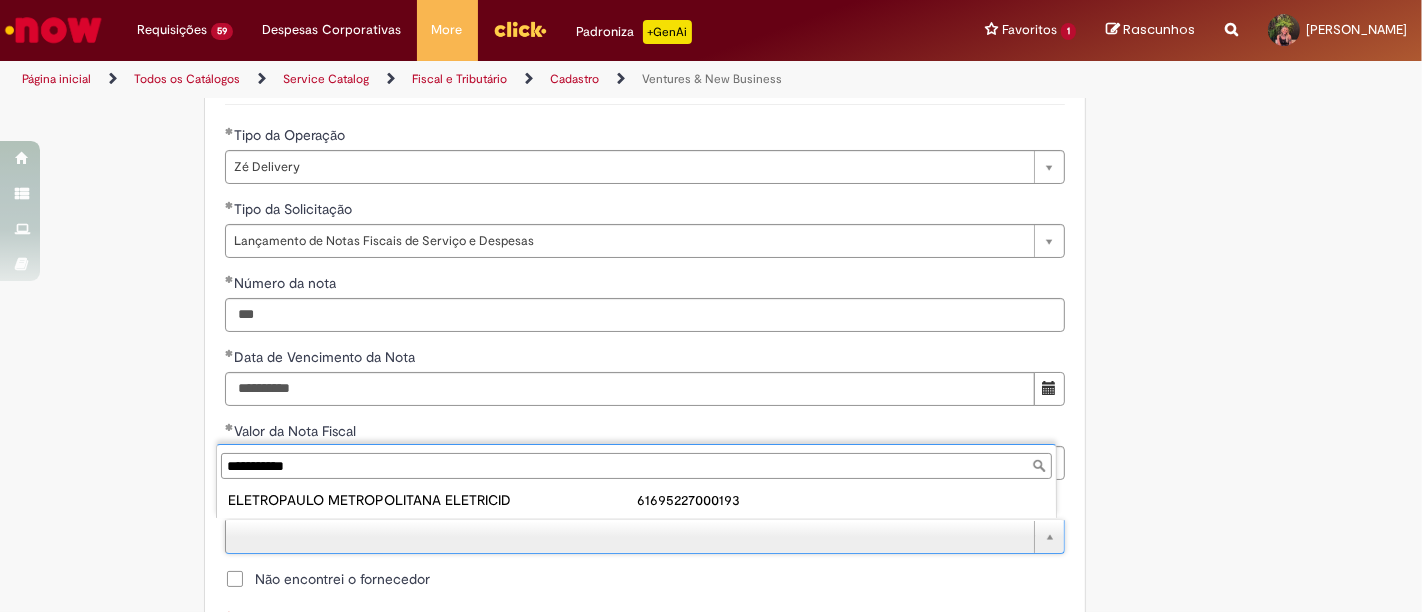 type on "**********" 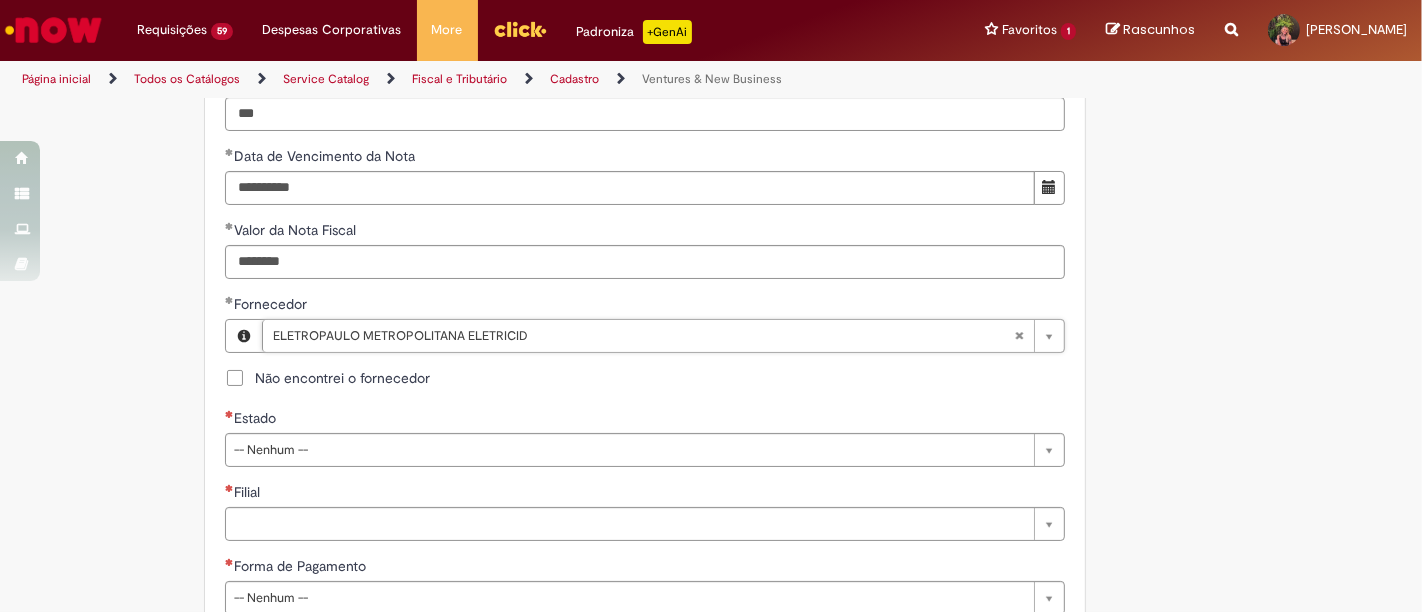 scroll, scrollTop: 888, scrollLeft: 0, axis: vertical 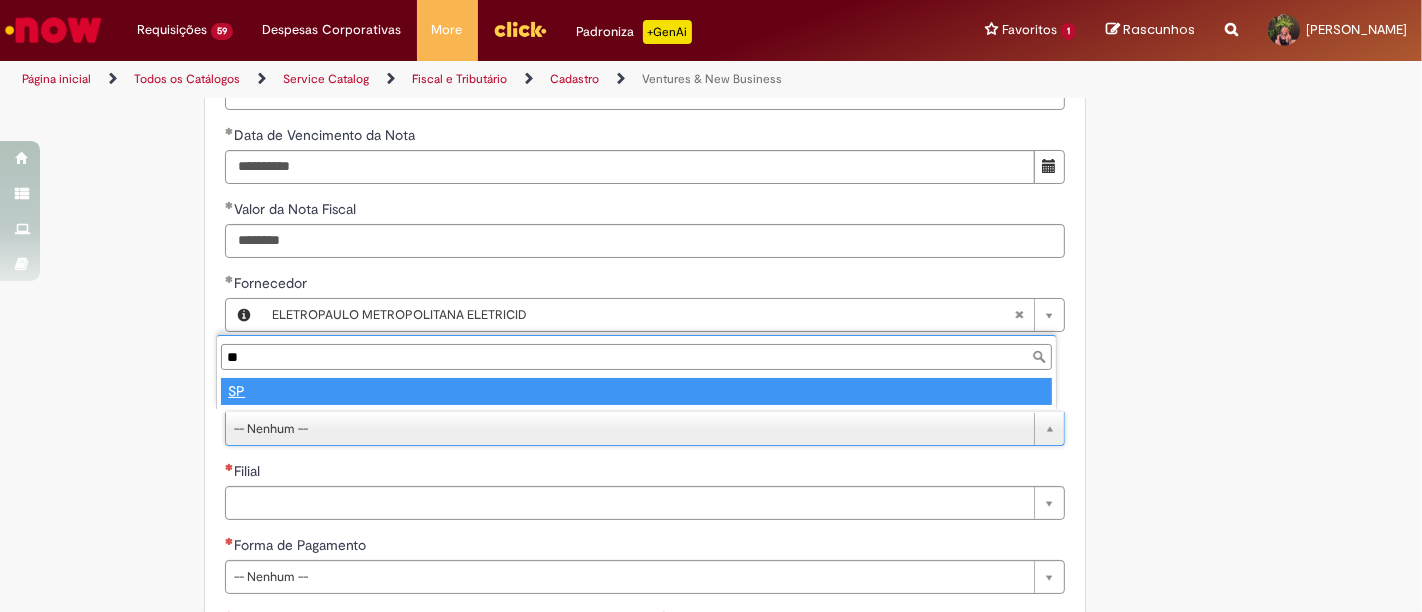 type on "**" 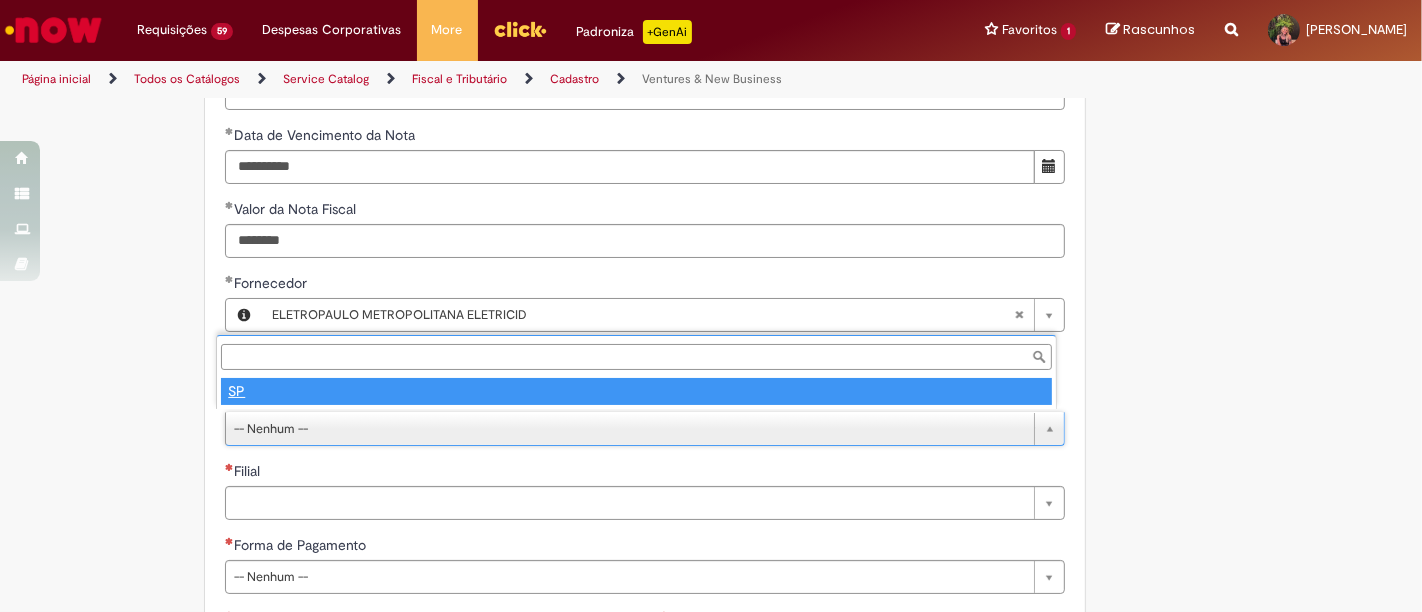 select 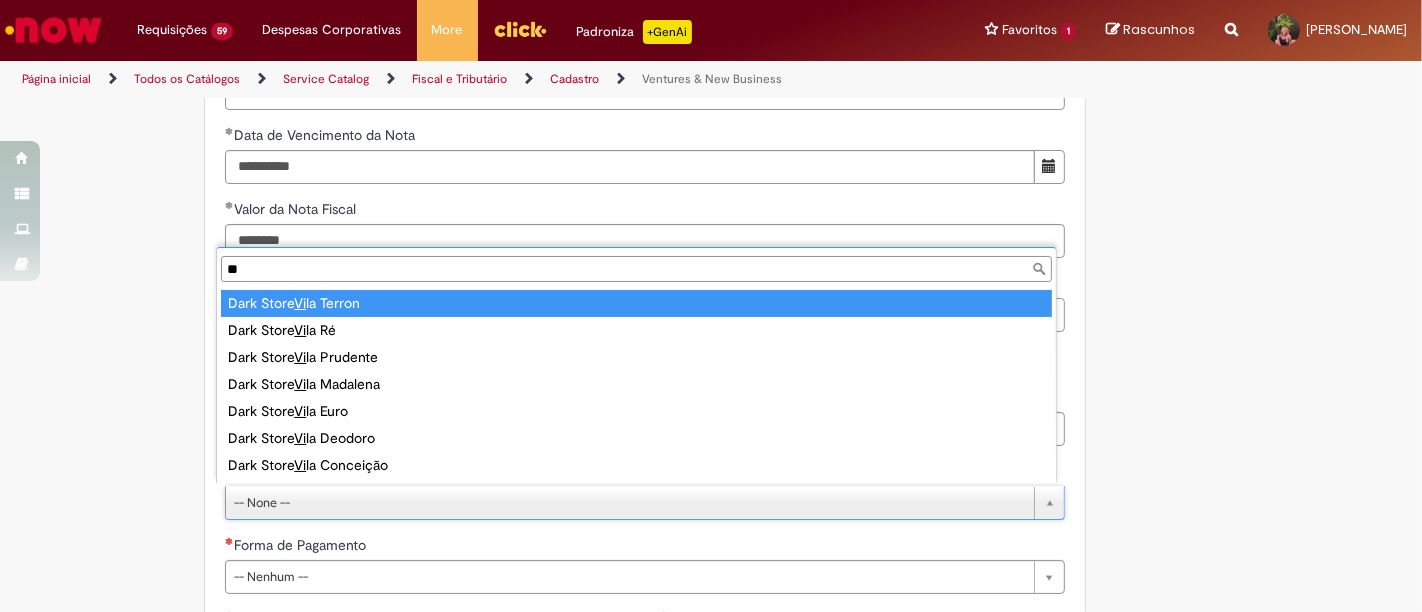 type on "***" 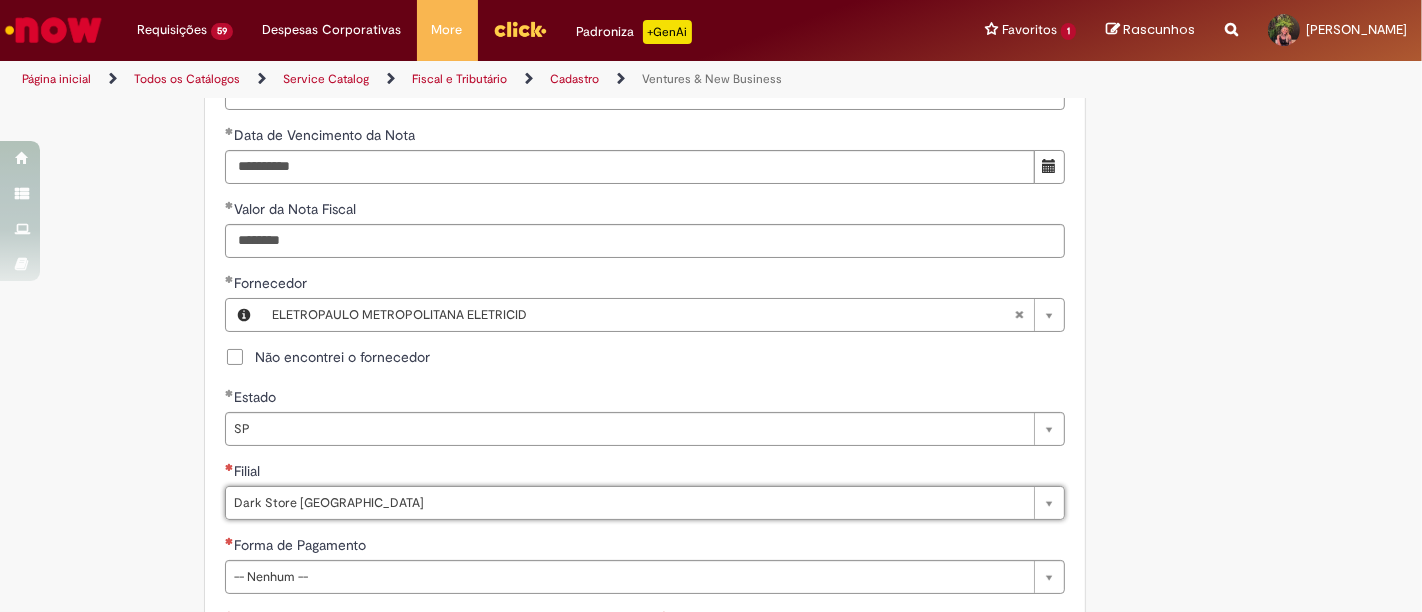 type on "**********" 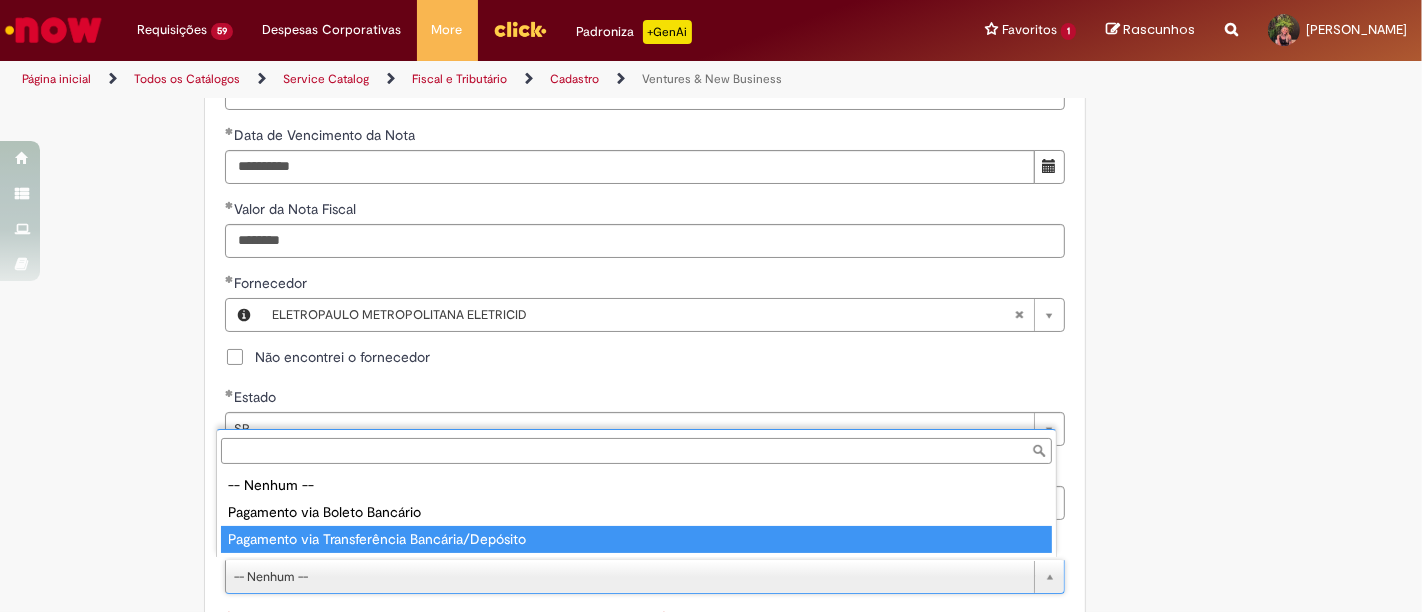 type on "**********" 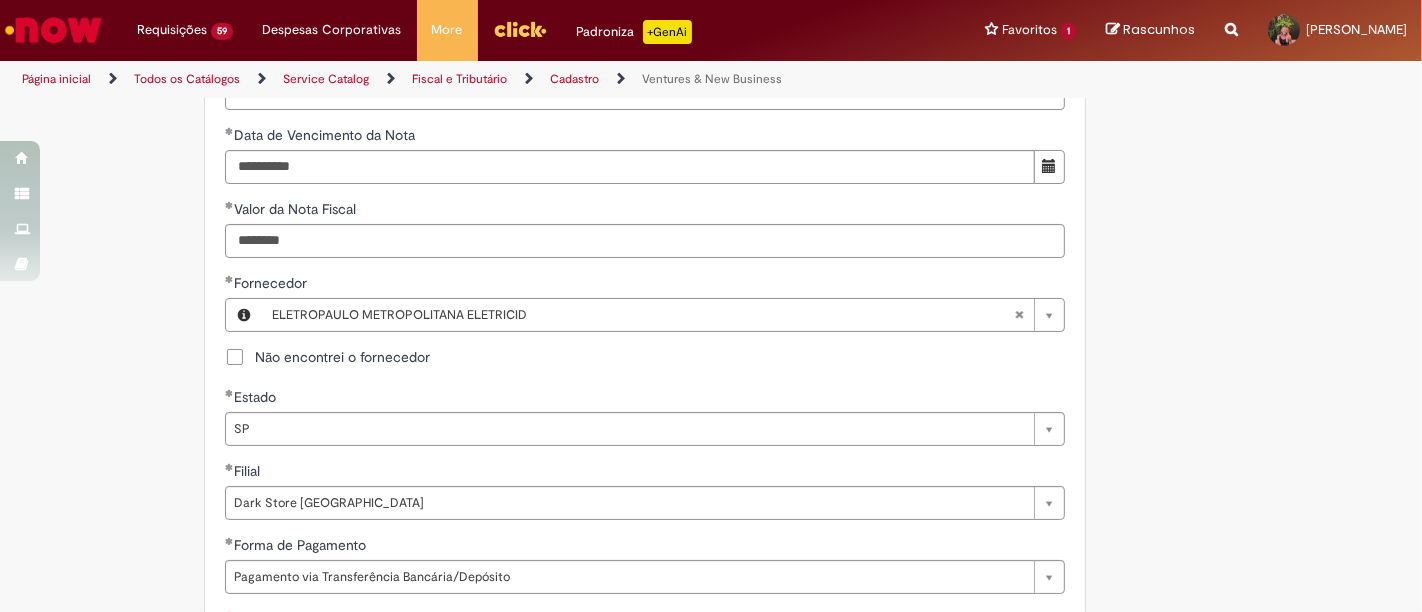 click on "Forma de Pagamento" at bounding box center [645, 547] 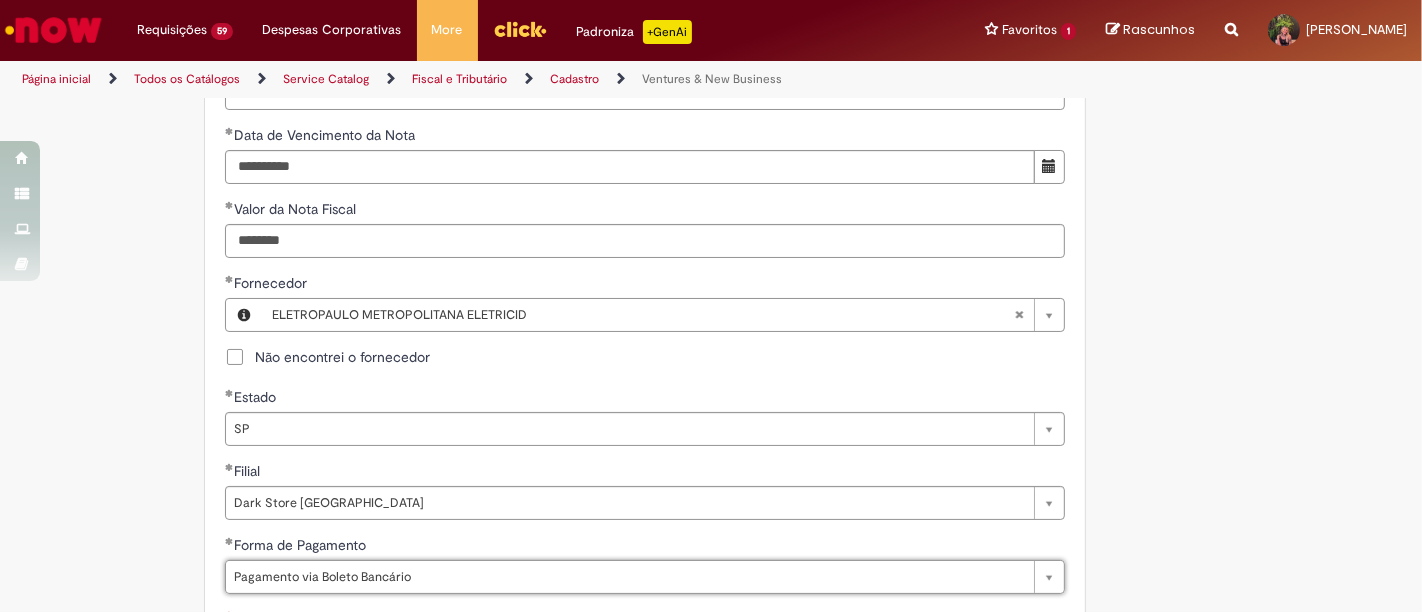 type on "**********" 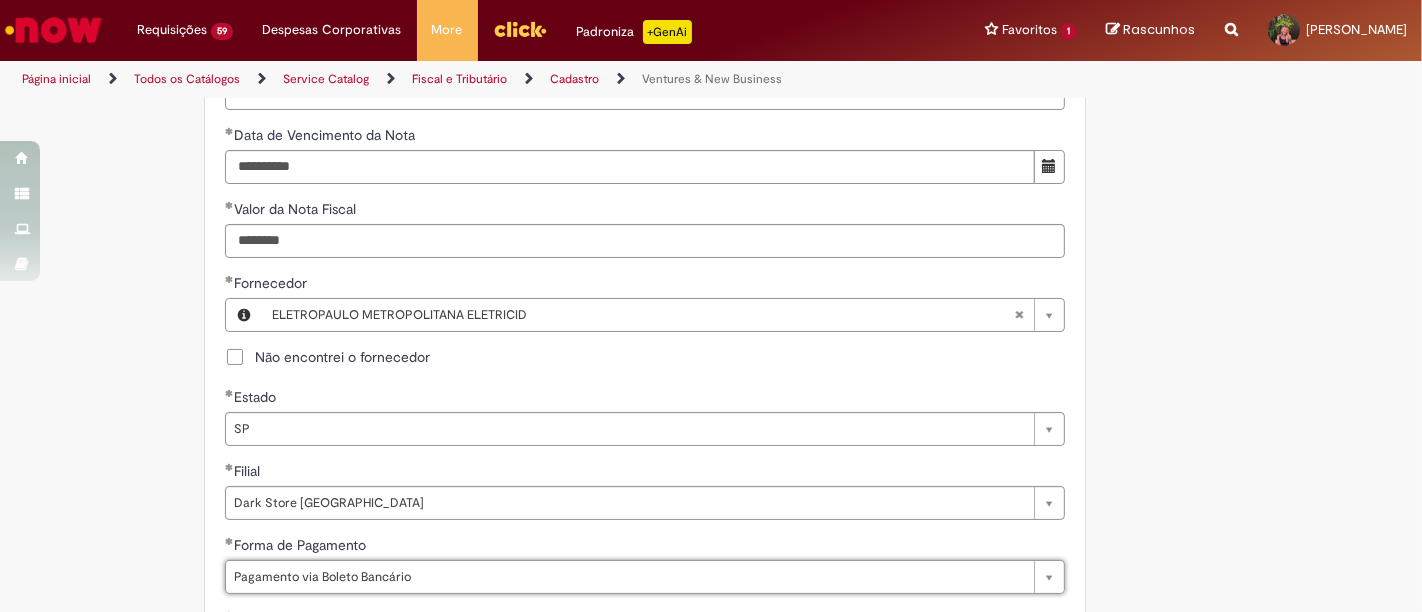 scroll, scrollTop: 0, scrollLeft: 192, axis: horizontal 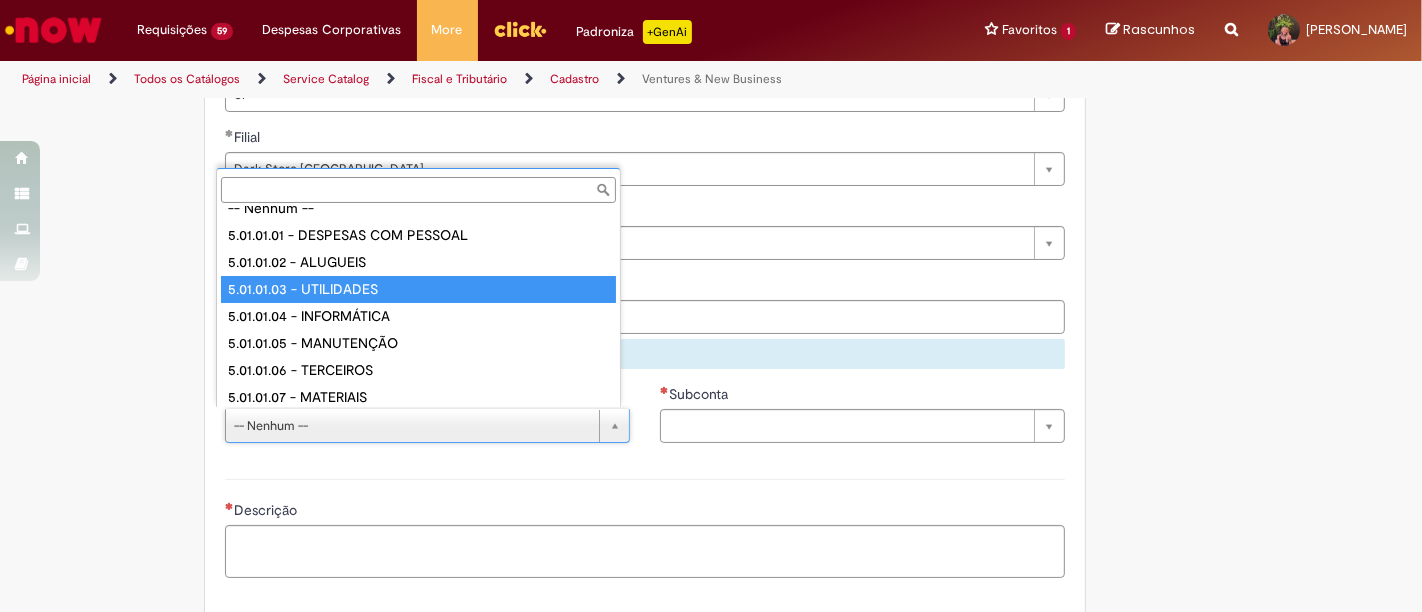 type on "**********" 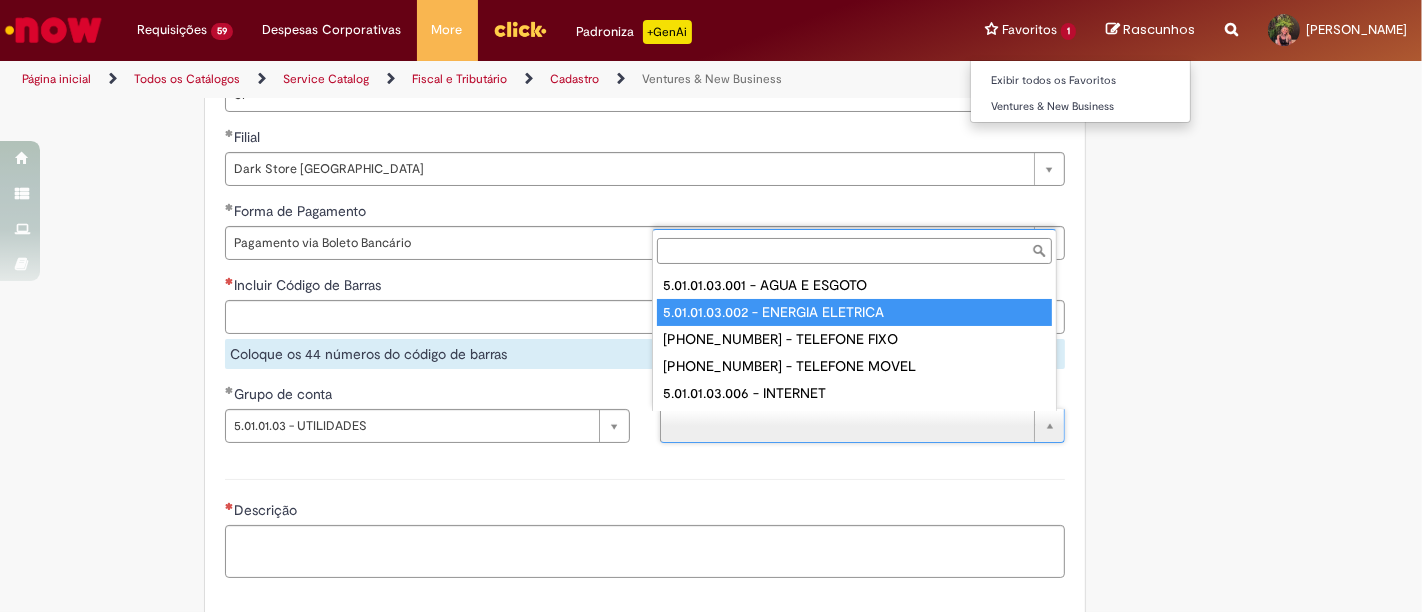type on "**********" 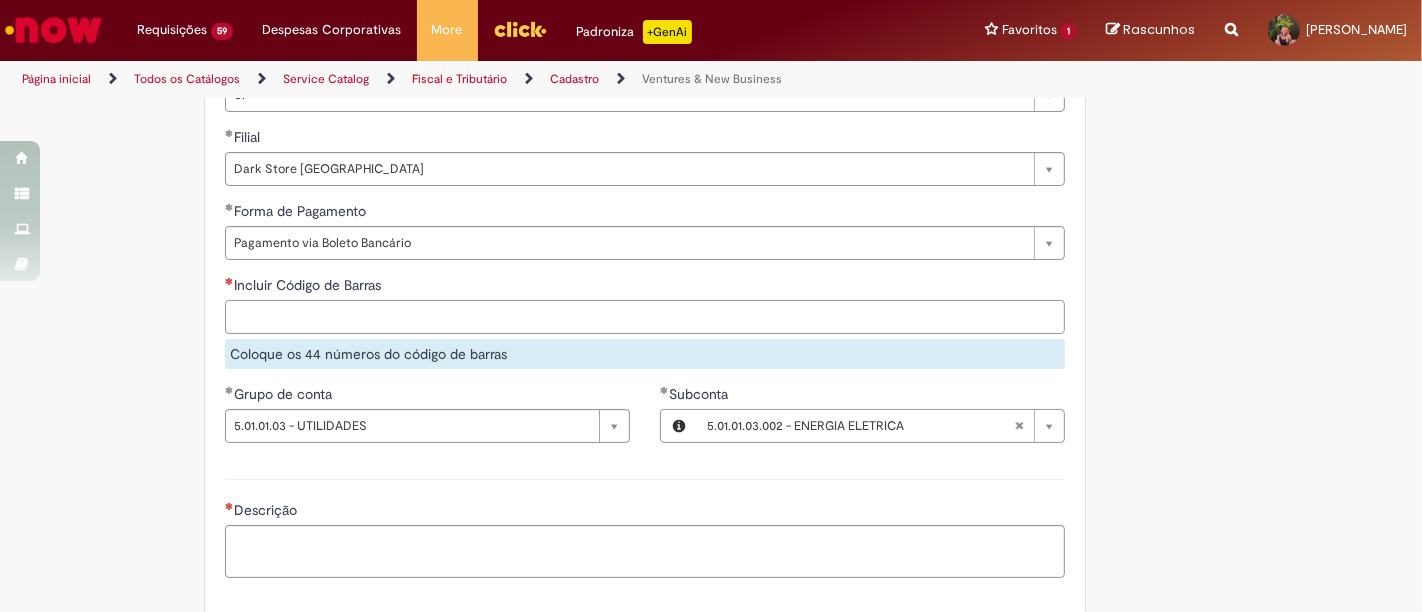 click on "Incluir Código de Barras" at bounding box center (645, 317) 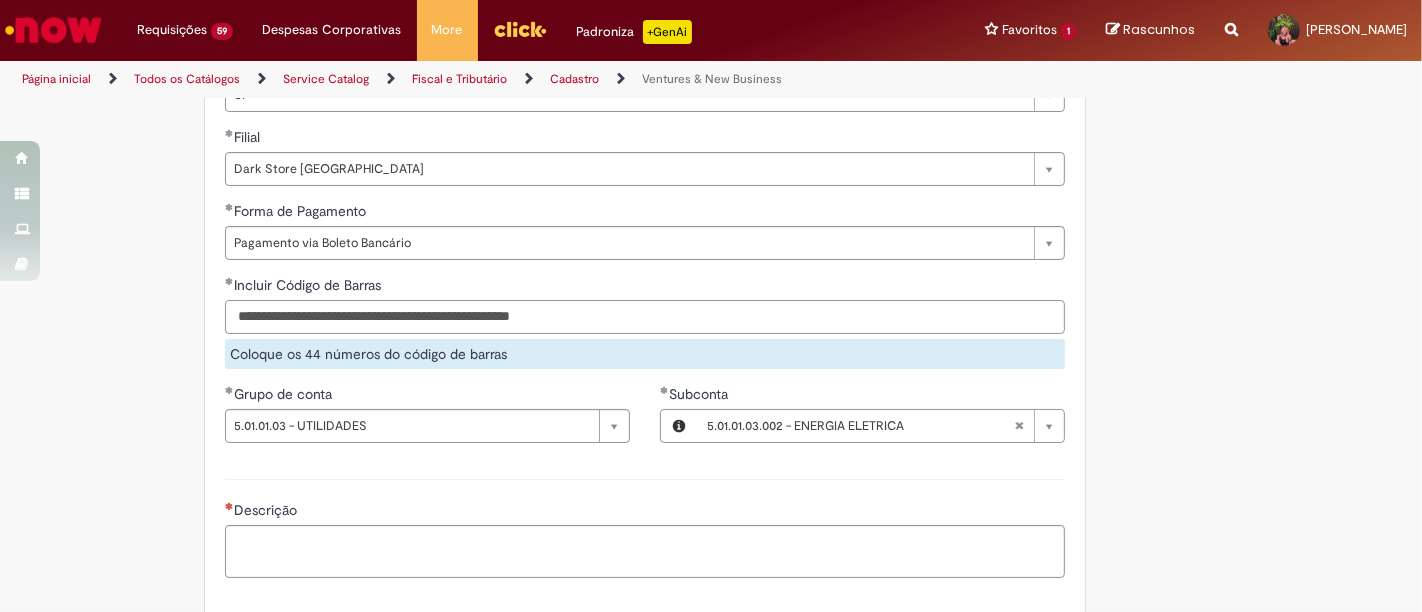 type on "**********" 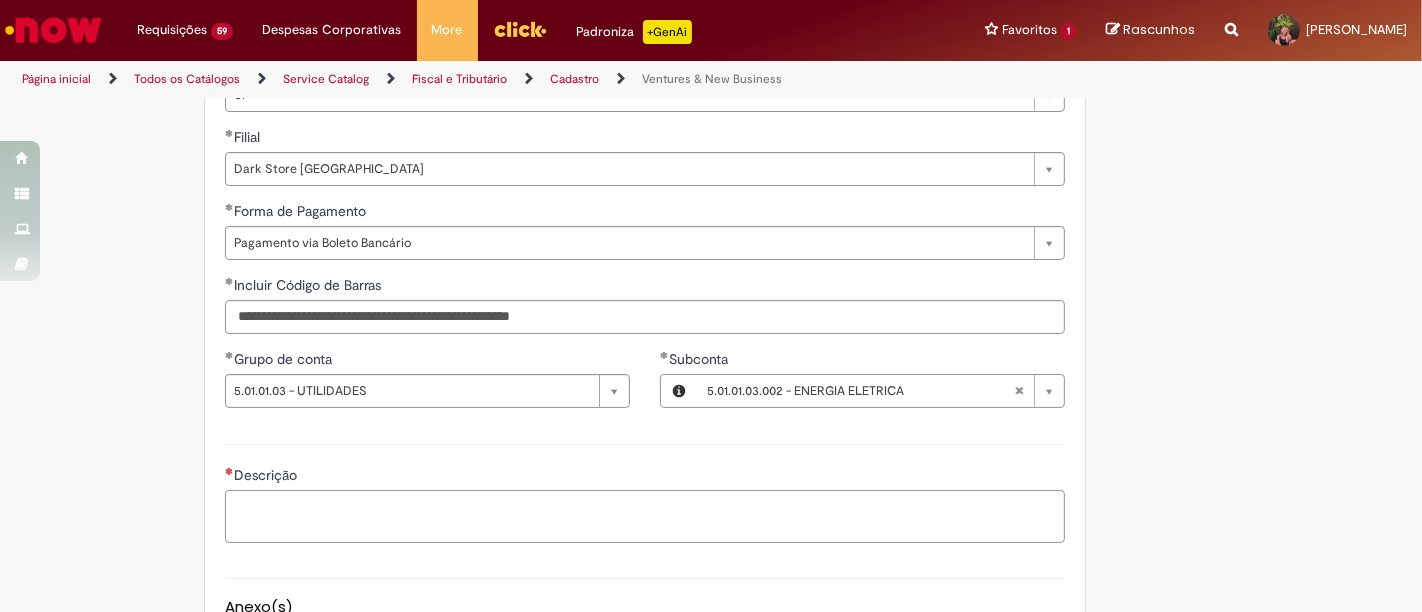 click on "Descrição" at bounding box center [645, 516] 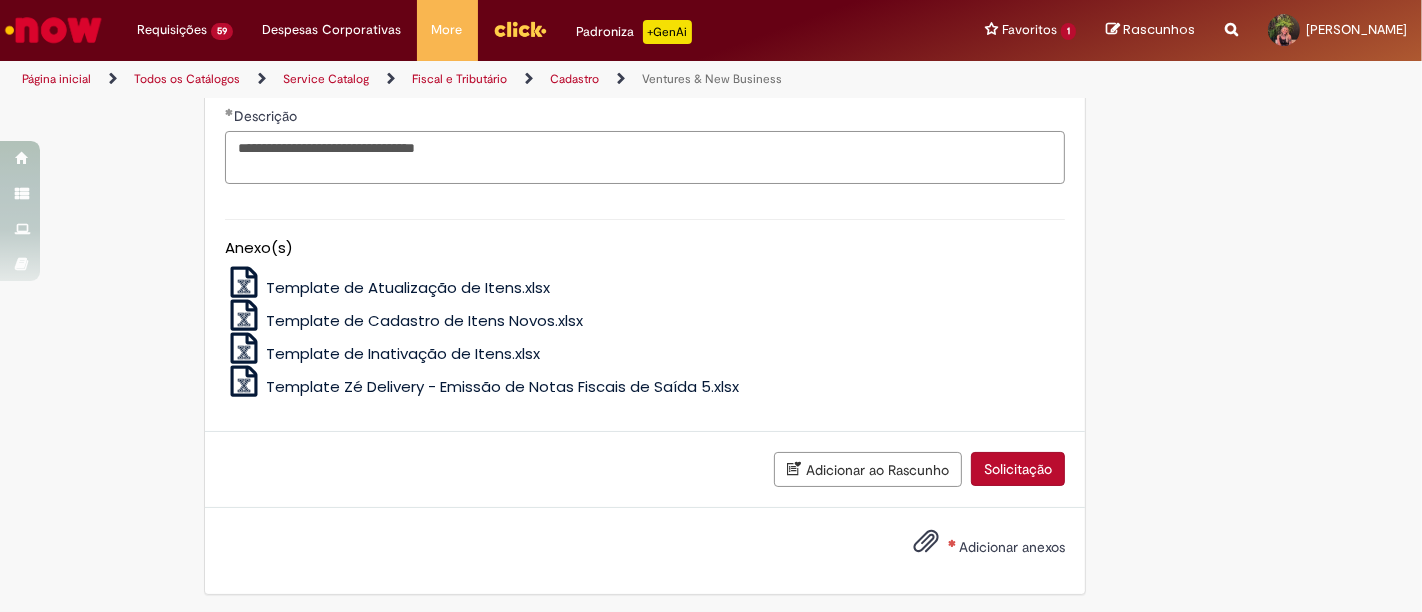 scroll, scrollTop: 1583, scrollLeft: 0, axis: vertical 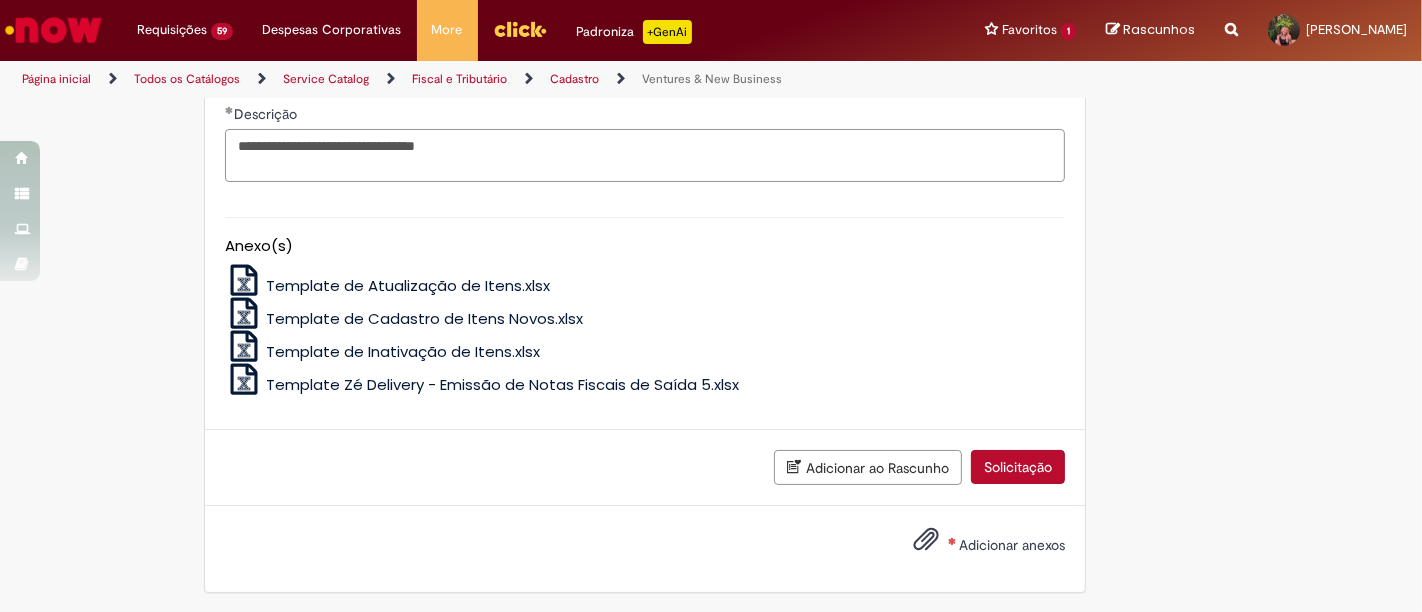 type on "**********" 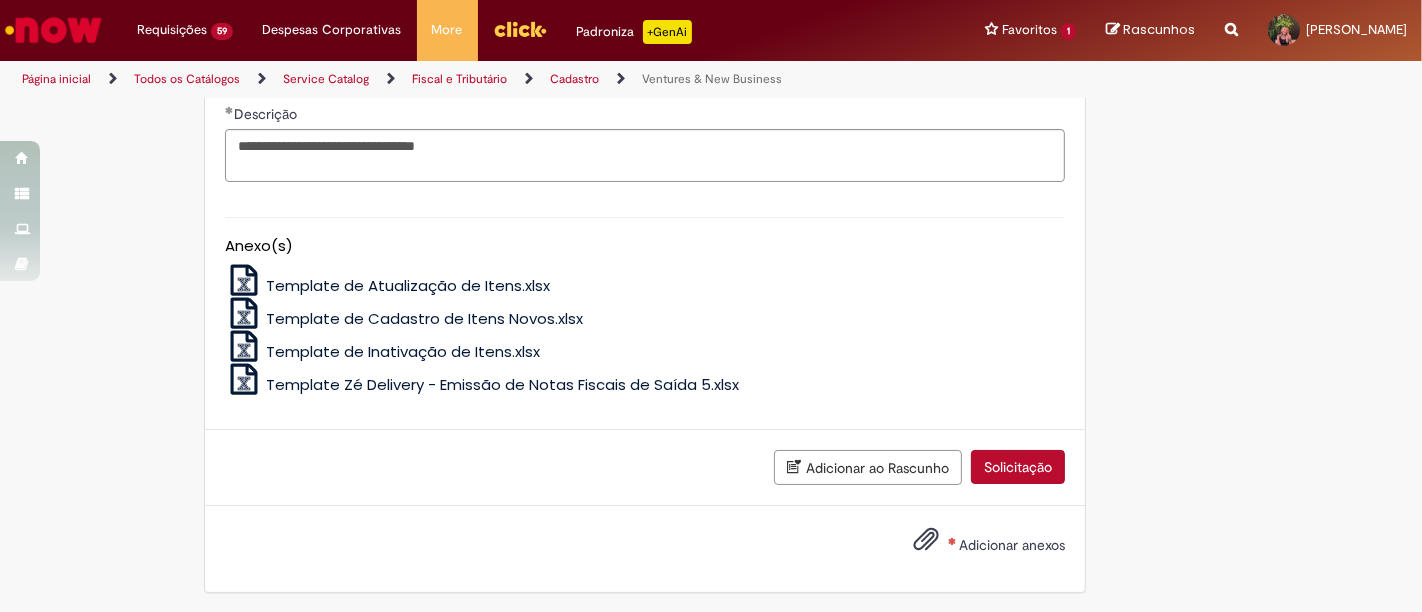 click on "Adicionar anexos" at bounding box center (974, 546) 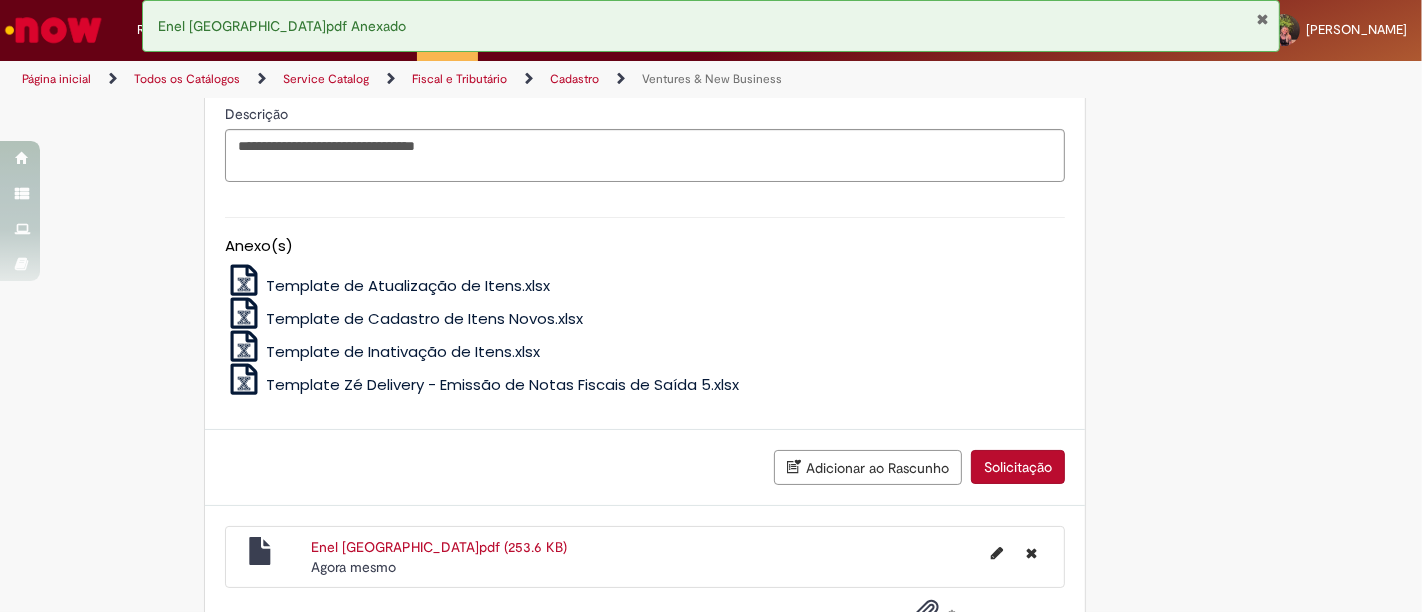 click on "Solicitação" at bounding box center (1018, 467) 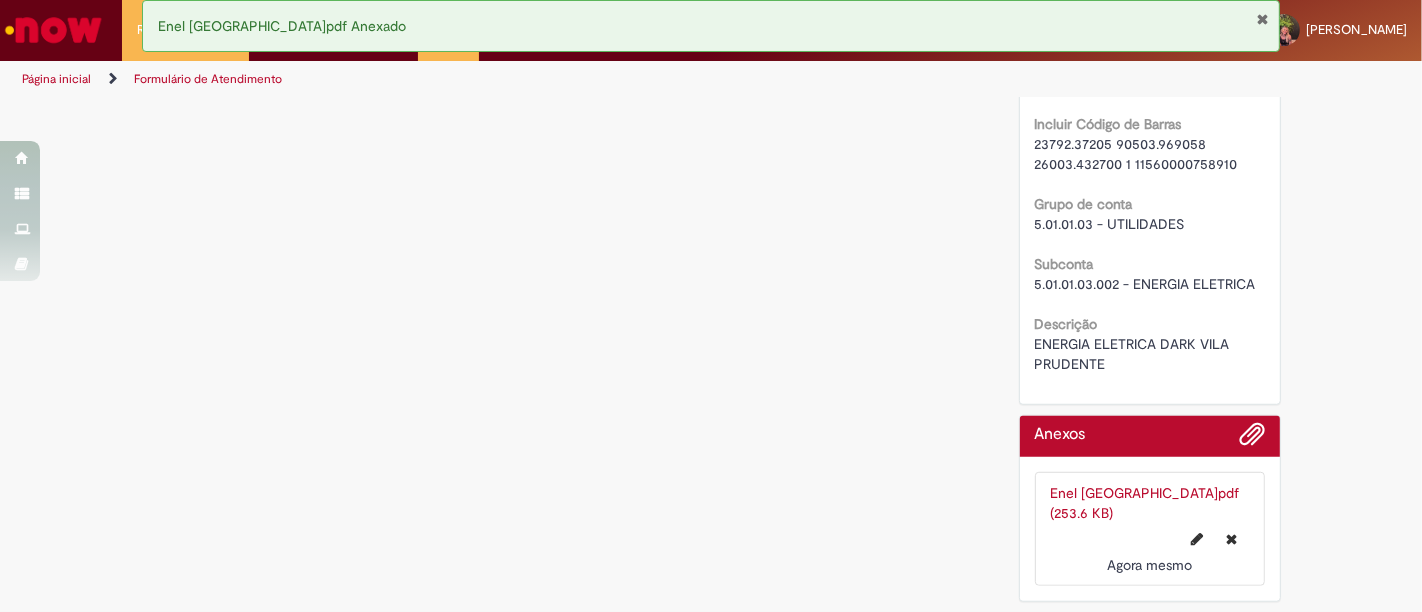 scroll, scrollTop: 0, scrollLeft: 0, axis: both 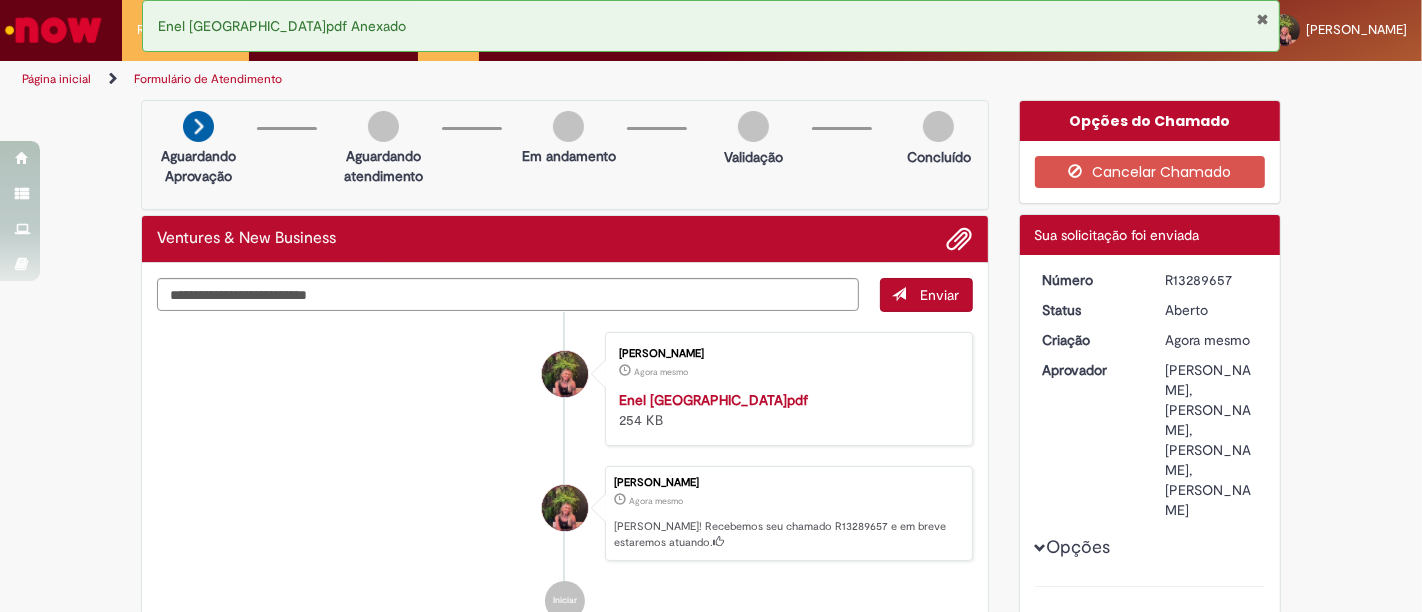 click on "R13289657" at bounding box center [1211, 280] 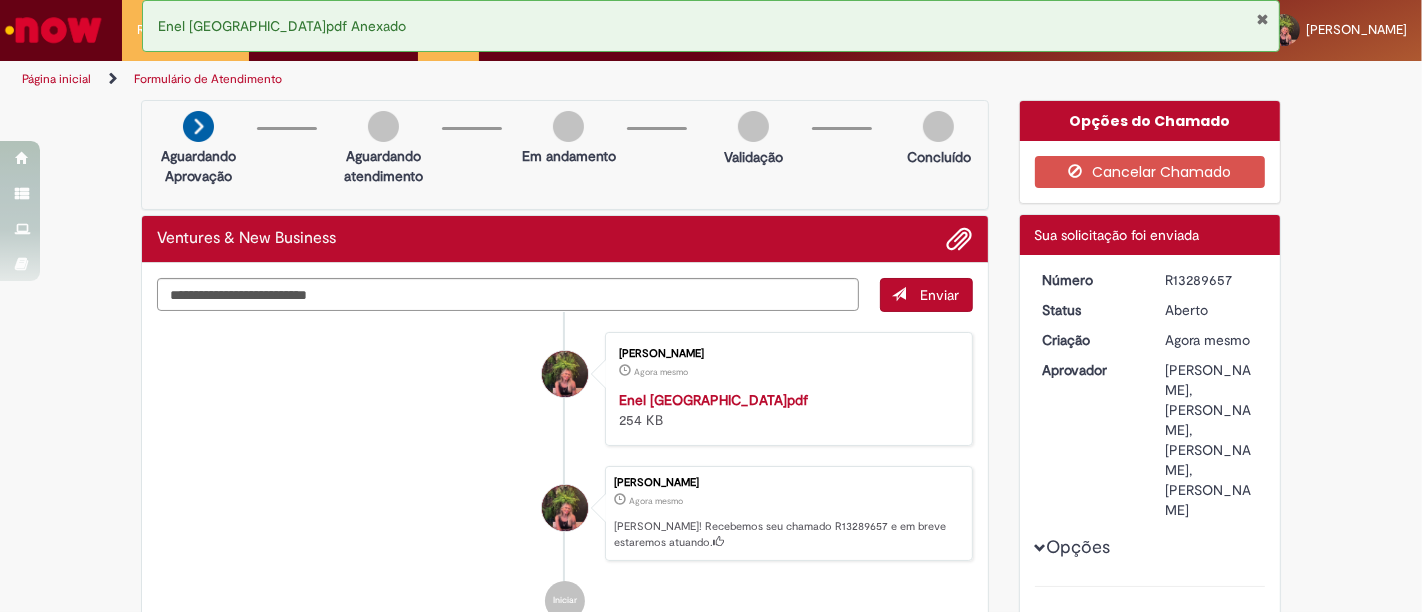 click at bounding box center (1262, 19) 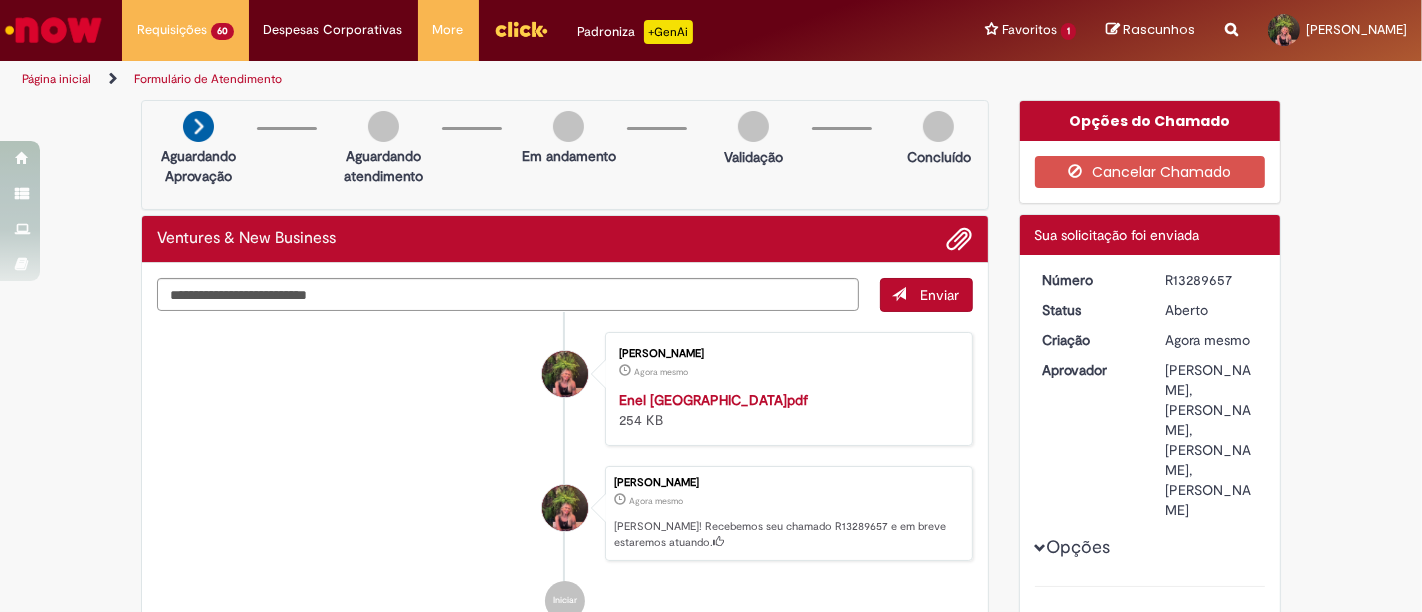 click on "Enel Vila Prudente.pdf Anexado" at bounding box center (711, 26) 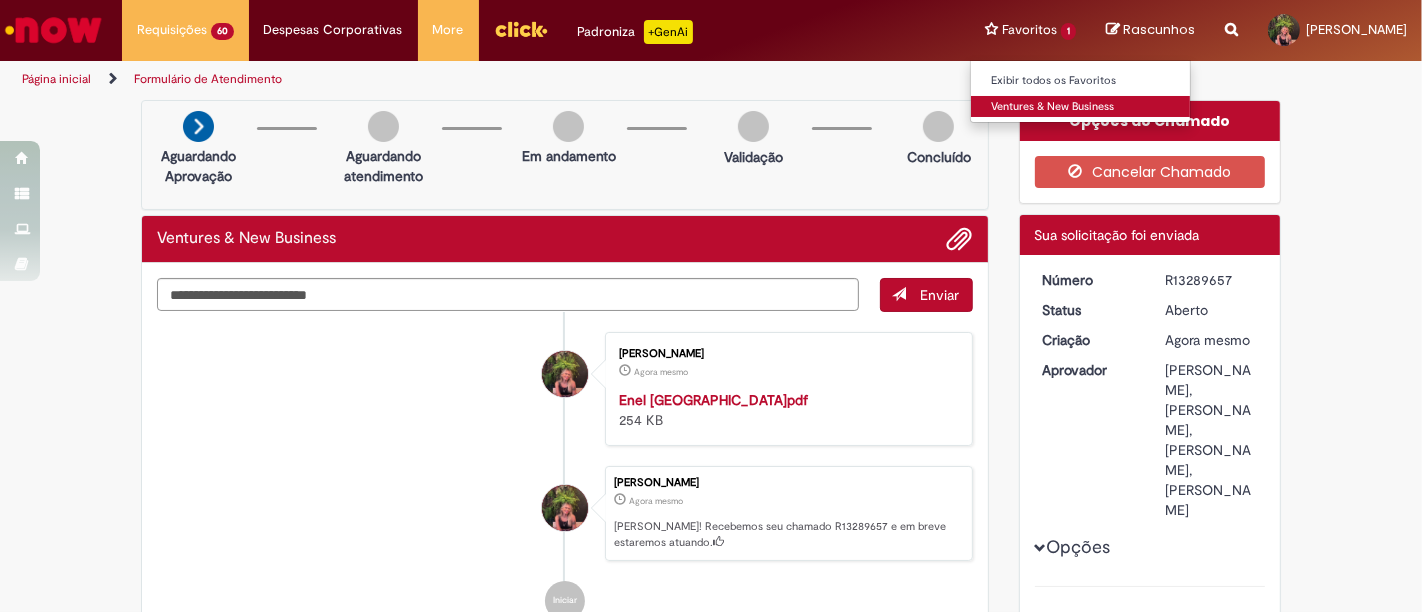 click on "Ventures & New Business" at bounding box center [1081, 107] 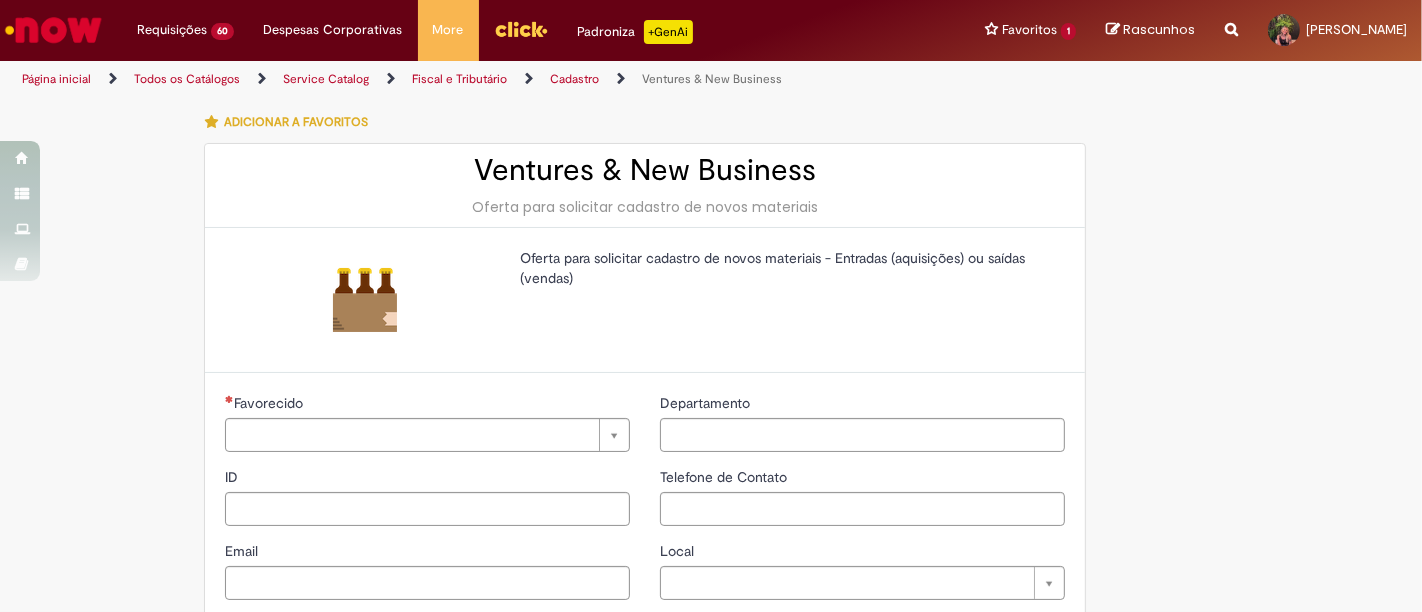 type on "********" 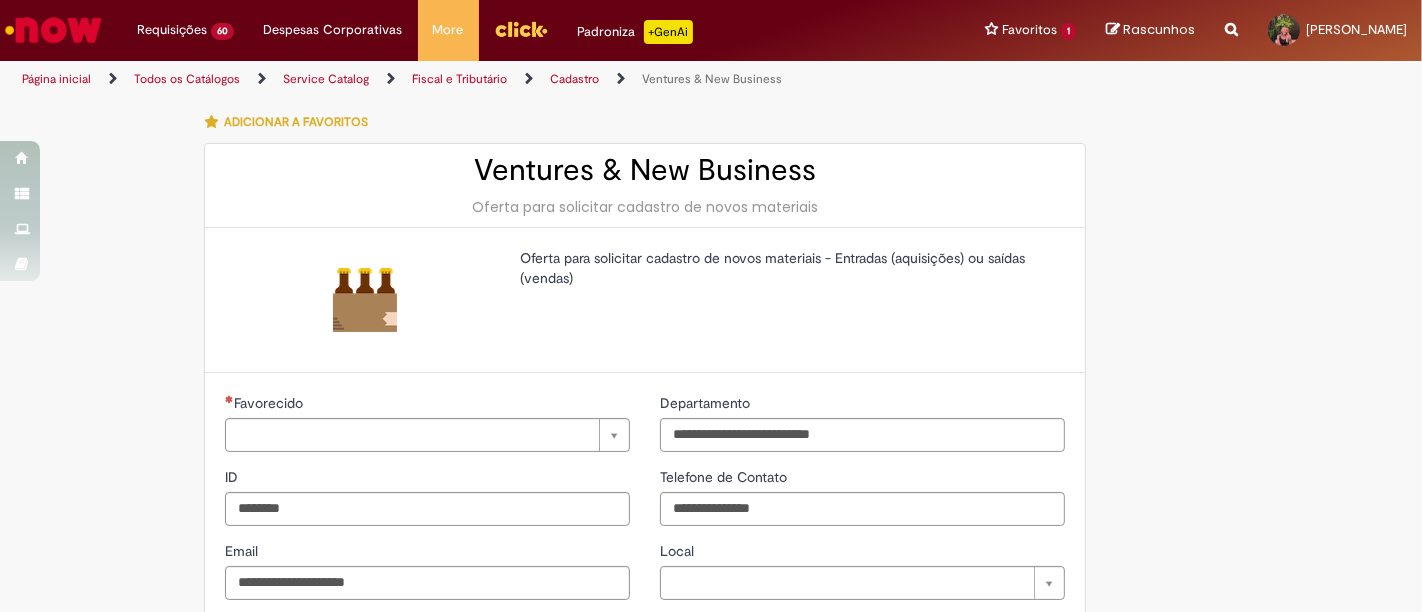 type on "**********" 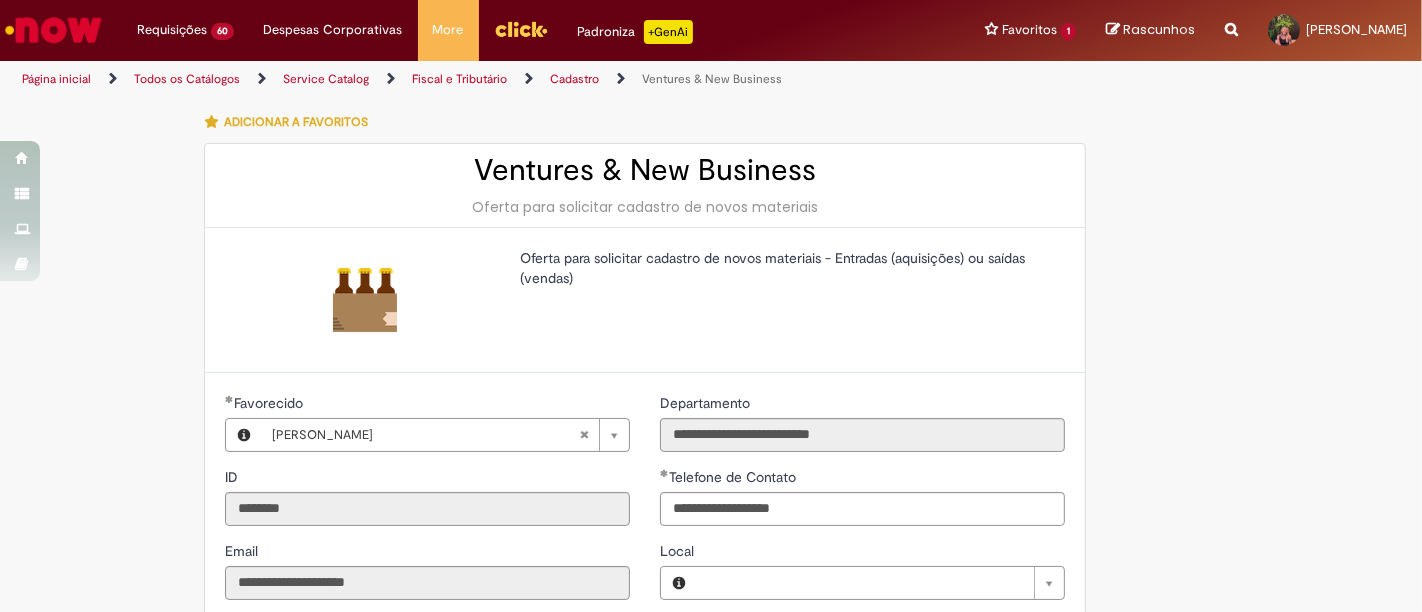 type on "**********" 